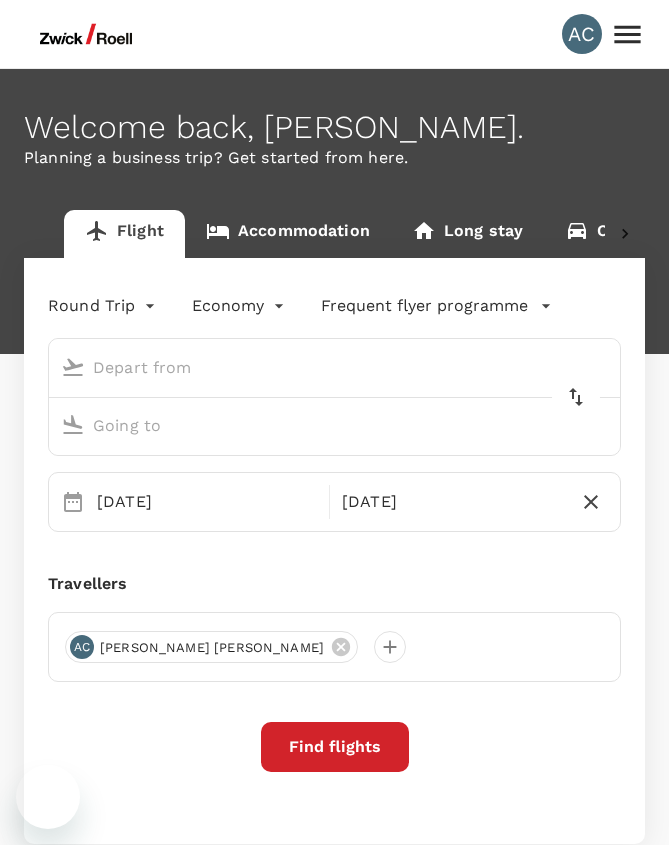 scroll, scrollTop: 0, scrollLeft: 0, axis: both 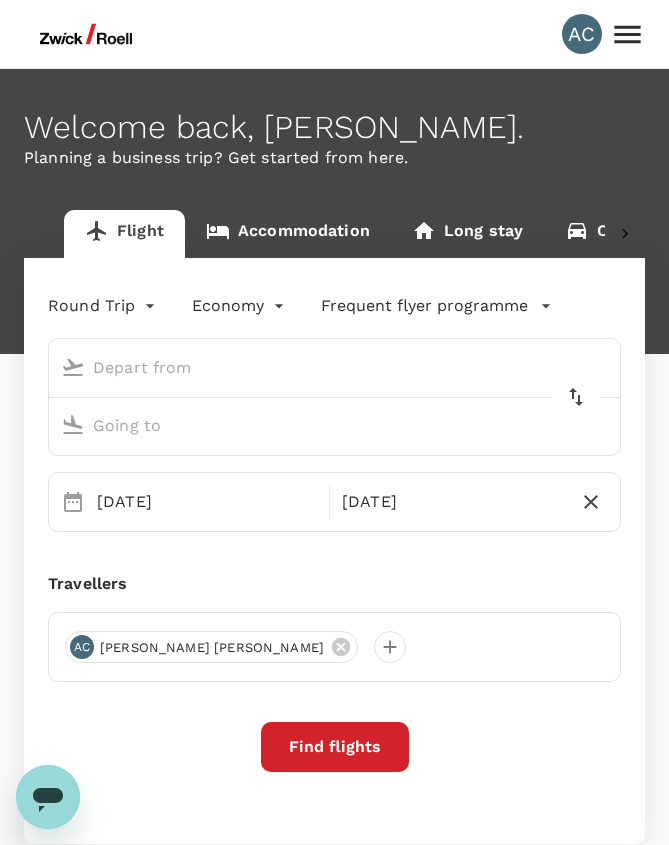 type on "Singapore Changi (SIN)" 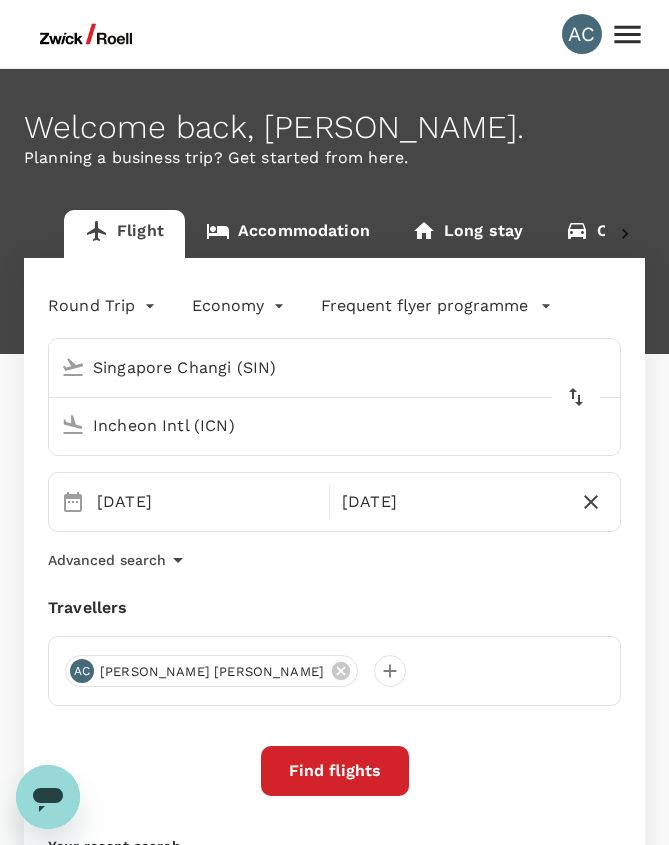 type 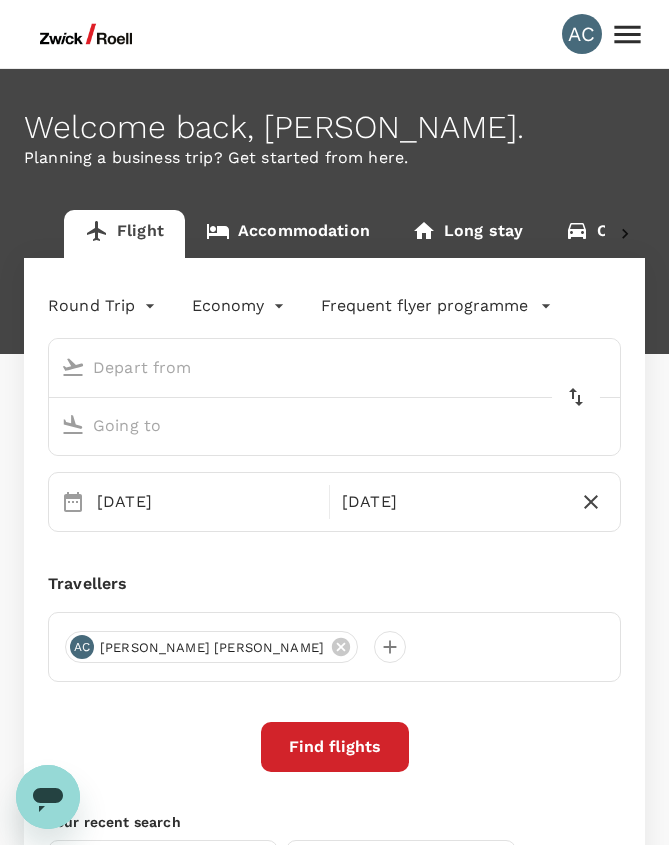 type on "Singapore Changi (SIN)" 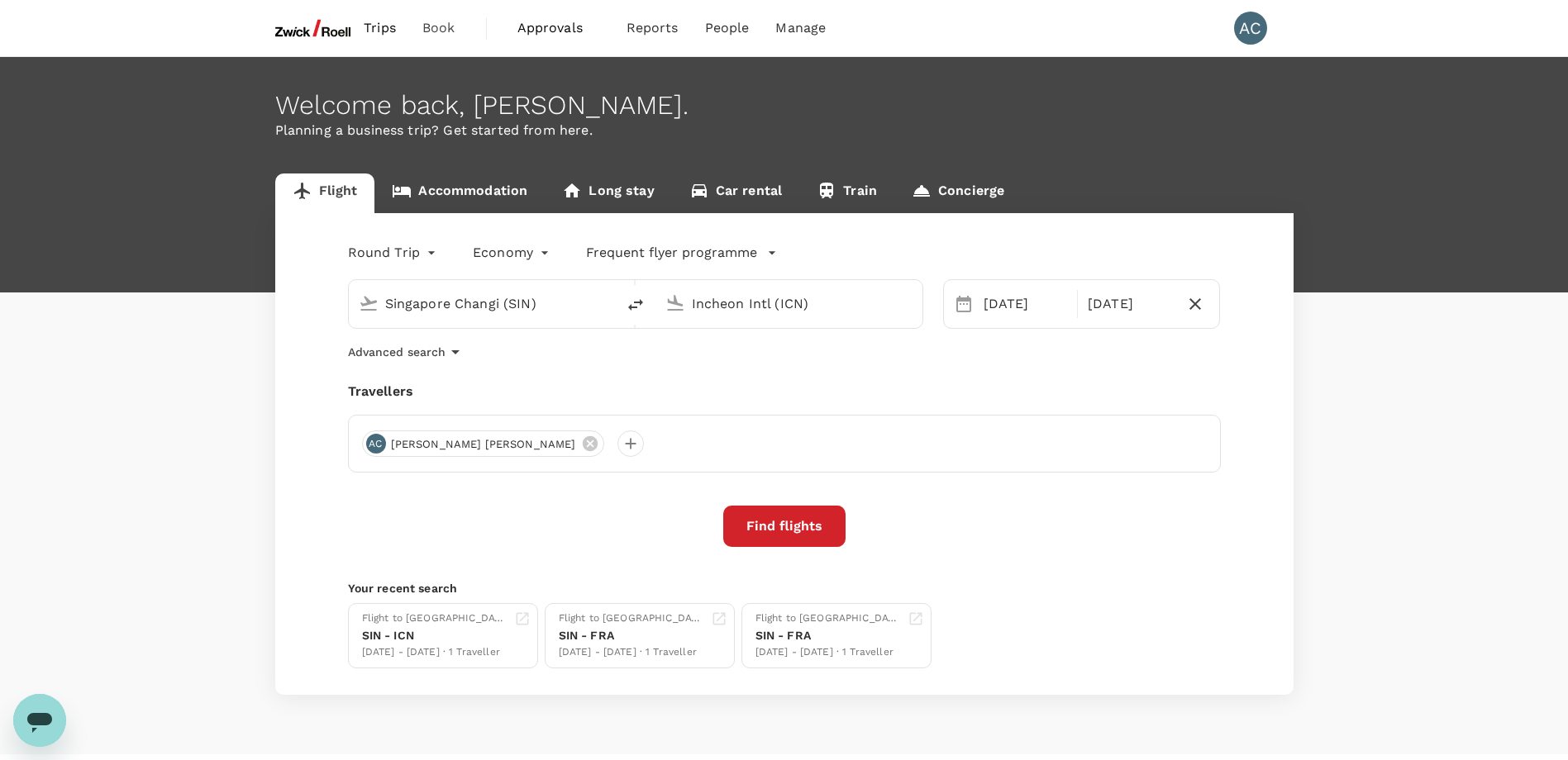click on "Approvals" at bounding box center [559, 28] 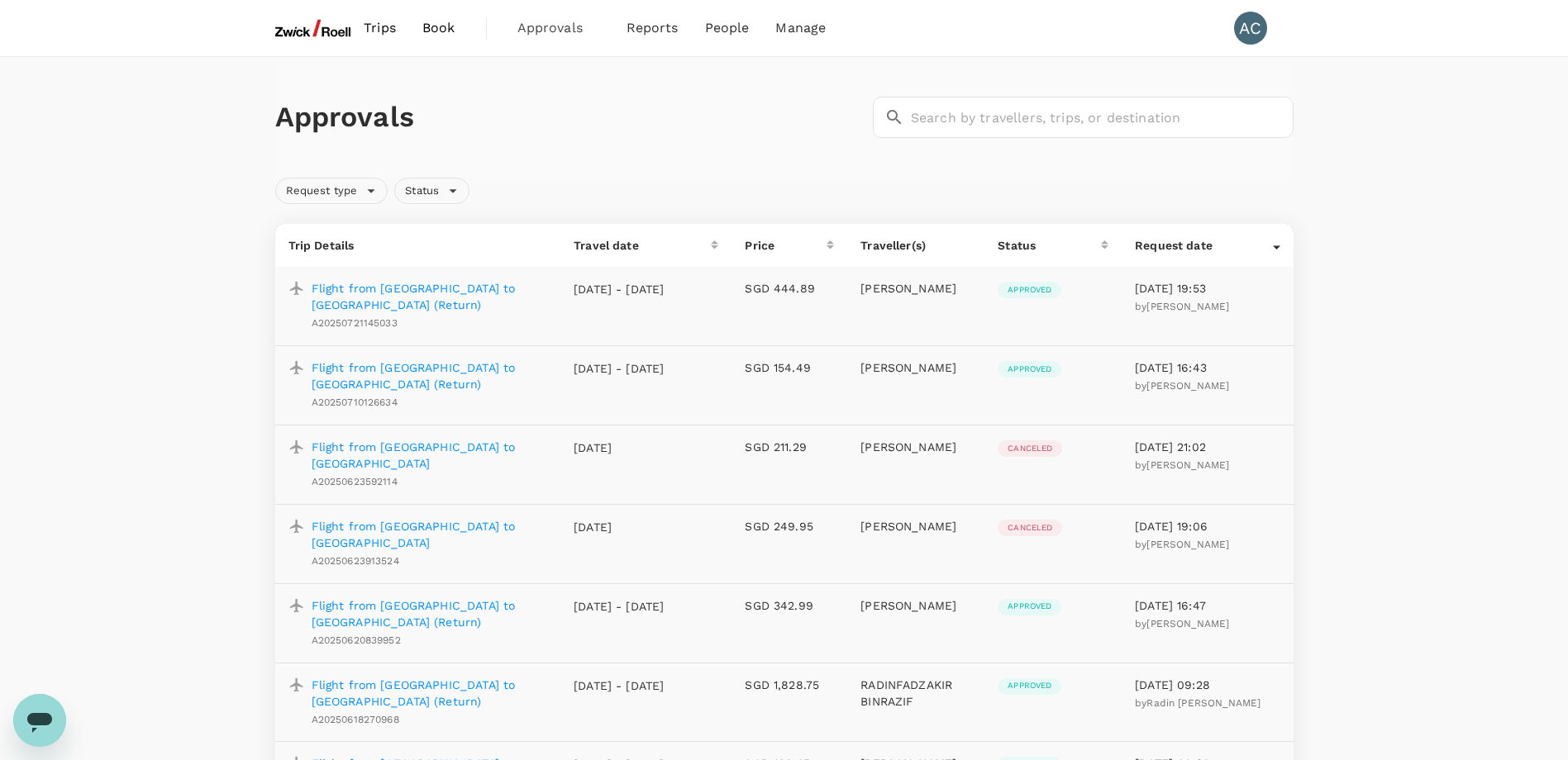 click on "Flight from [GEOGRAPHIC_DATA] to [GEOGRAPHIC_DATA] (Return)" at bounding box center (430, 297) 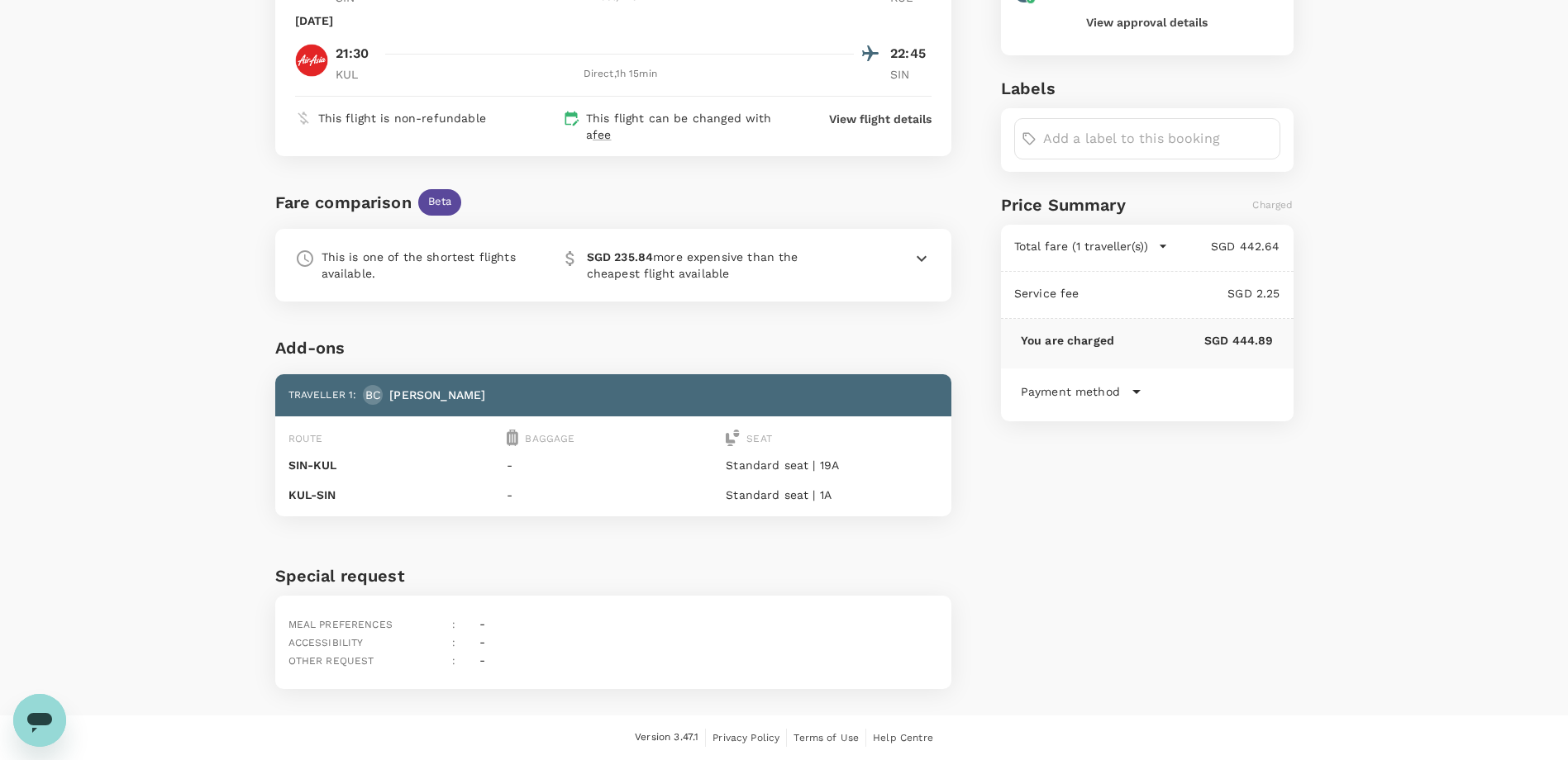 scroll, scrollTop: 0, scrollLeft: 0, axis: both 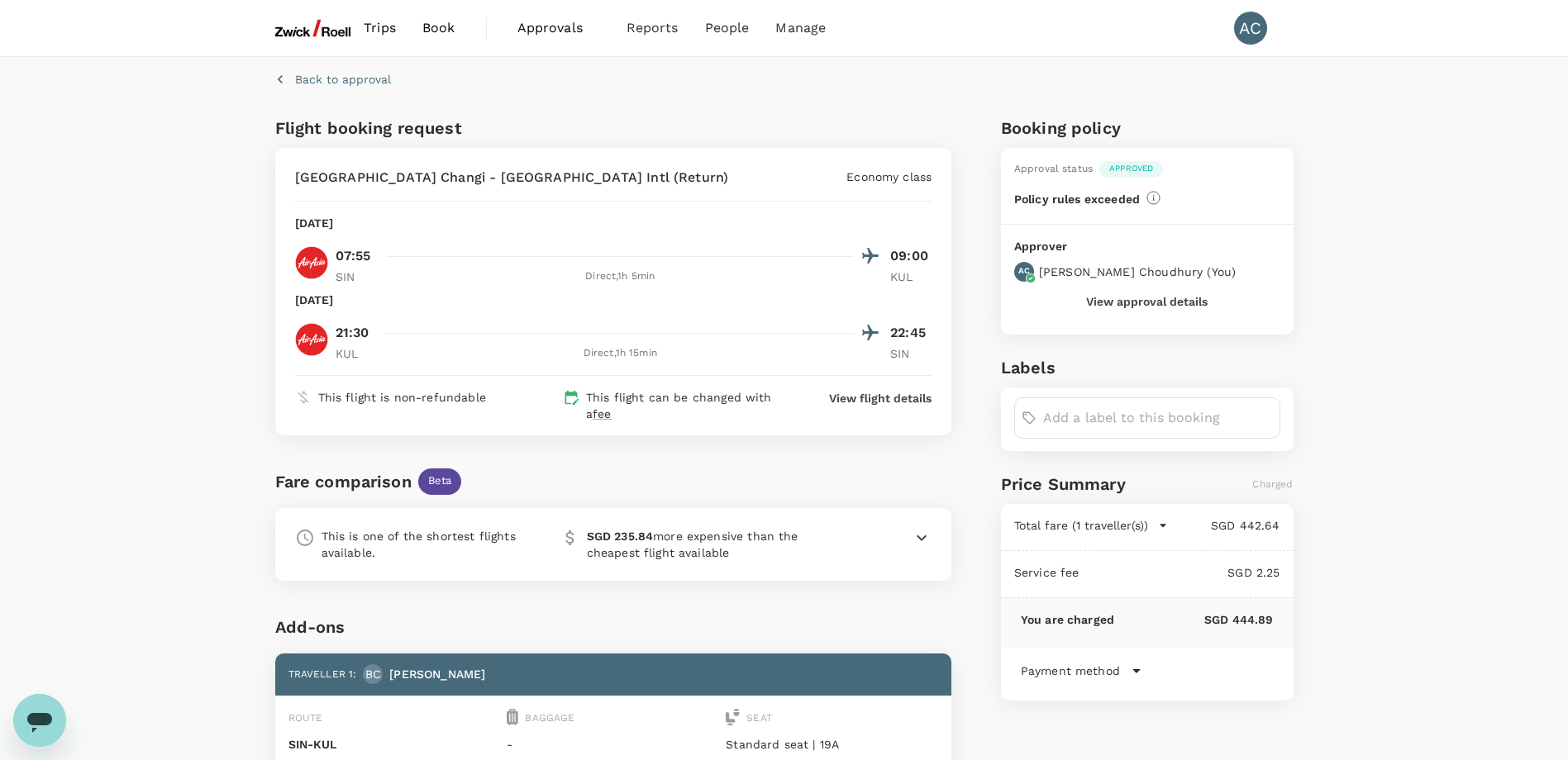 click 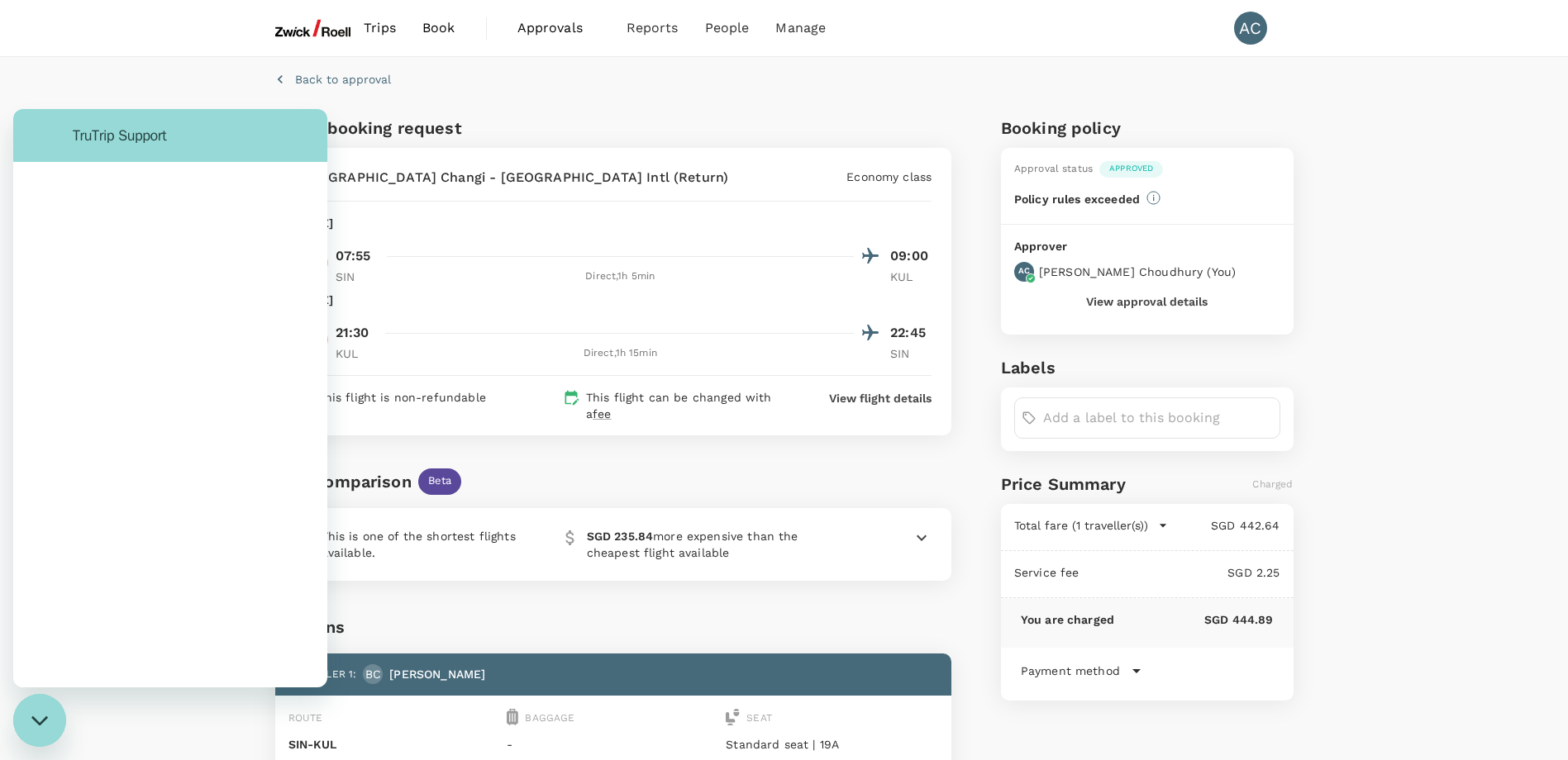 scroll, scrollTop: 0, scrollLeft: 0, axis: both 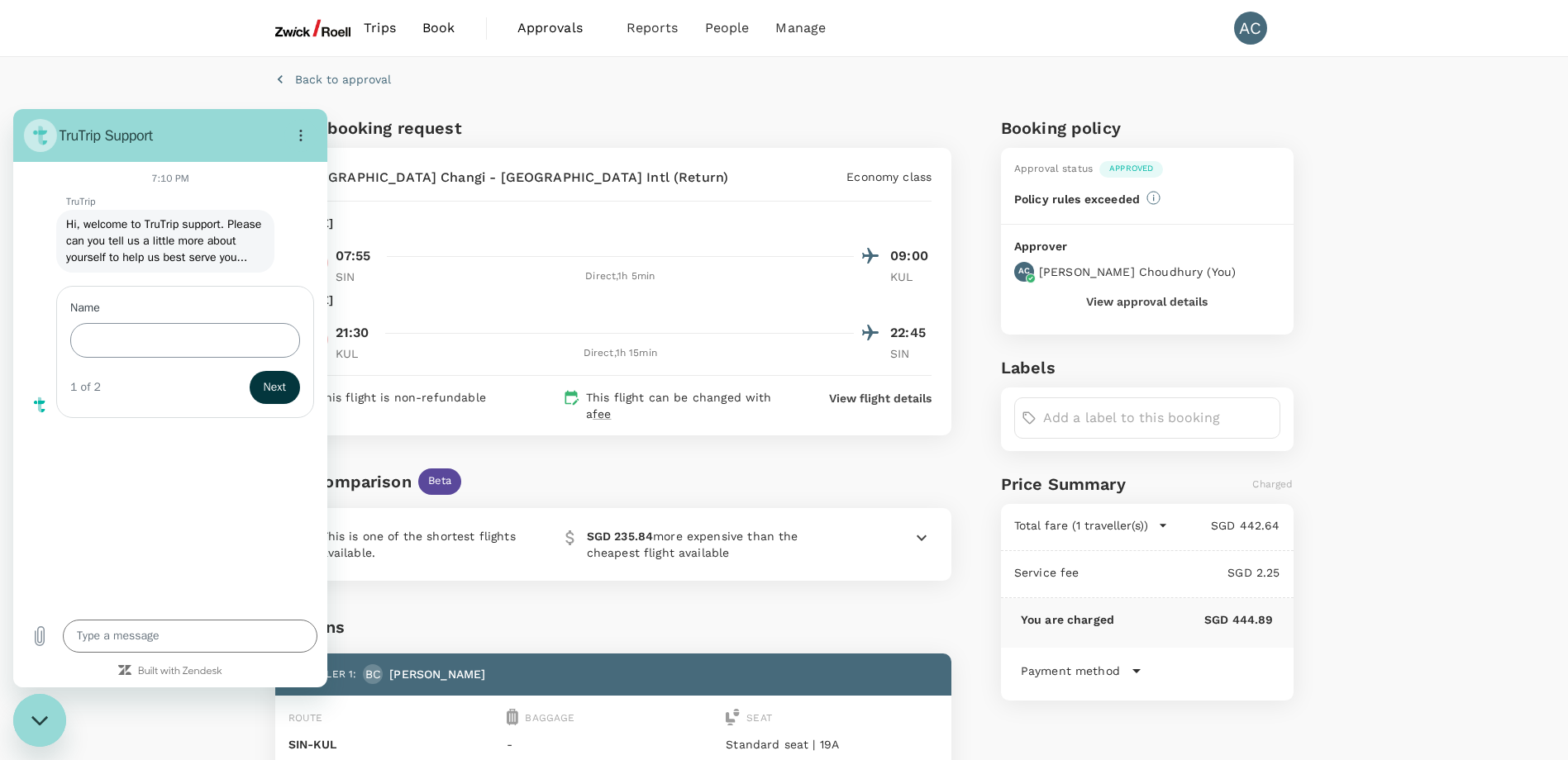 type on "x" 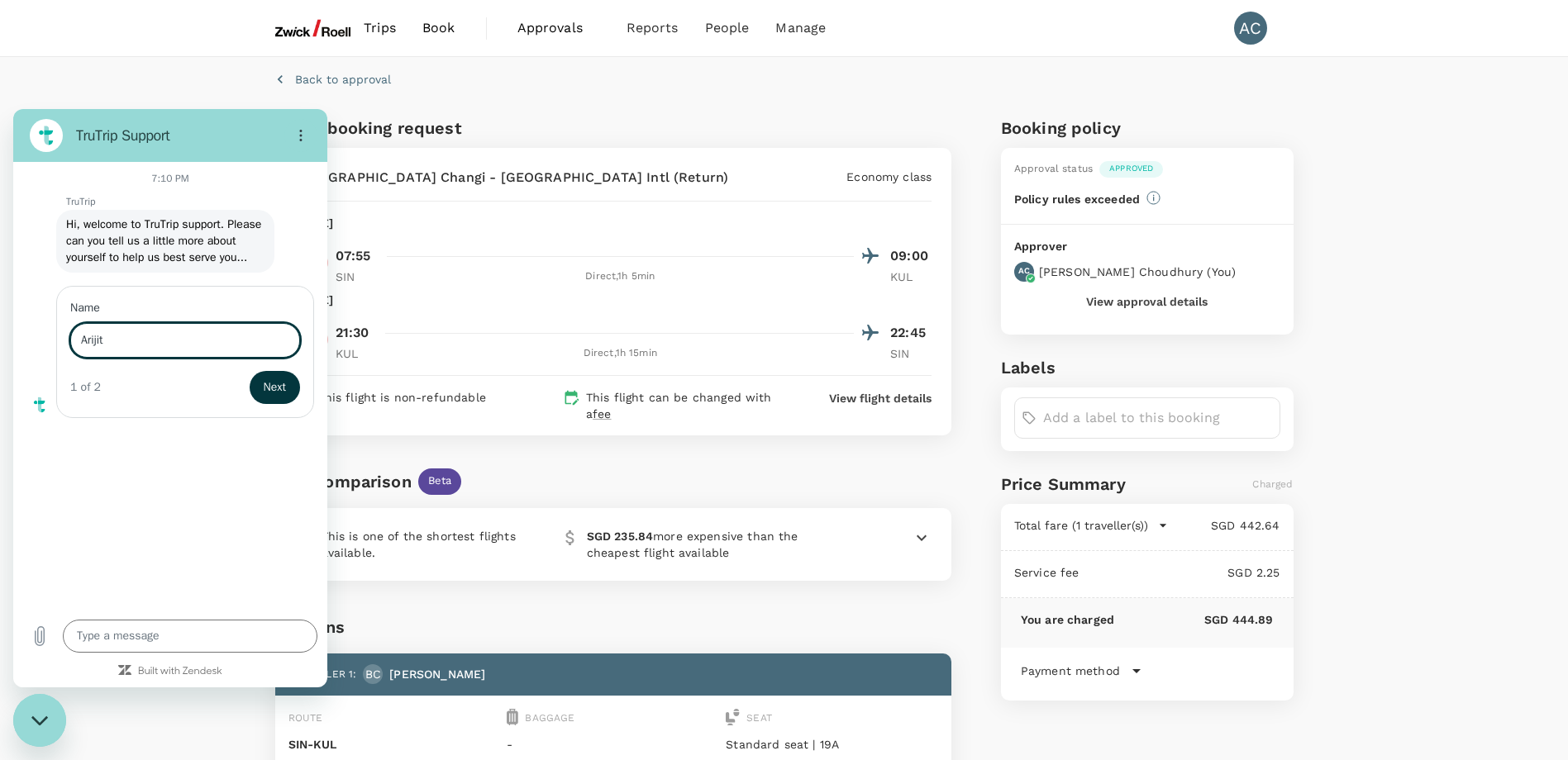 type on "Arijit" 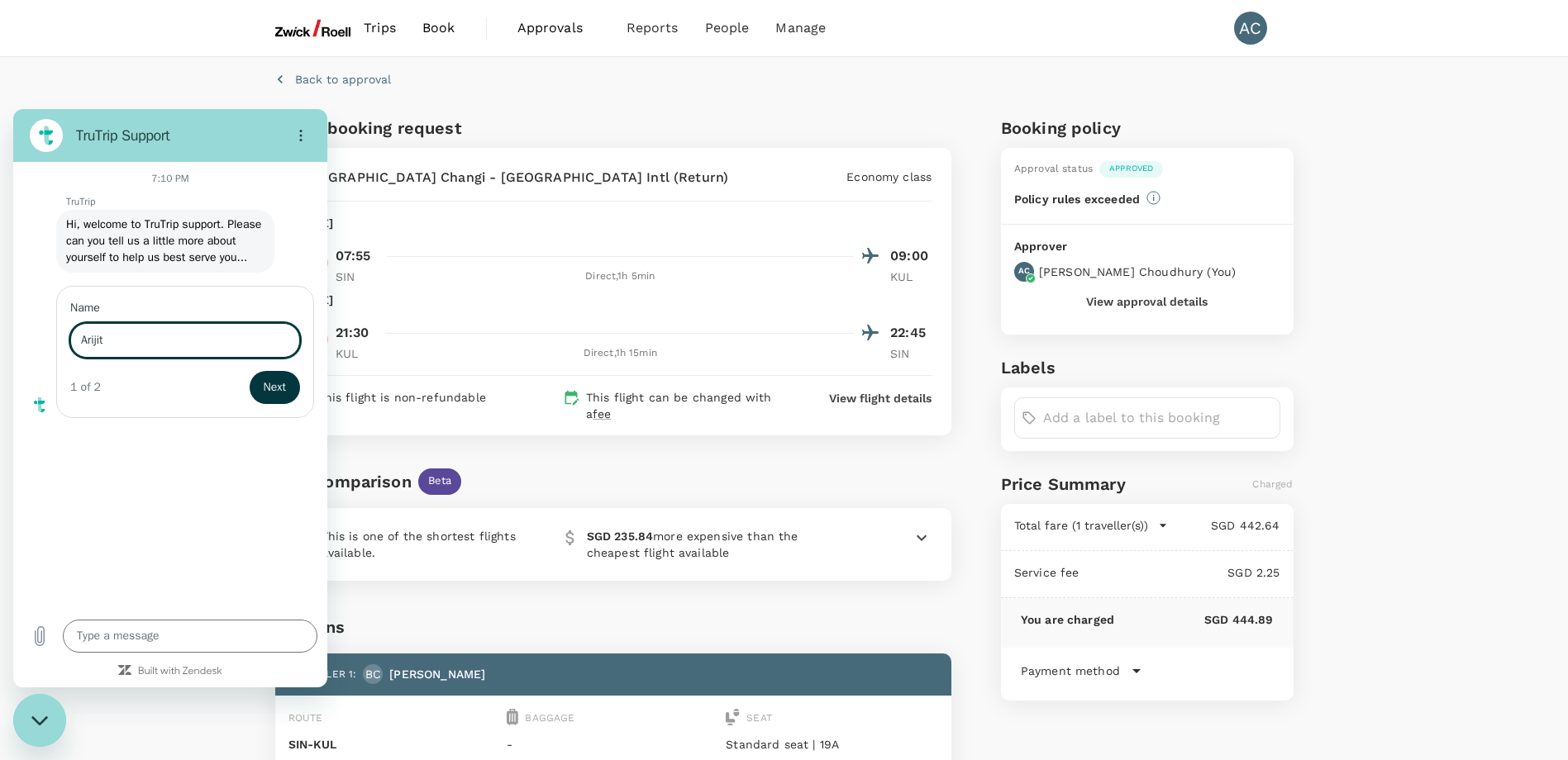 type on "x" 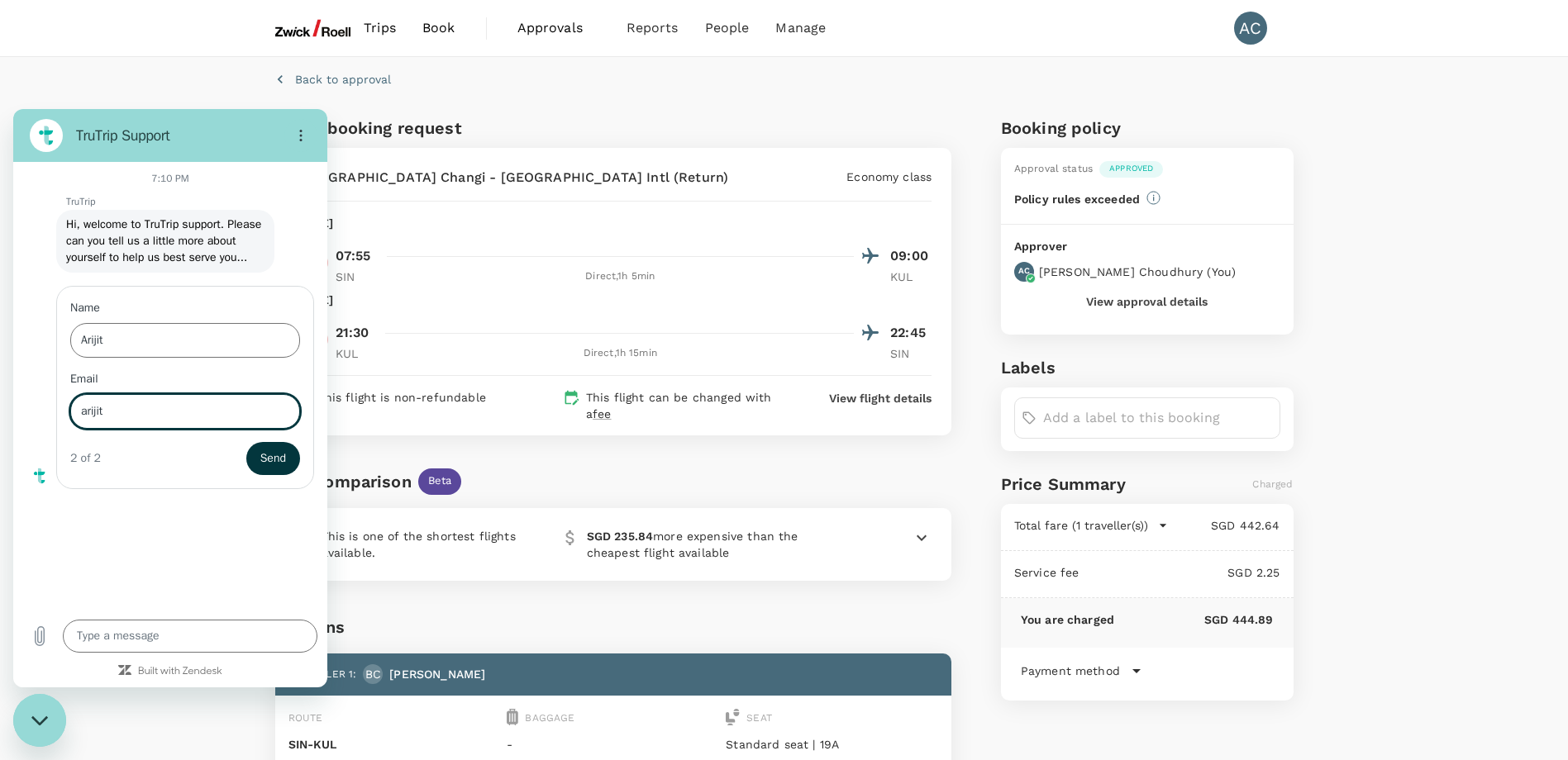 type on "[EMAIL_ADDRESS][DOMAIN_NAME]" 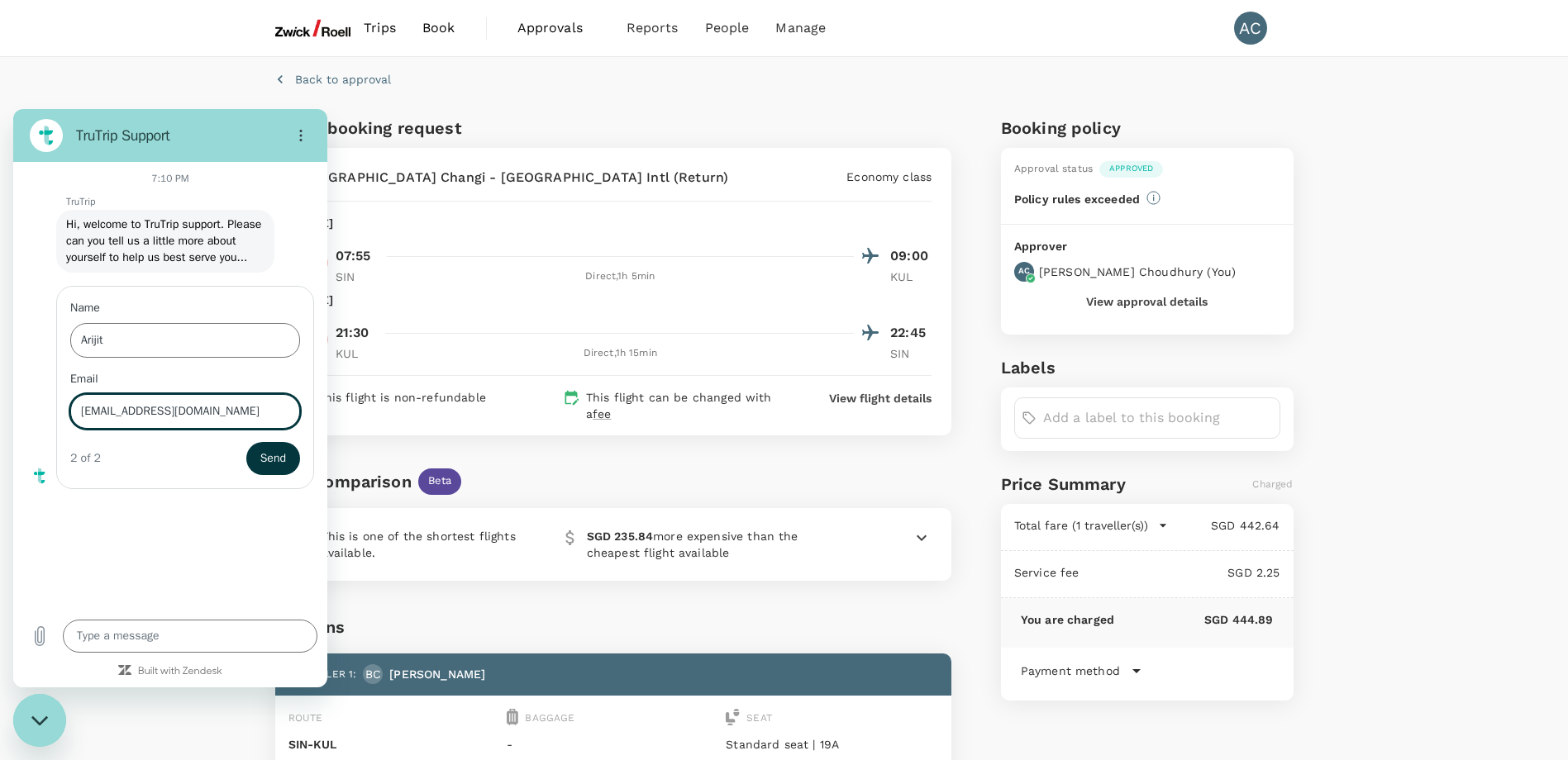click on "Send" at bounding box center [273, 458] 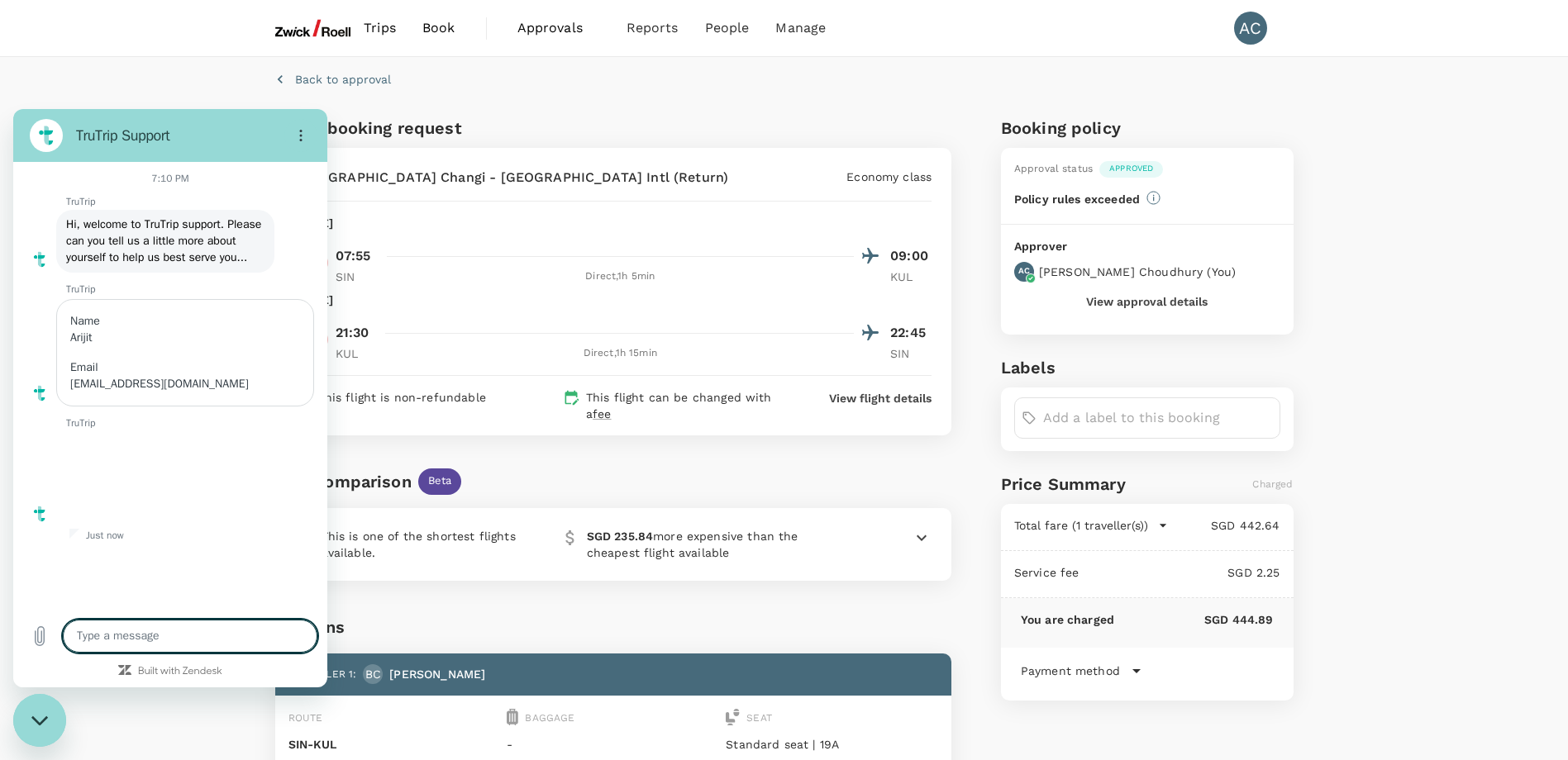 type on "x" 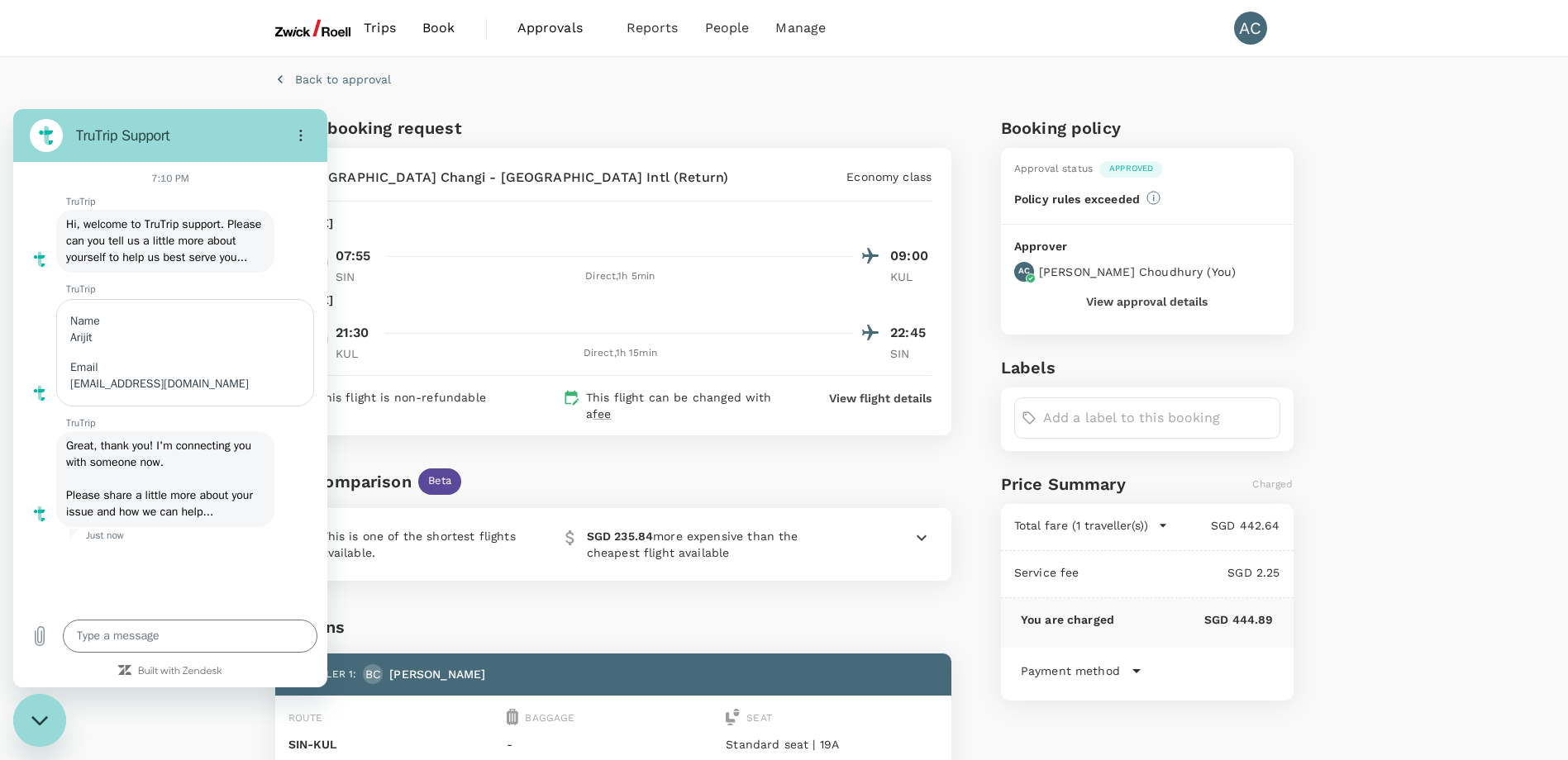 click at bounding box center (630, 256) 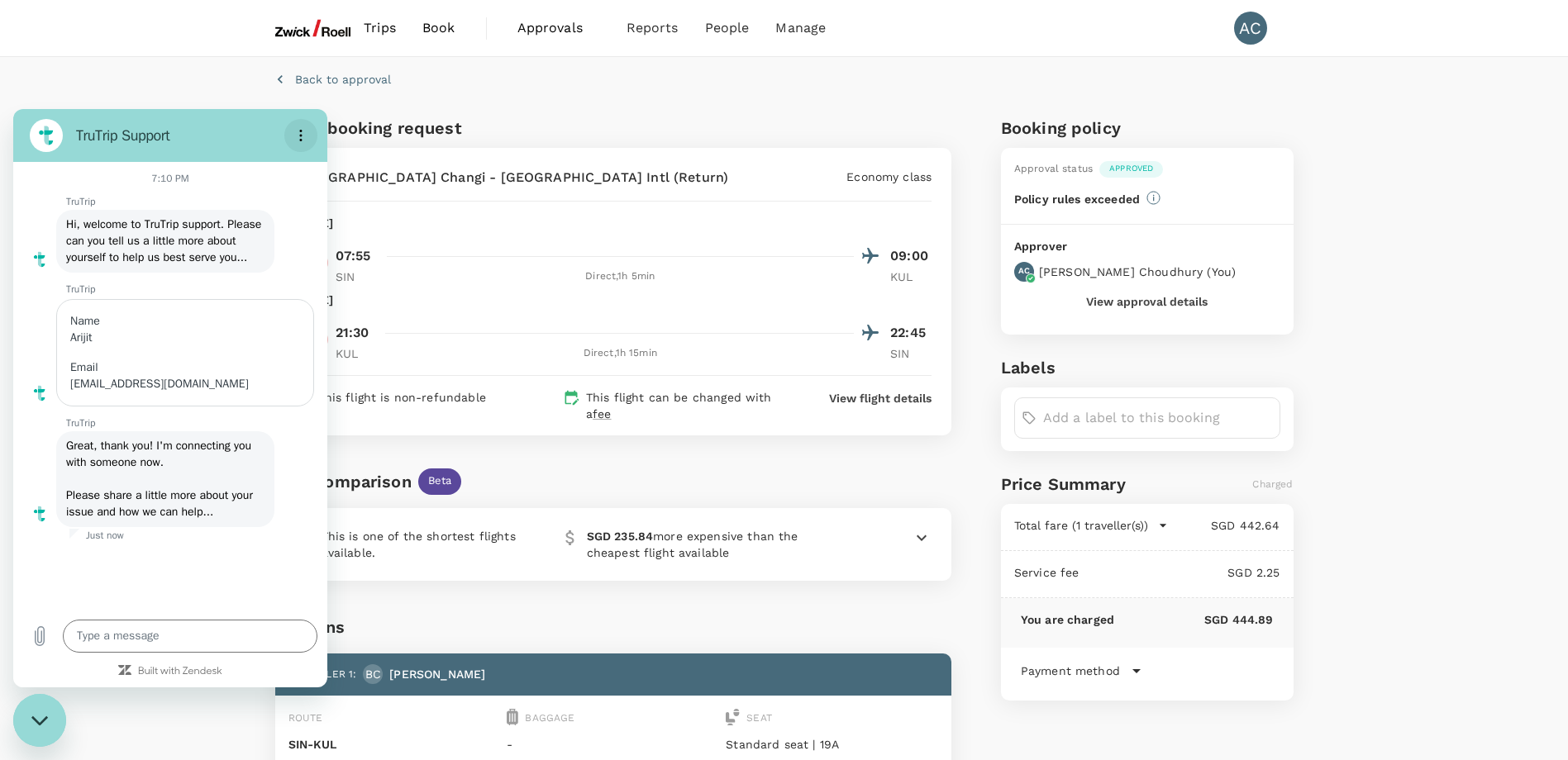 click at bounding box center (301, 135) 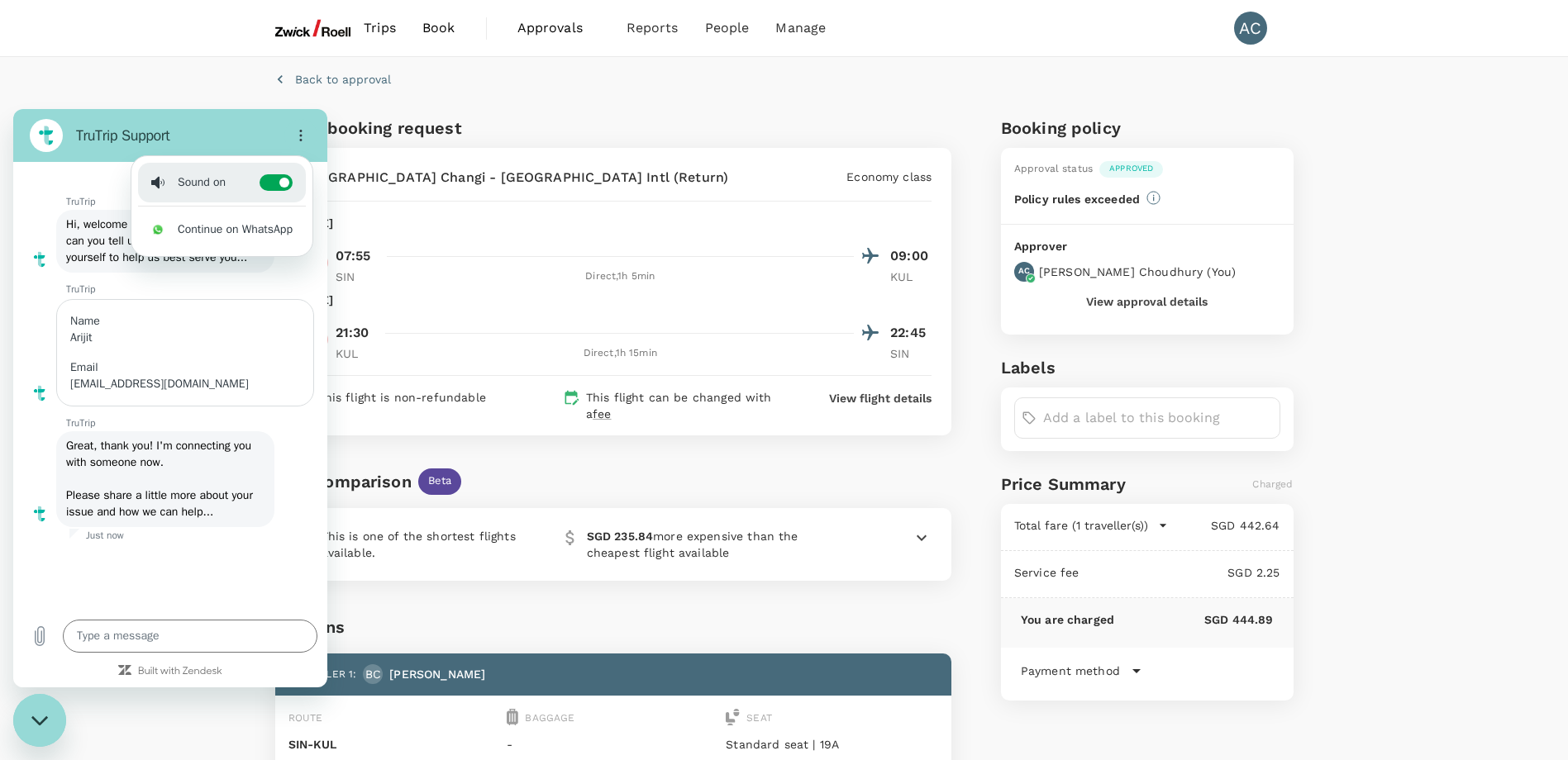 click on "Flight booking request" at bounding box center [442, 128] 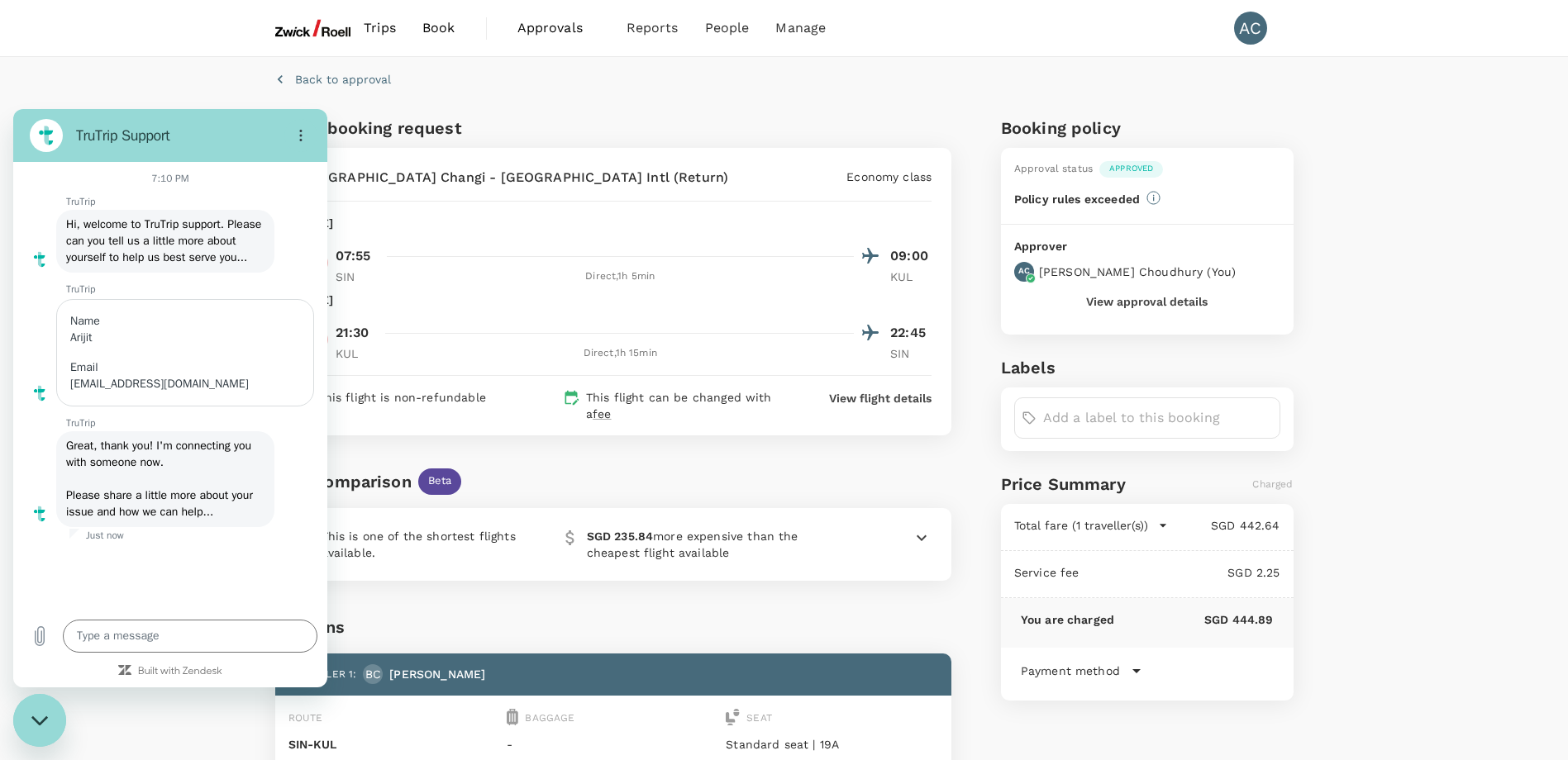 click on "Back to approval" at bounding box center [781, 76] 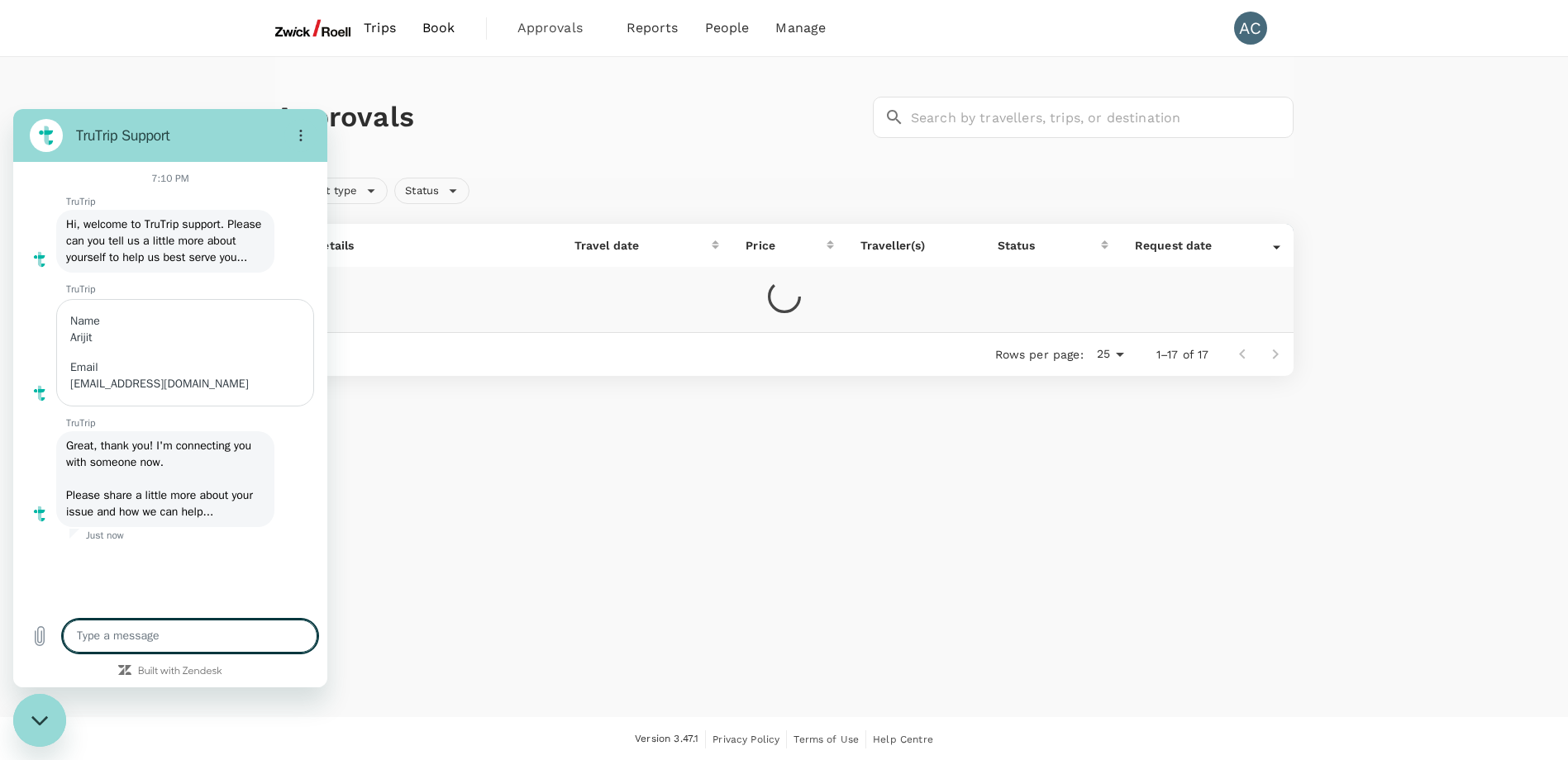 click at bounding box center (190, 636) 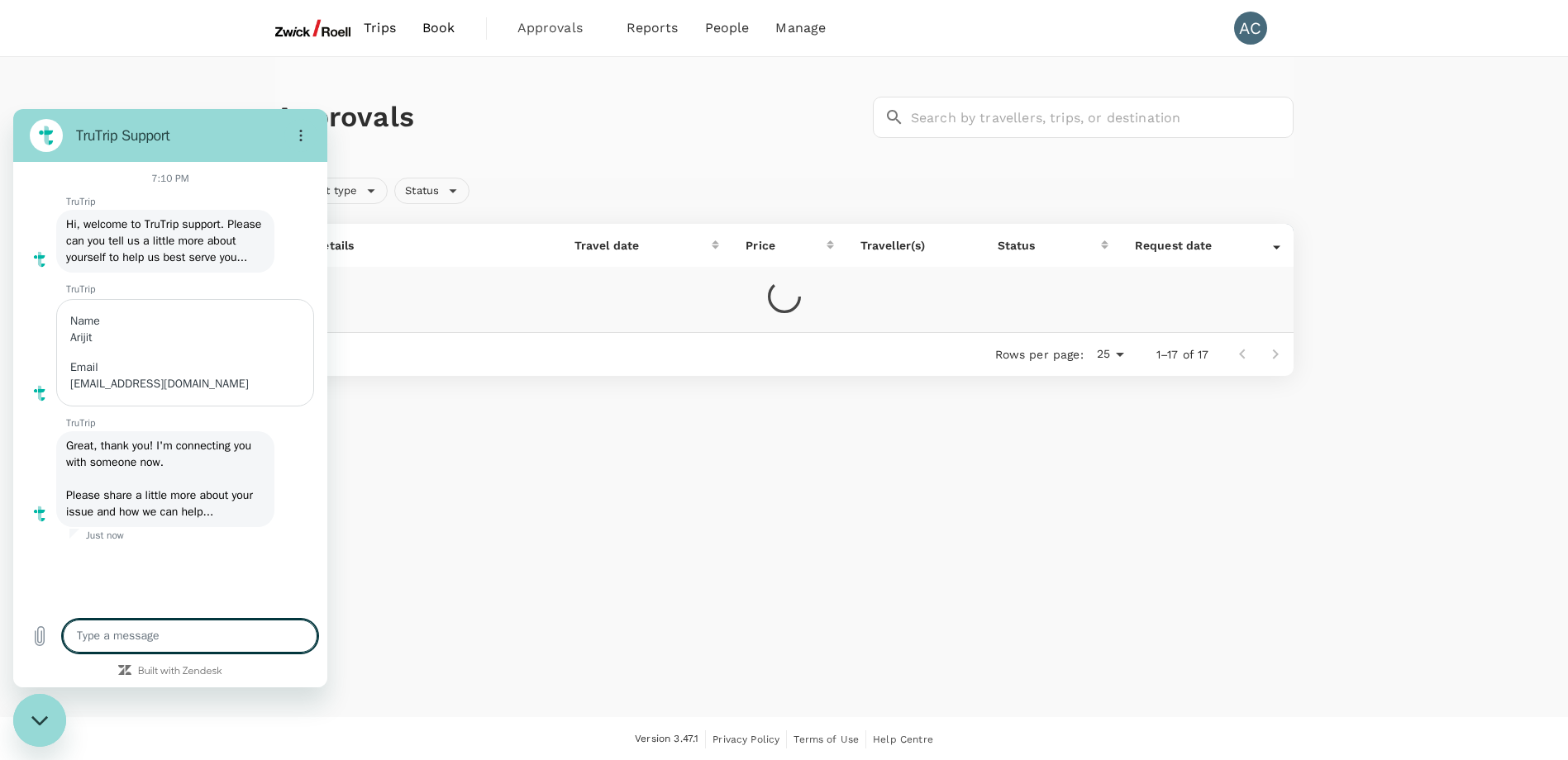 type on "M" 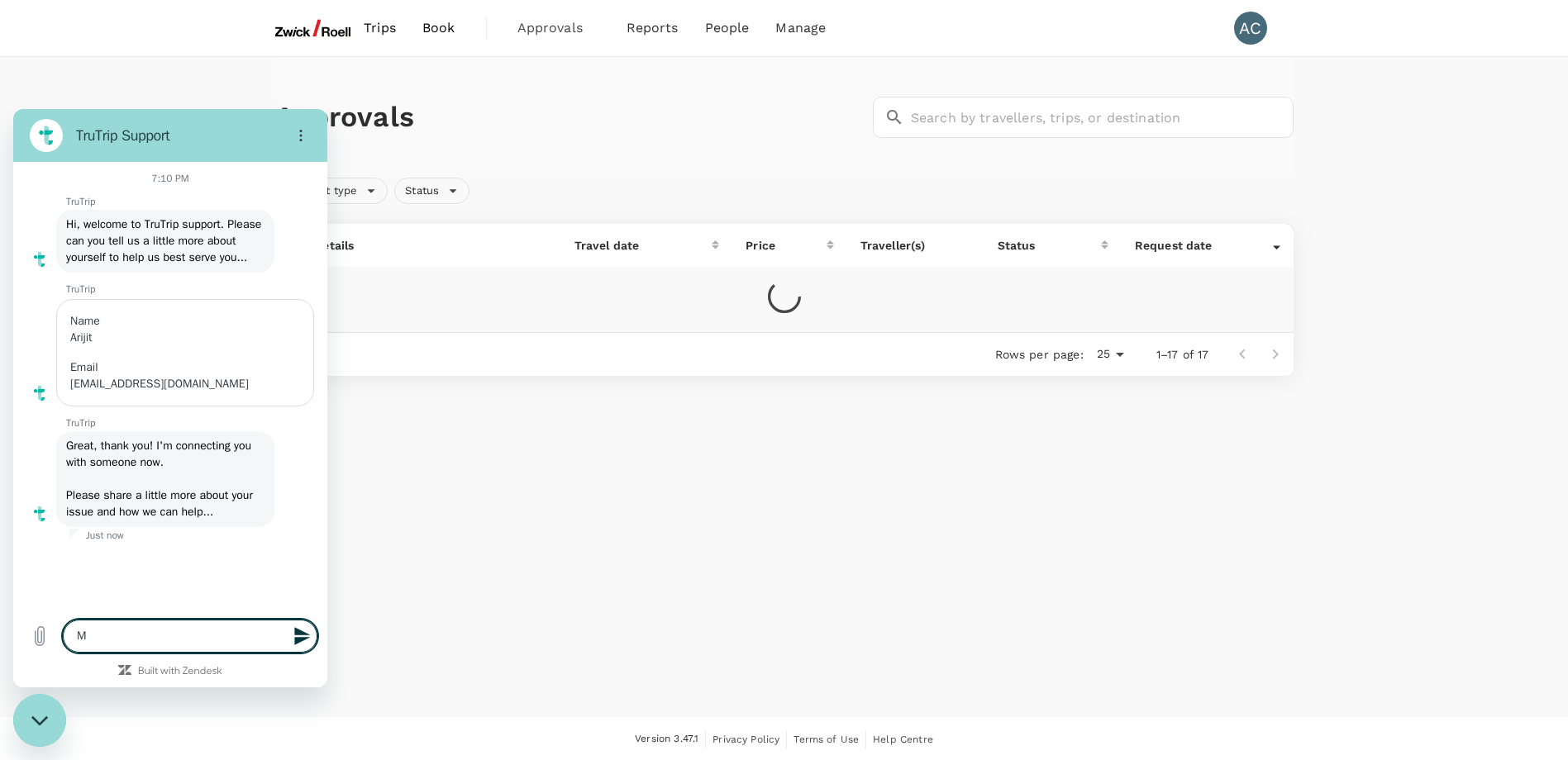 type on "My" 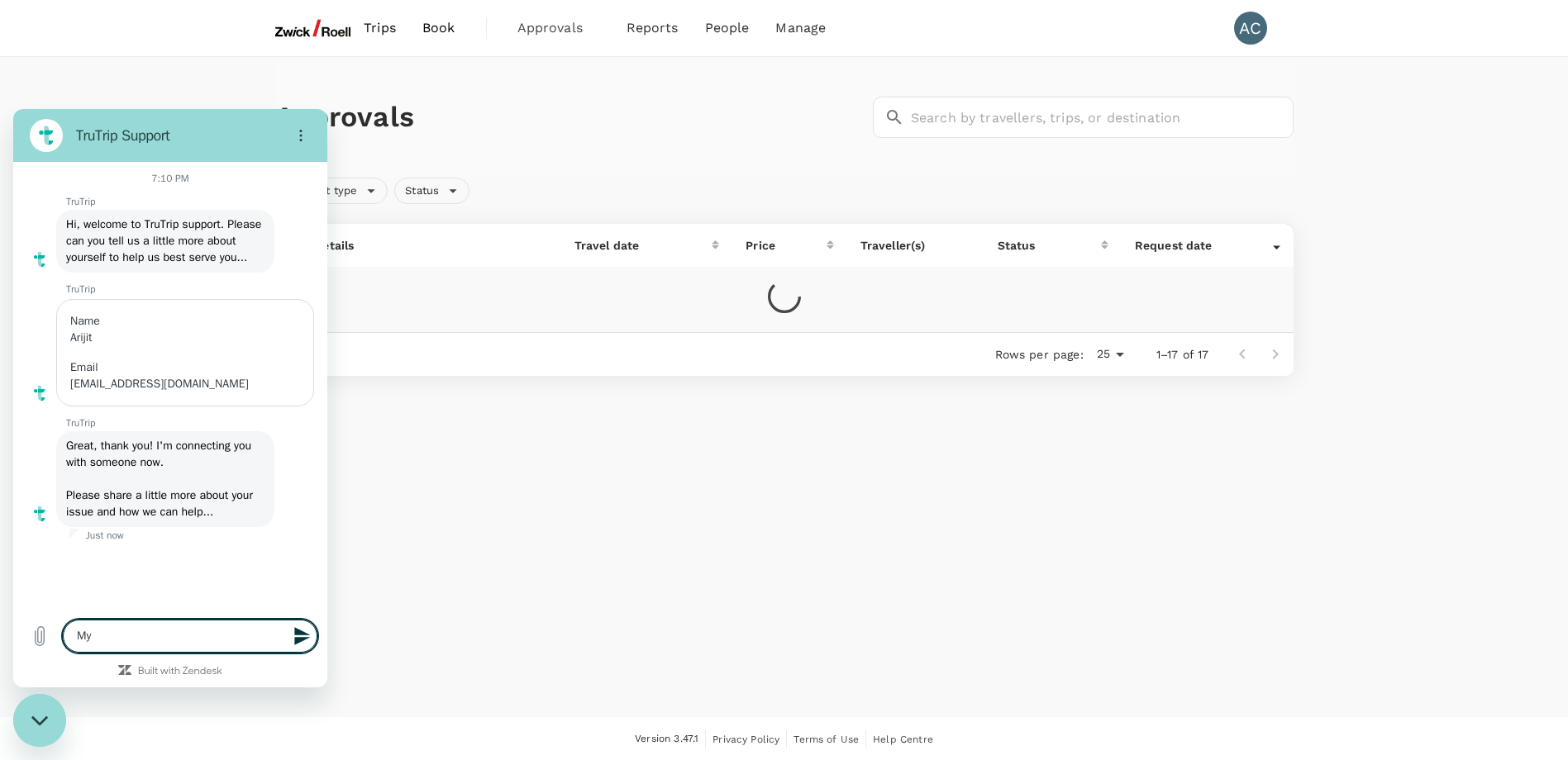 type on "My" 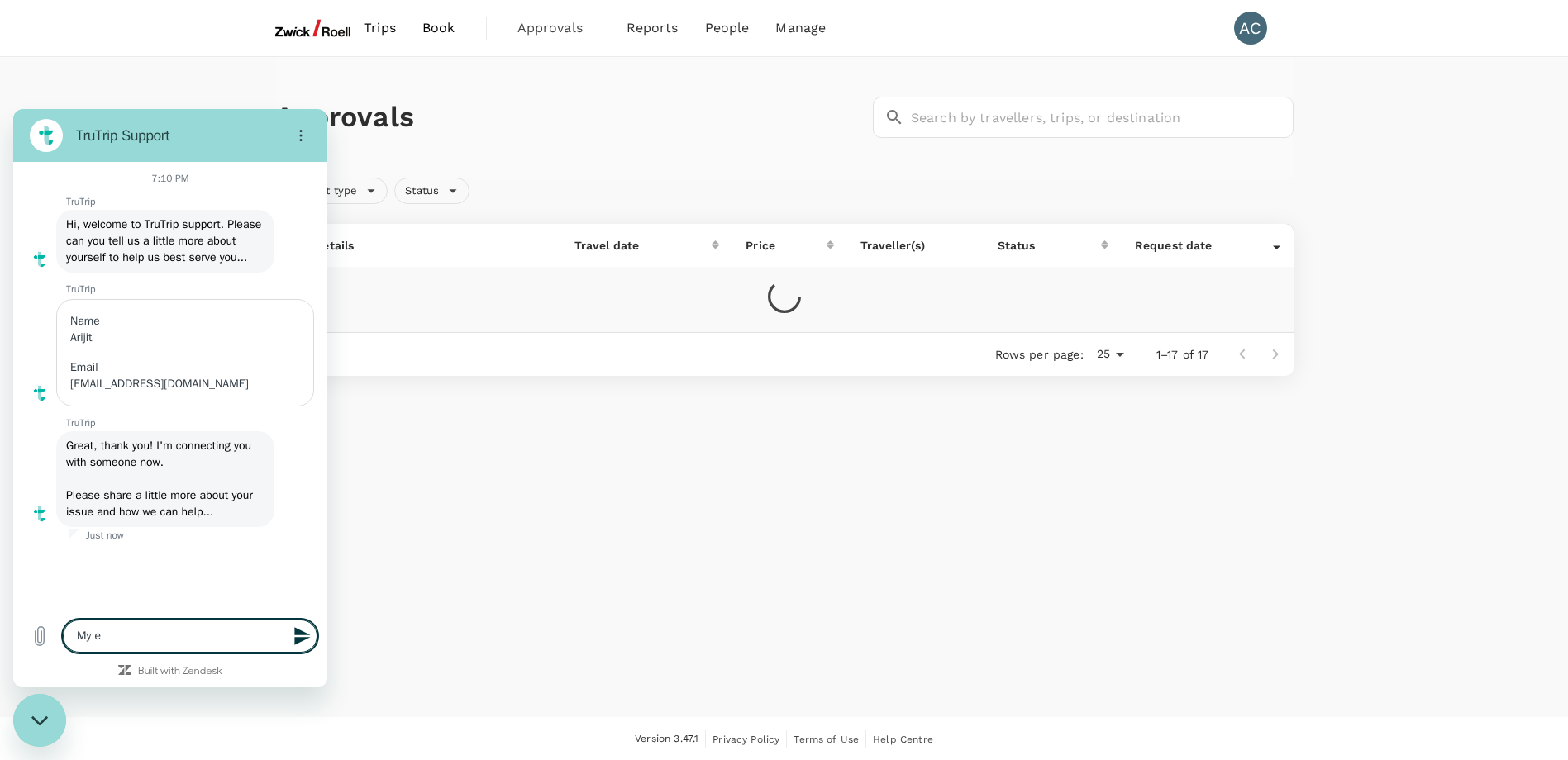 type on "My em" 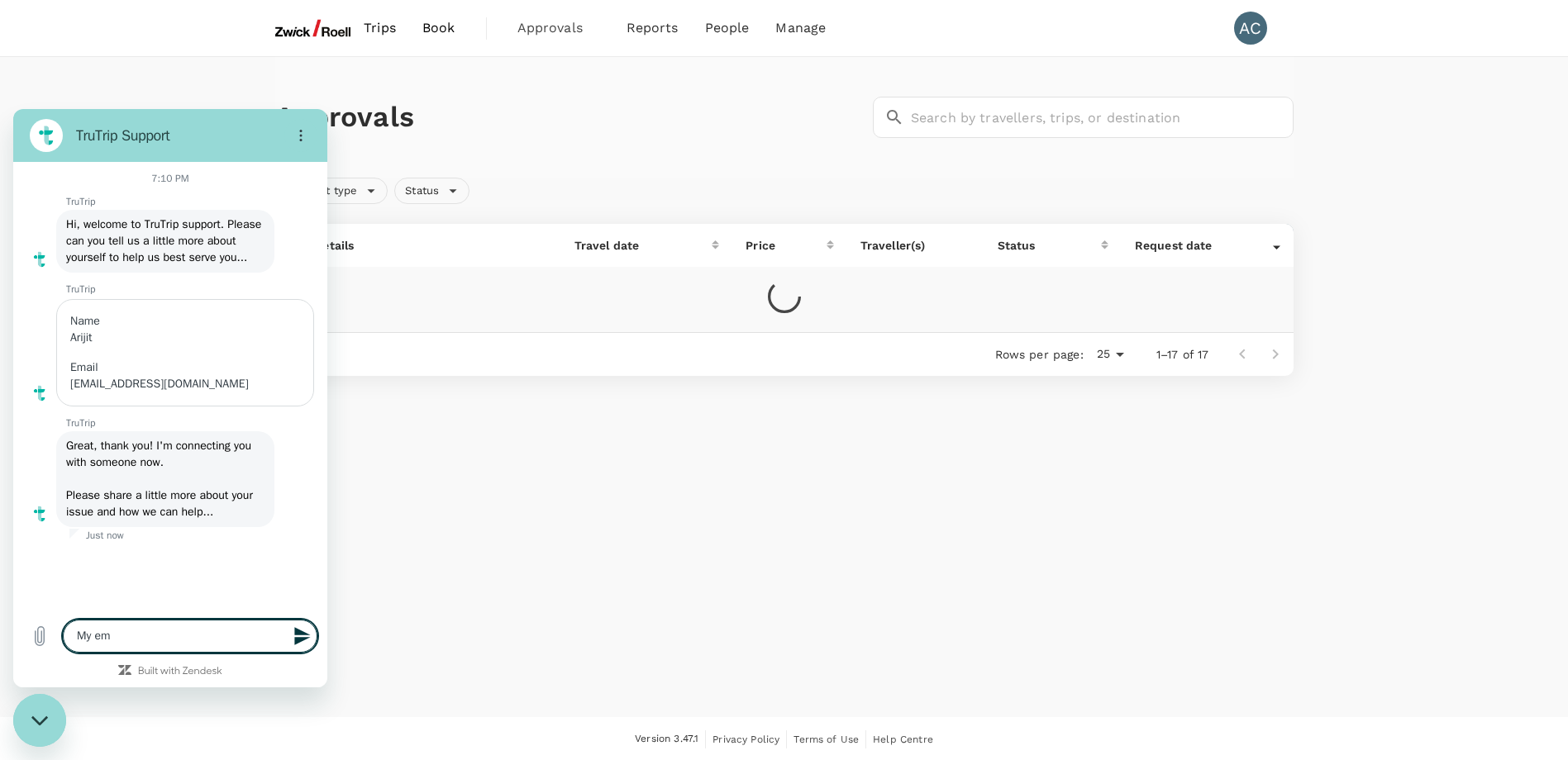 type on "x" 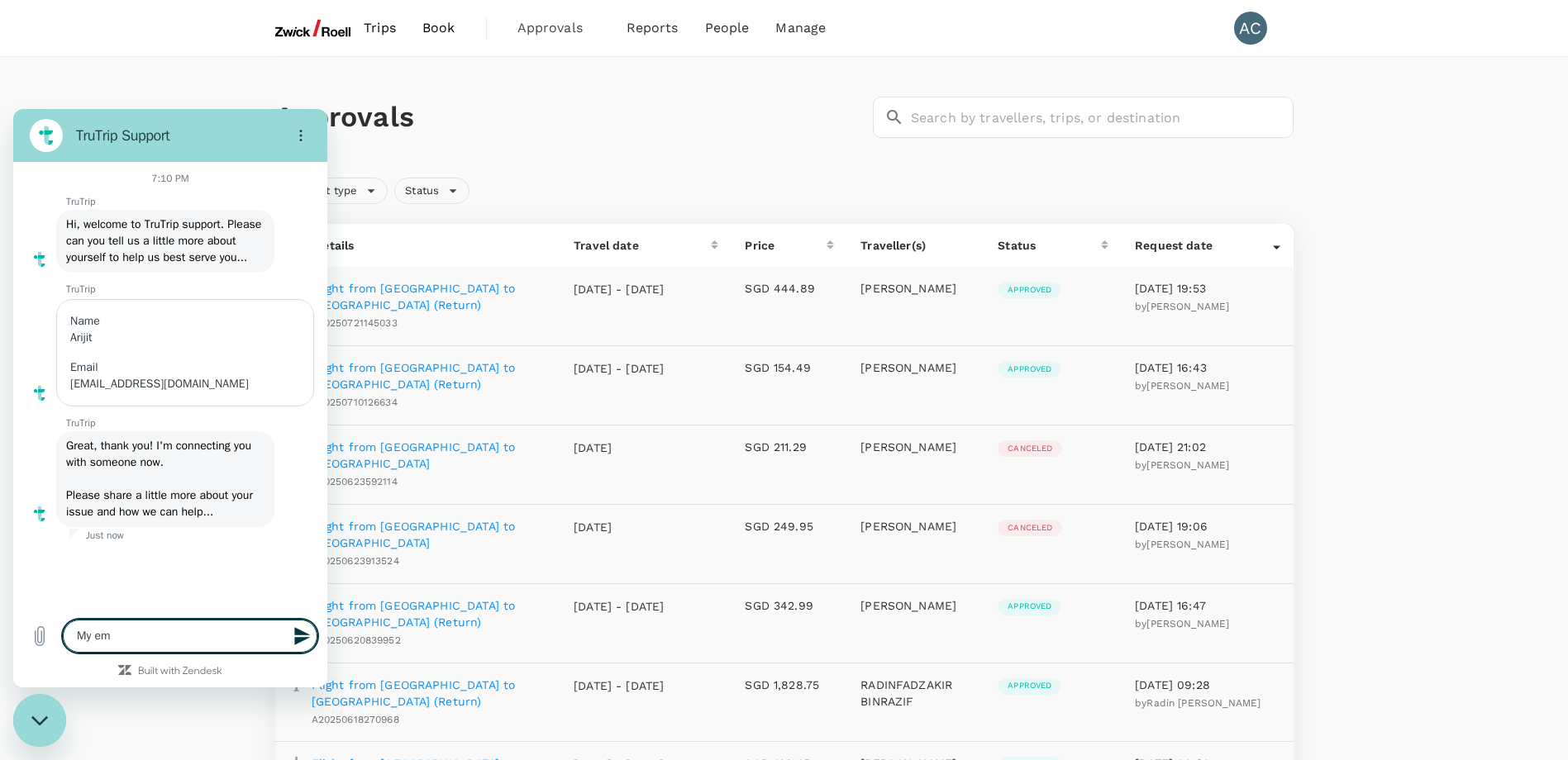 type on "My emp" 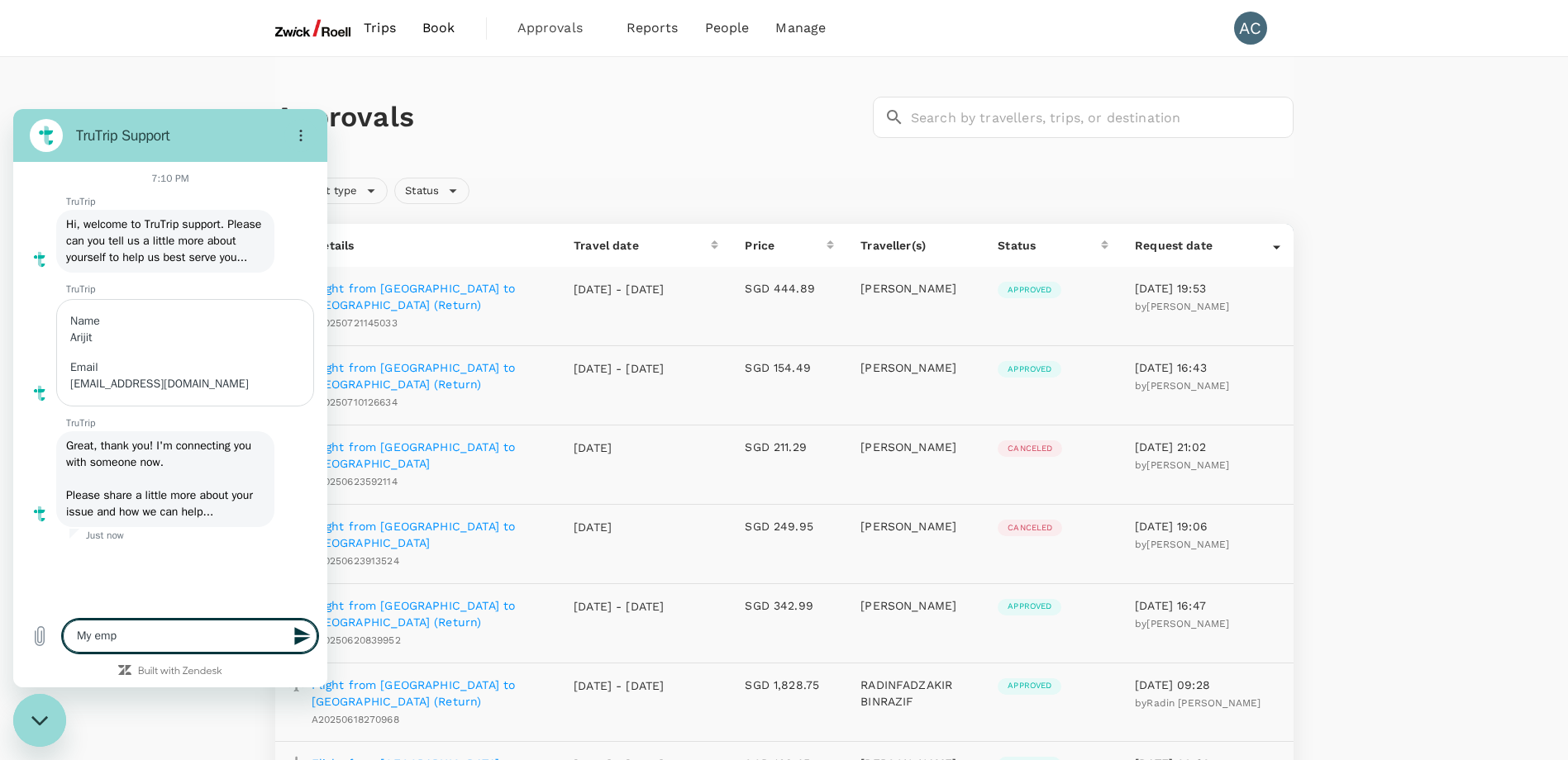 type on "My empl" 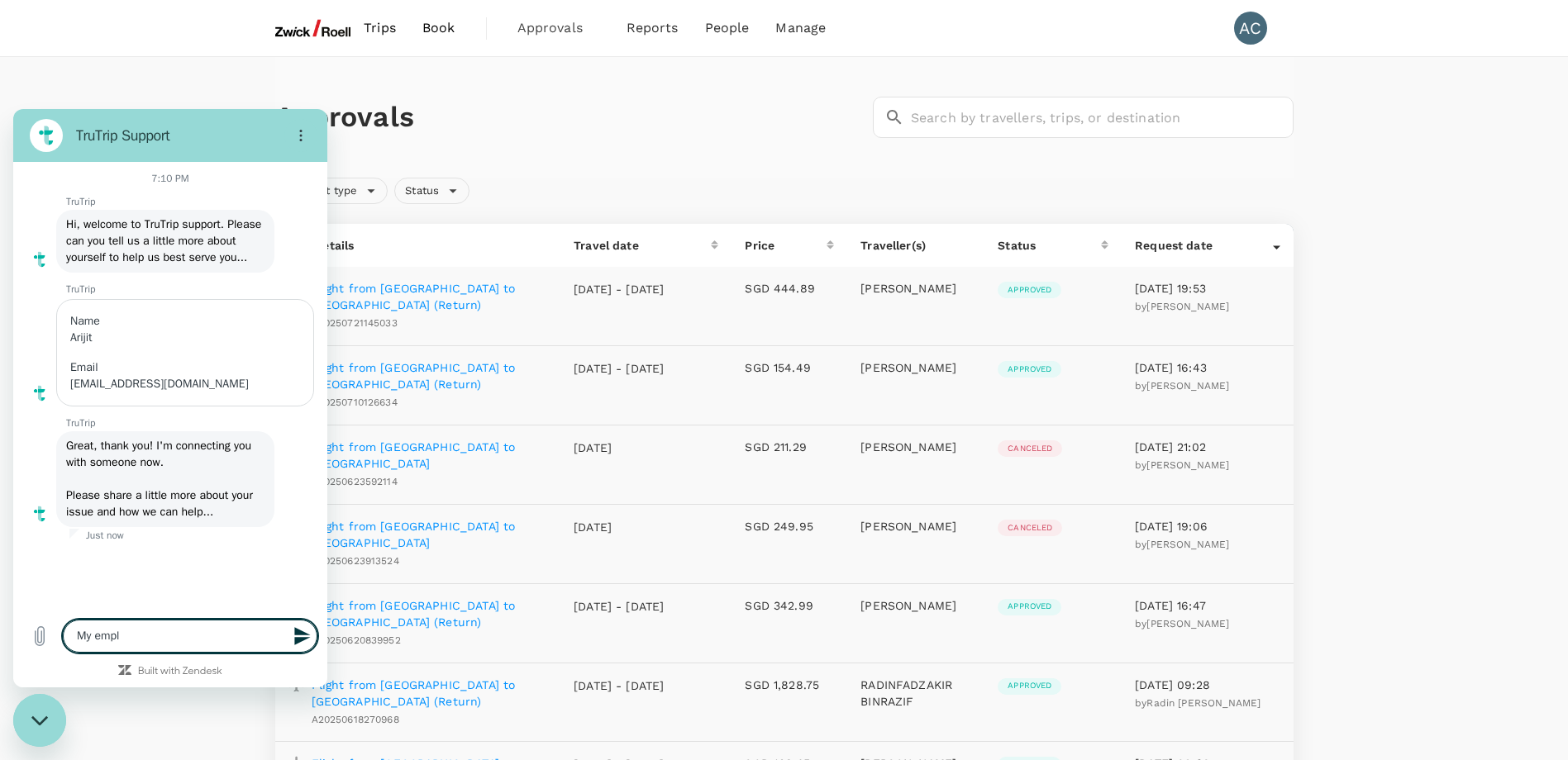 type on "My emplp" 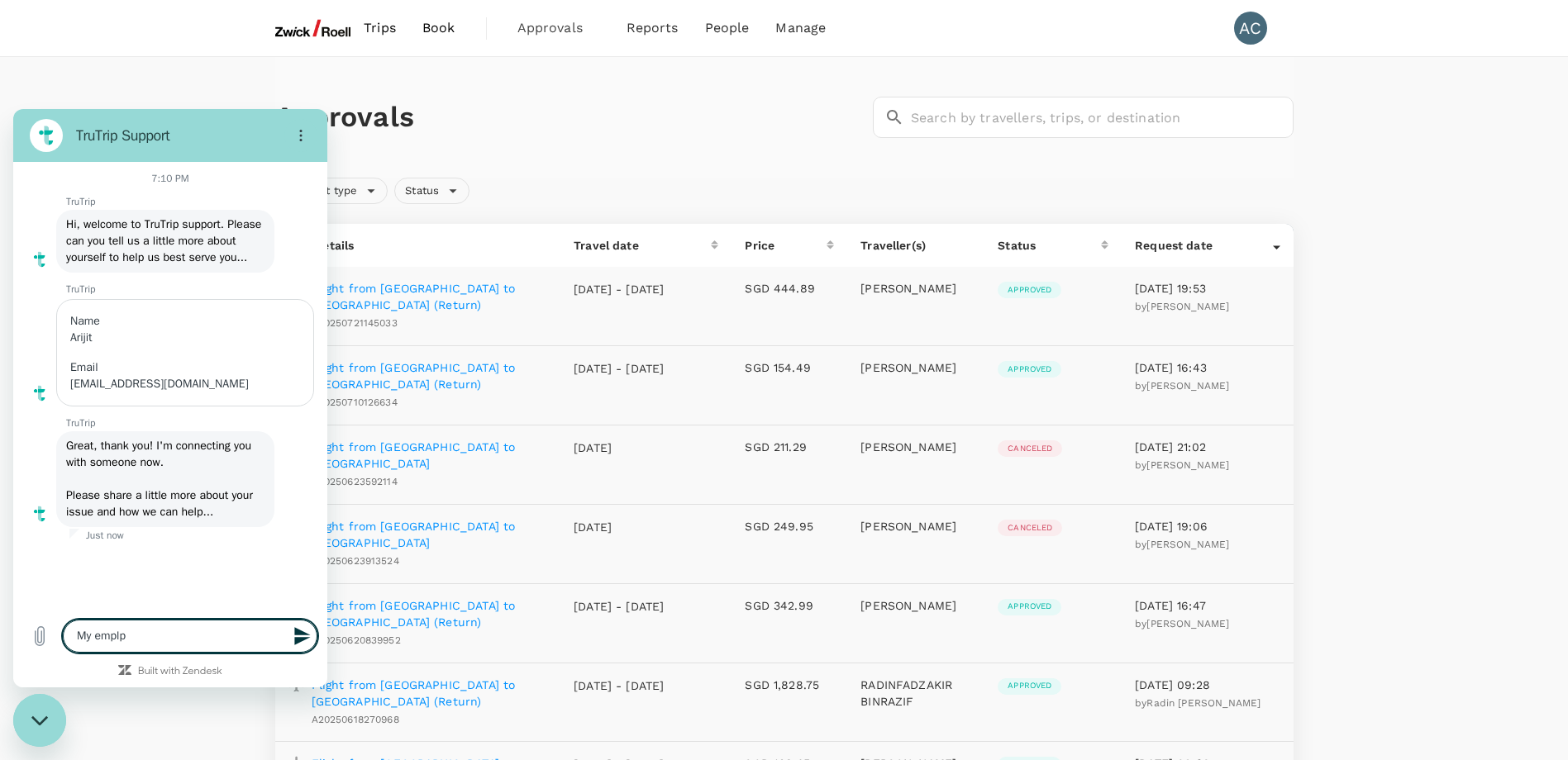 type on "My emplpy" 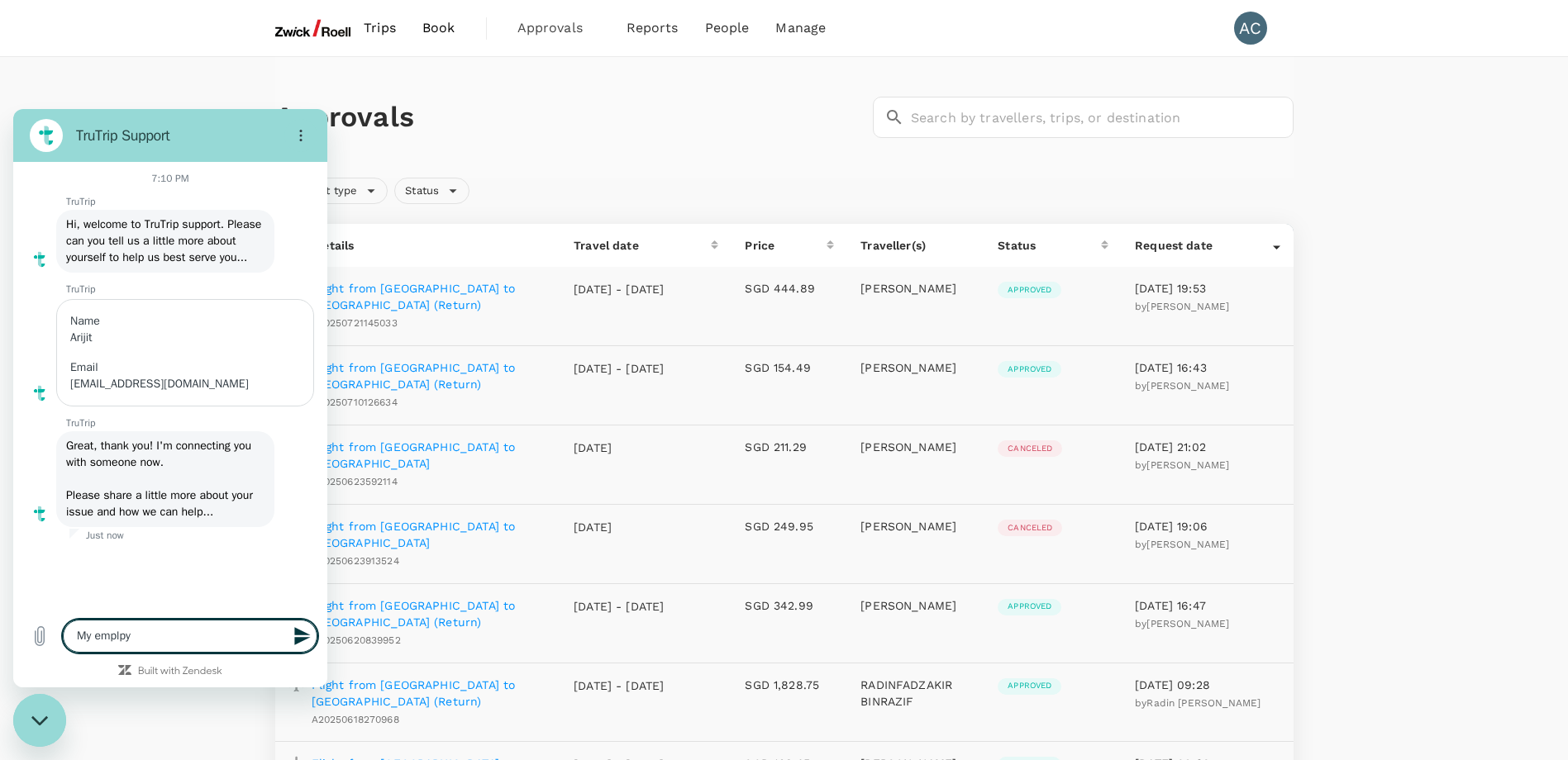 type on "My emplpye" 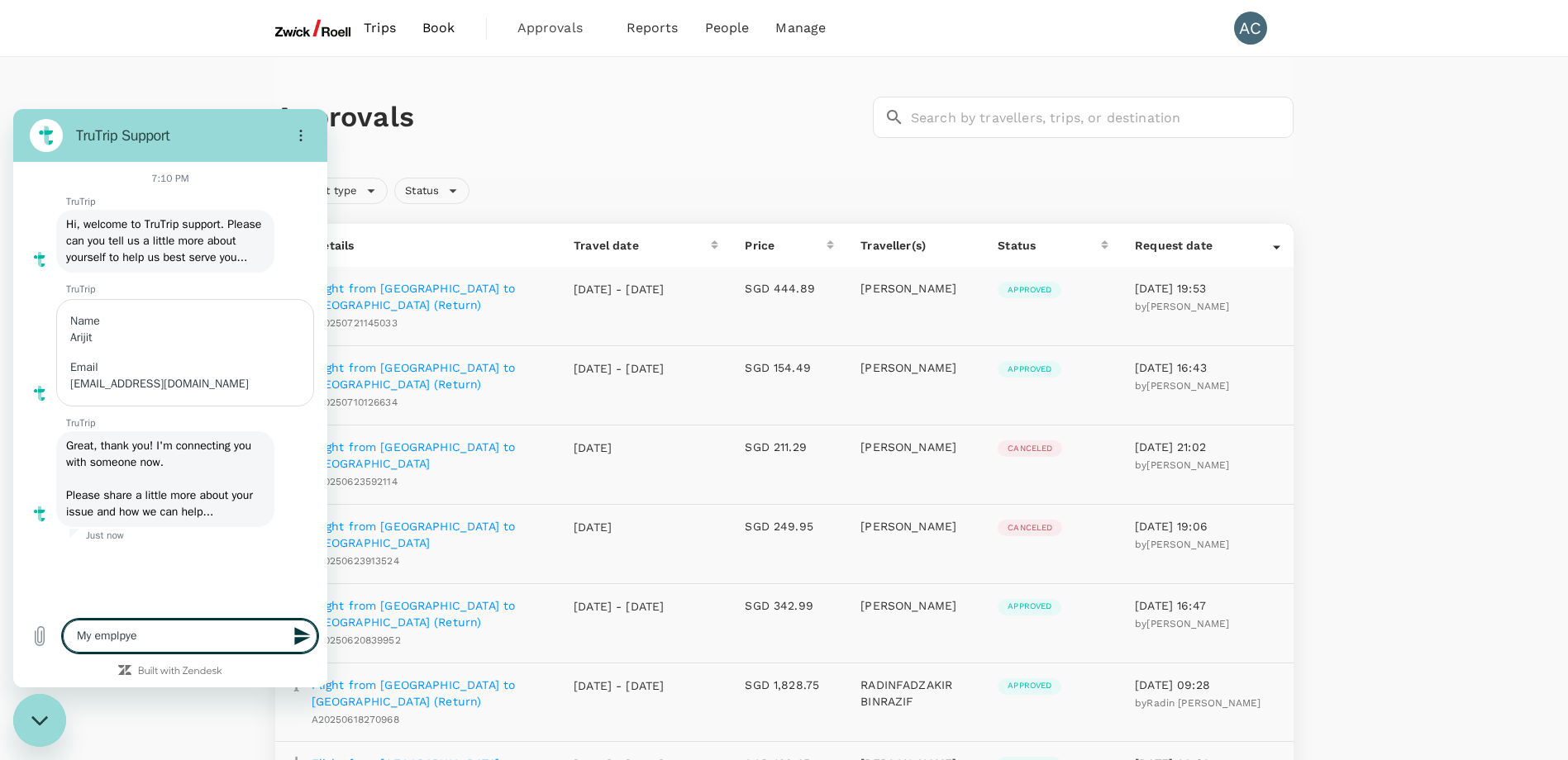 type on "My emplpyee" 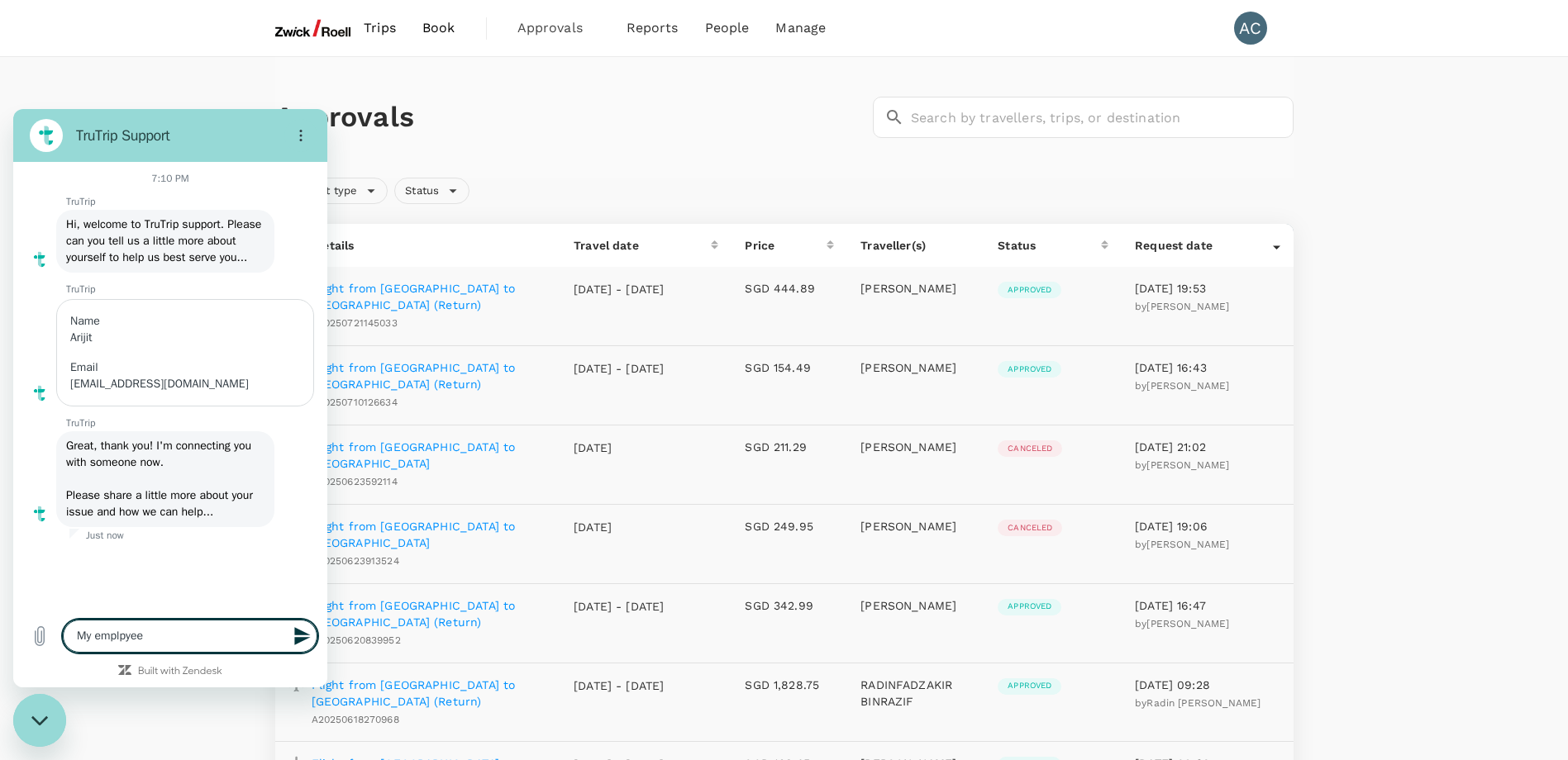 type on "My emplpyee" 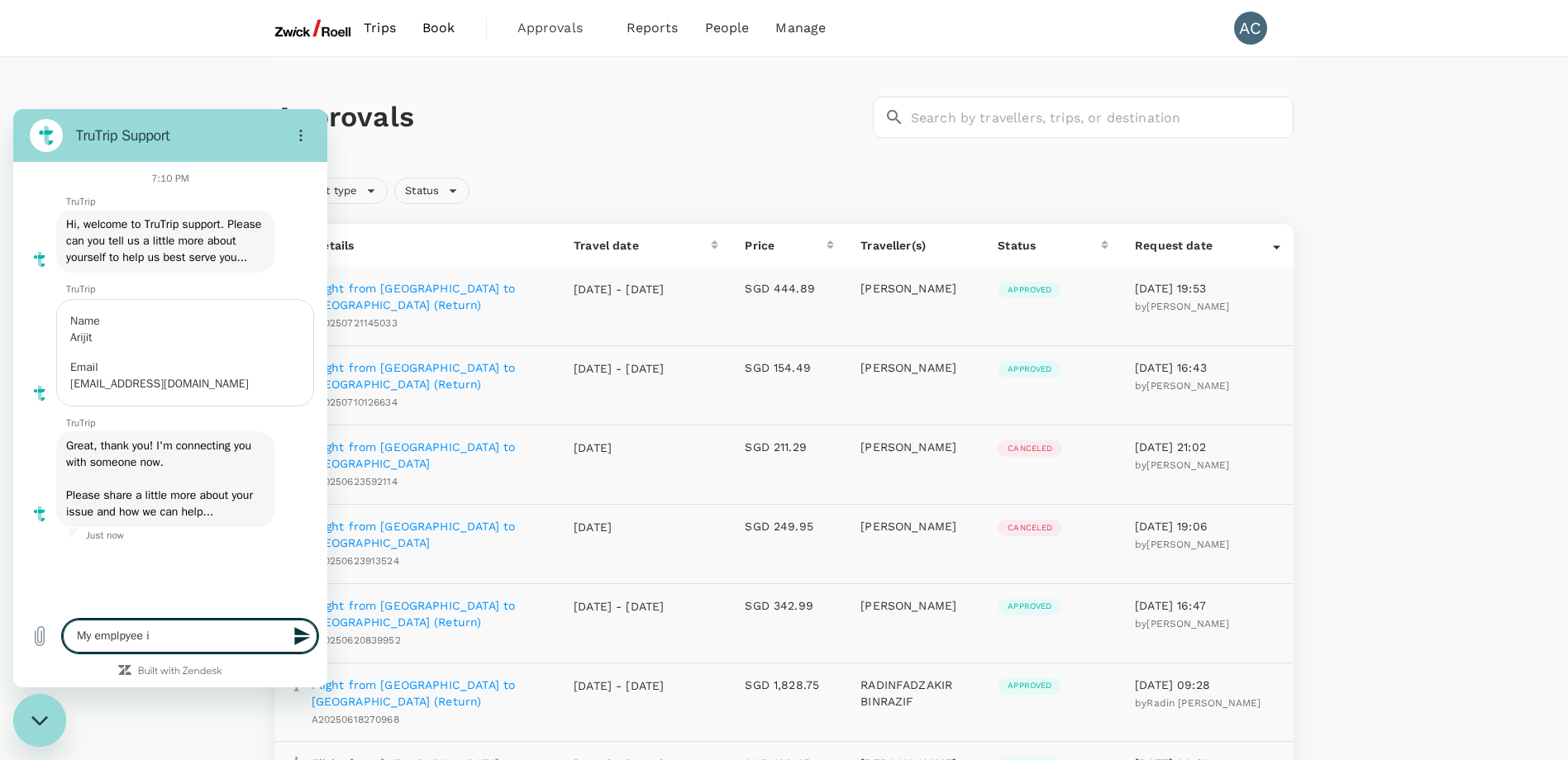 type on "My emplpyee in" 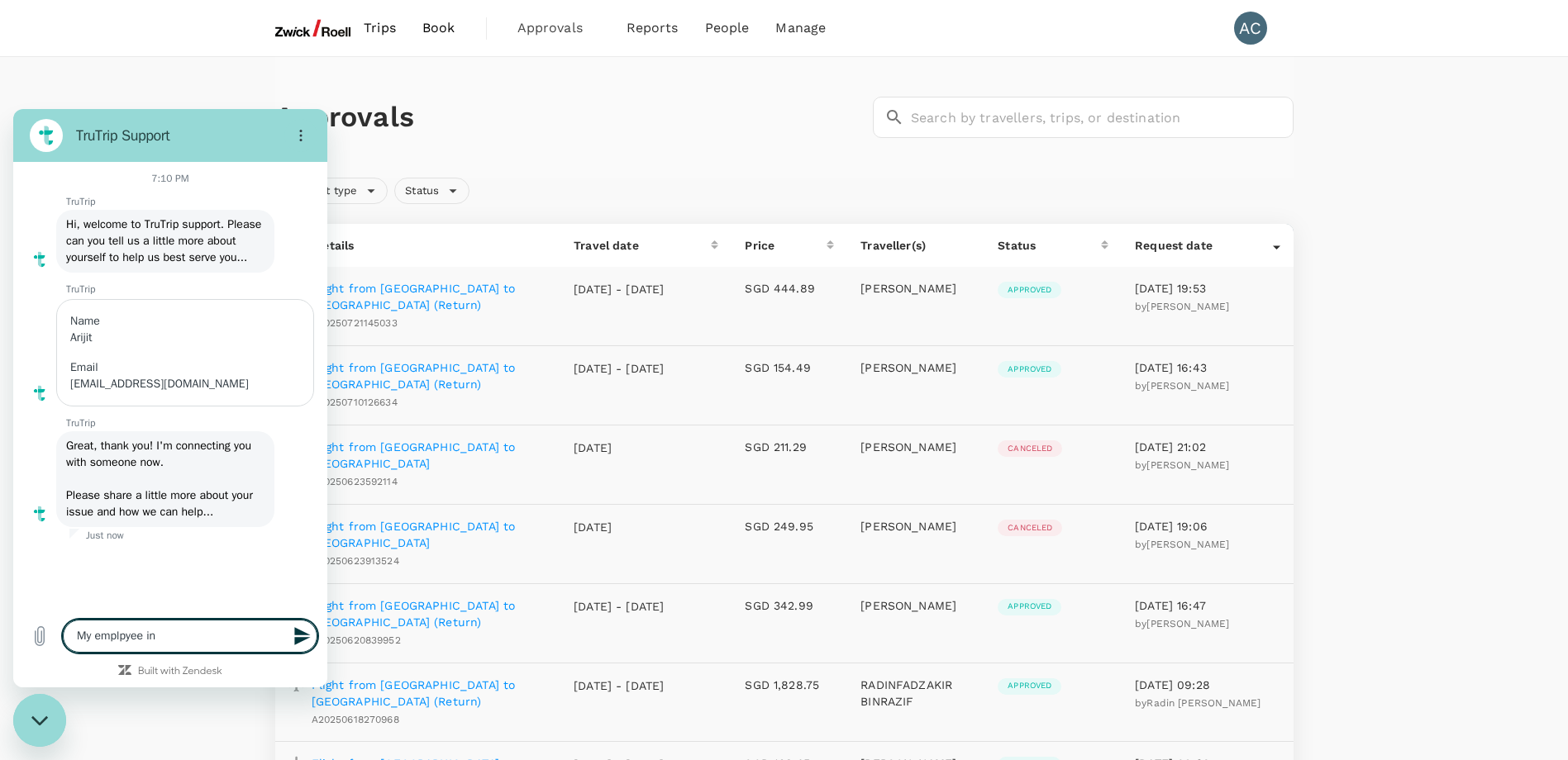 type on "My emplpyee inf" 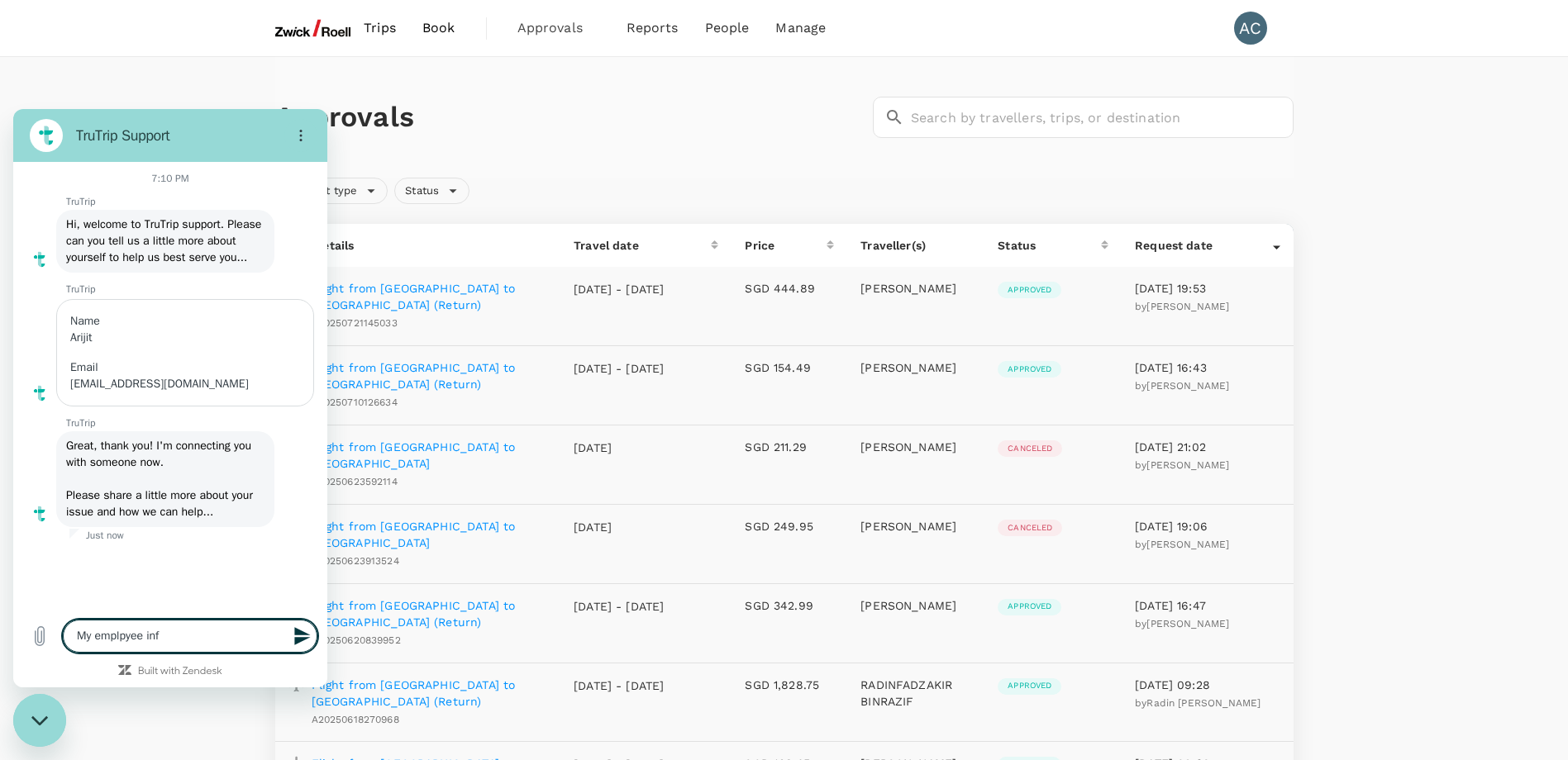 type on "My emplpyee info" 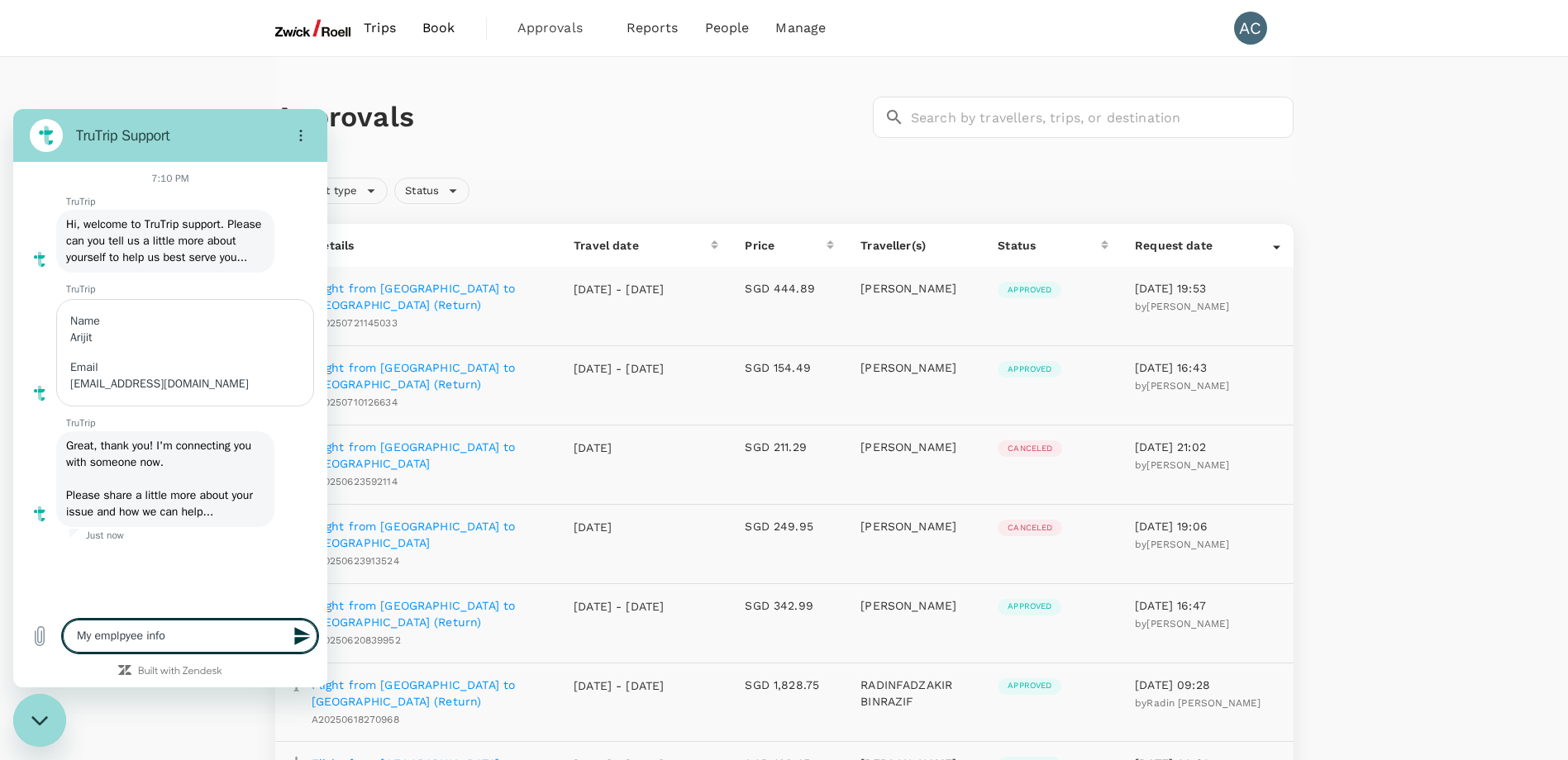 type on "My emplpyee infor" 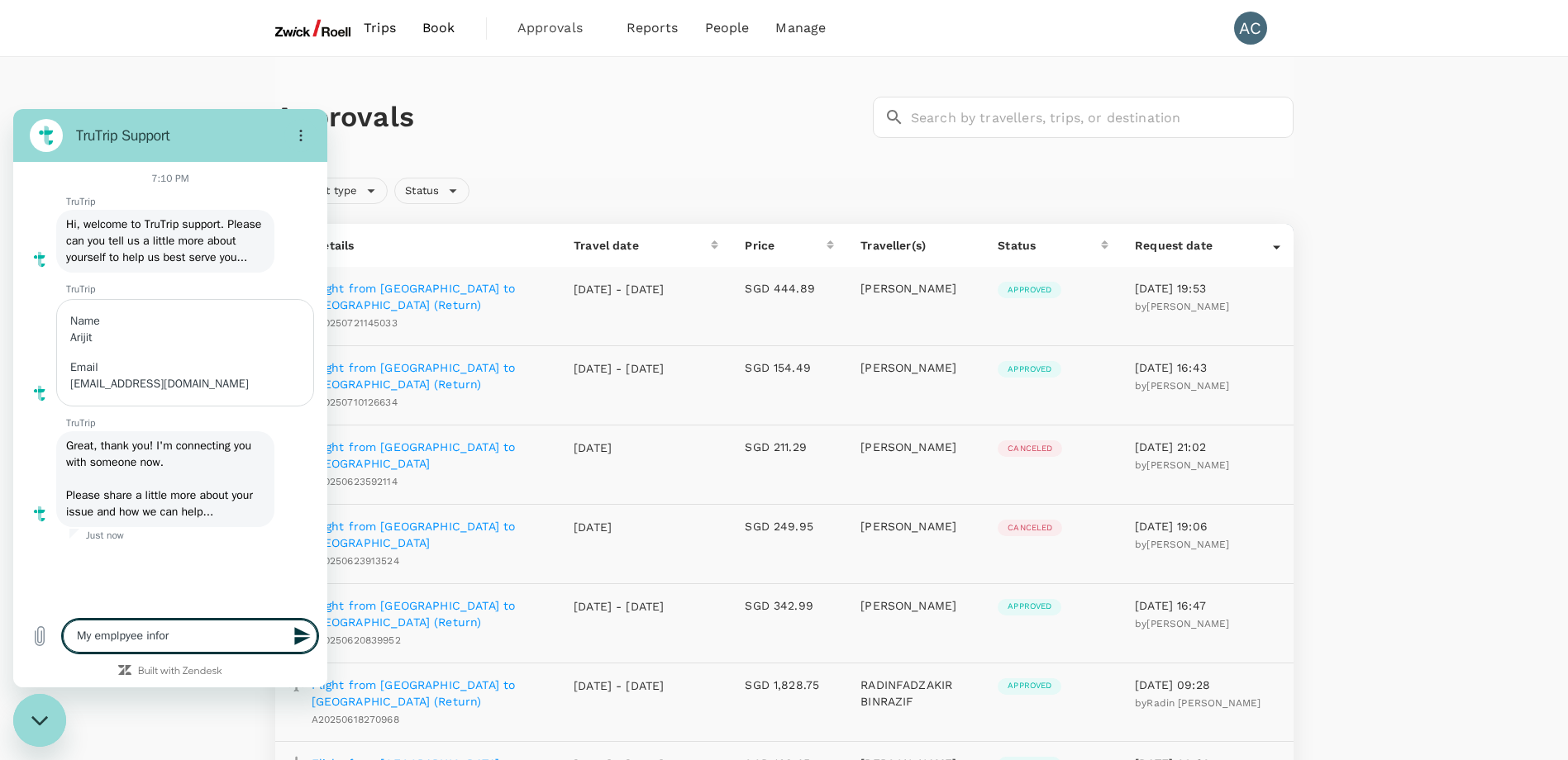 type on "My emplpyee inform" 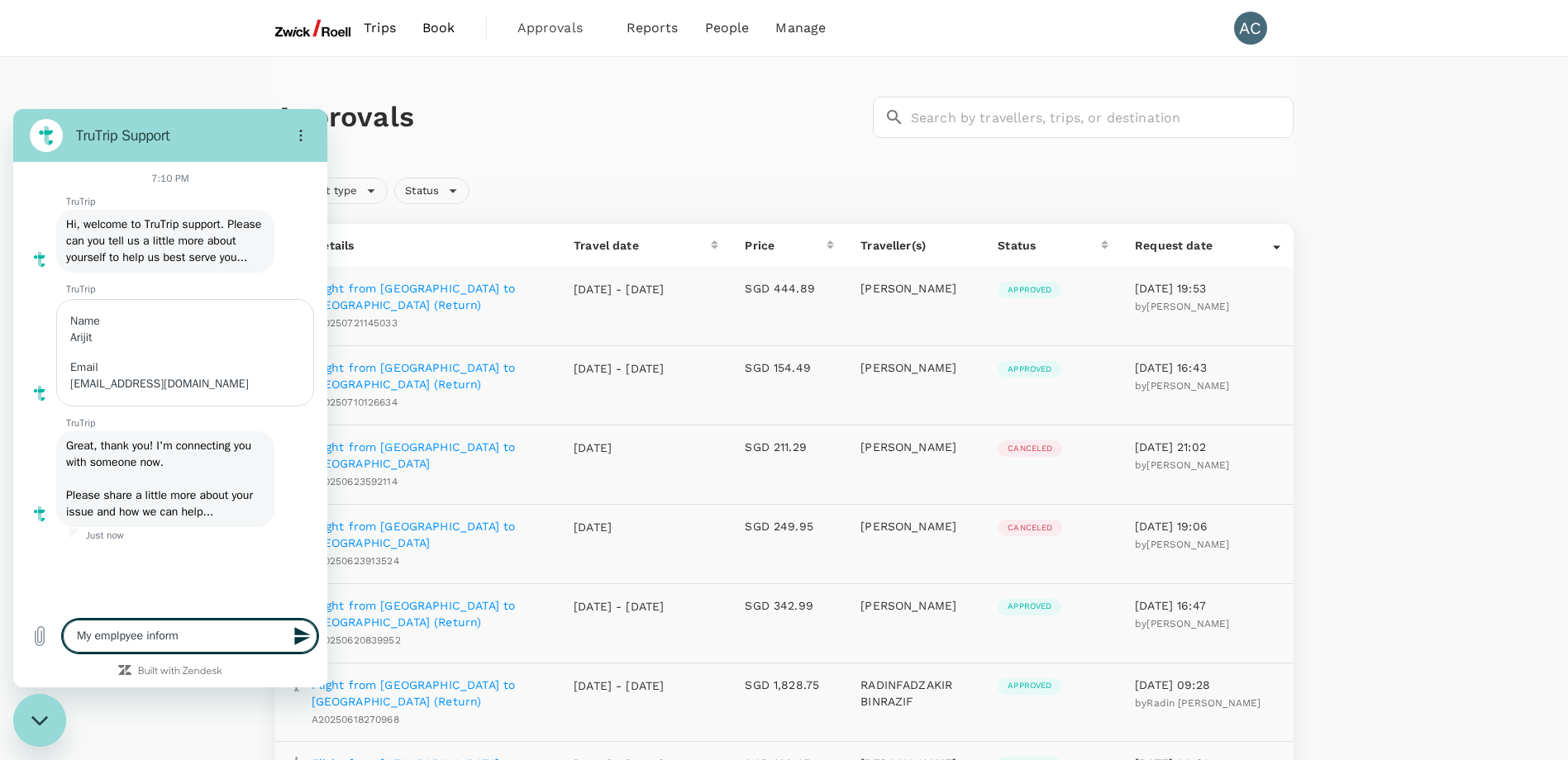 type on "My emplpyee informe" 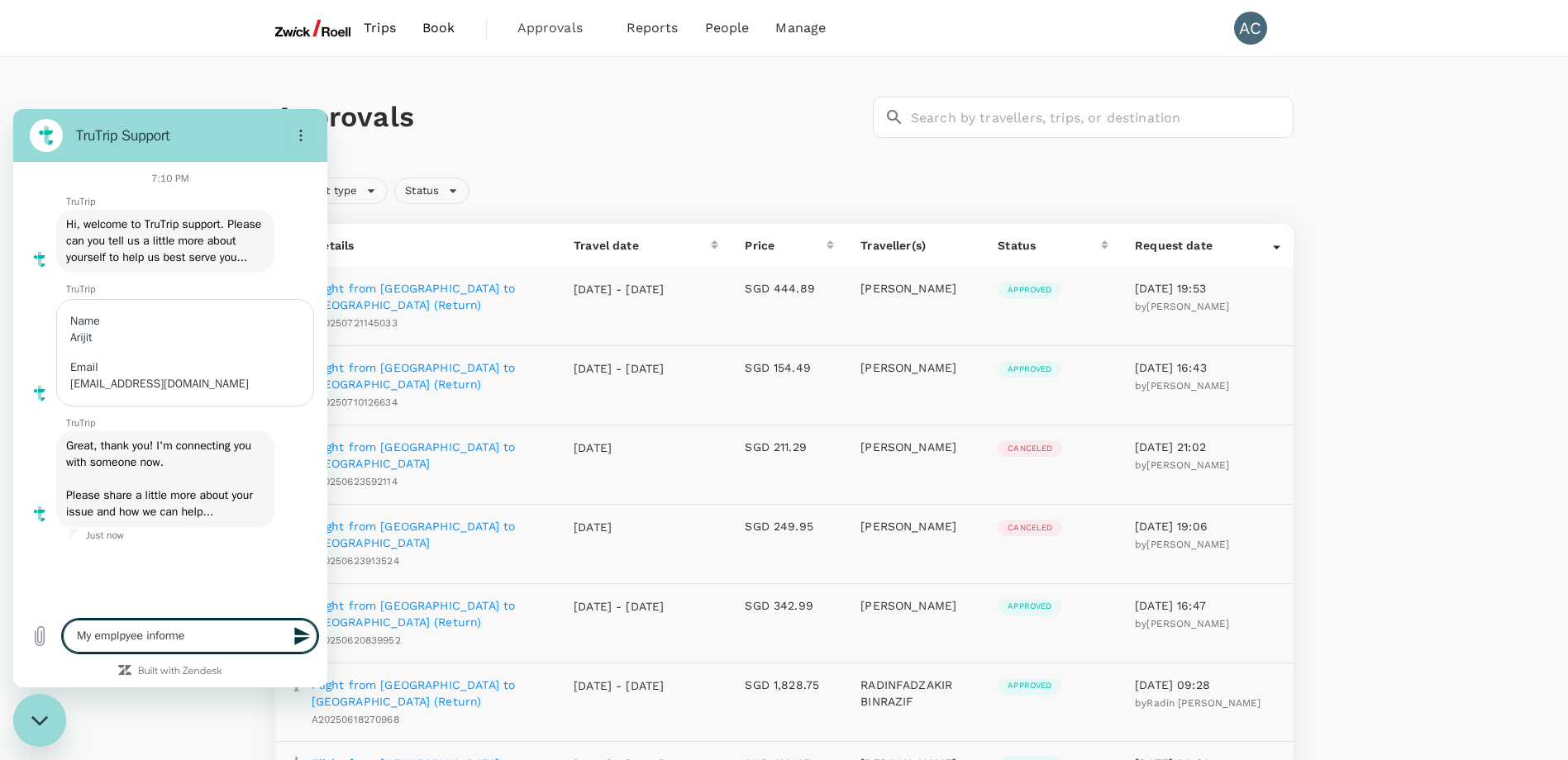 type on "My emplpyee informed" 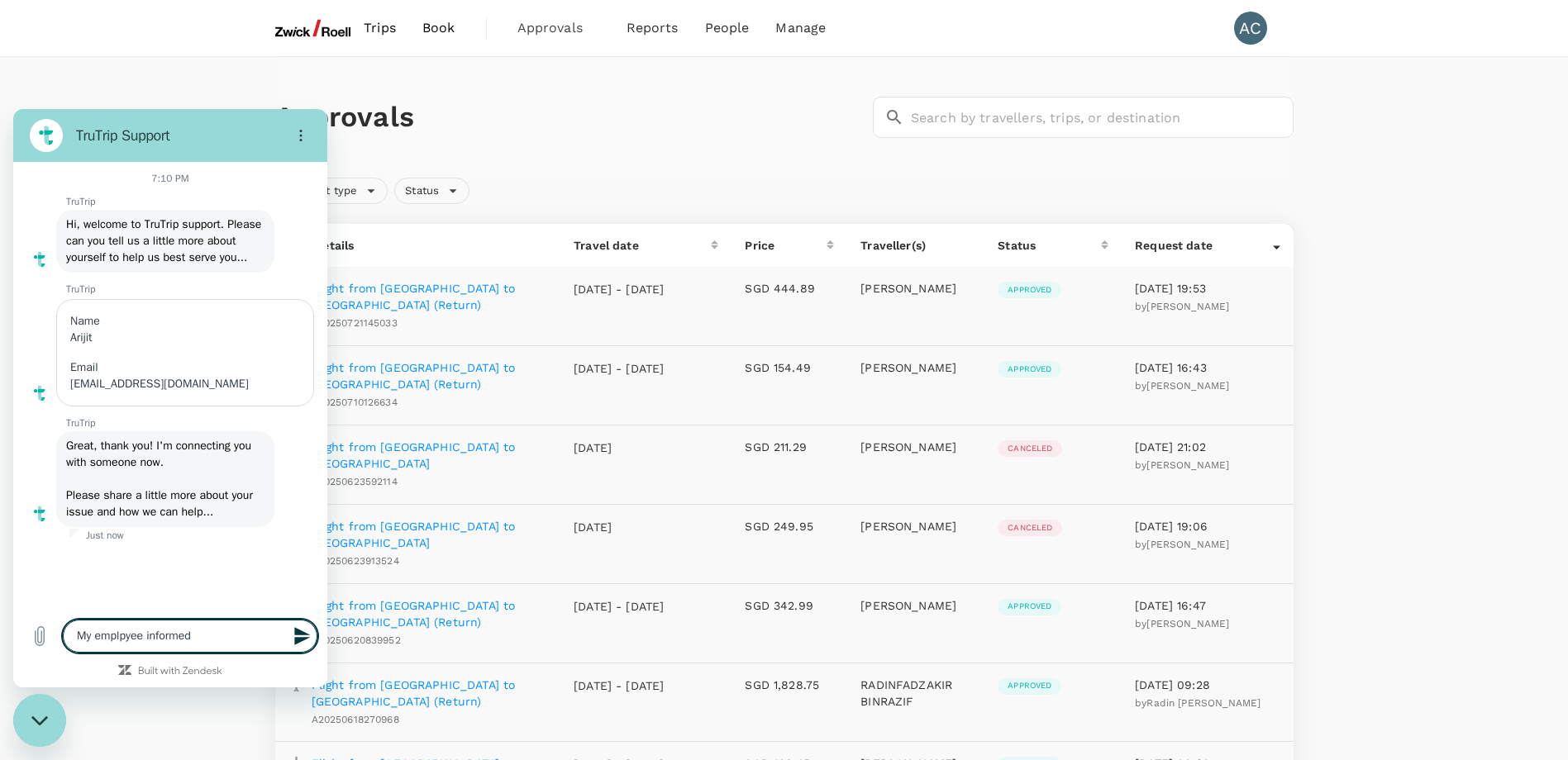 type on "My emplpyee informe" 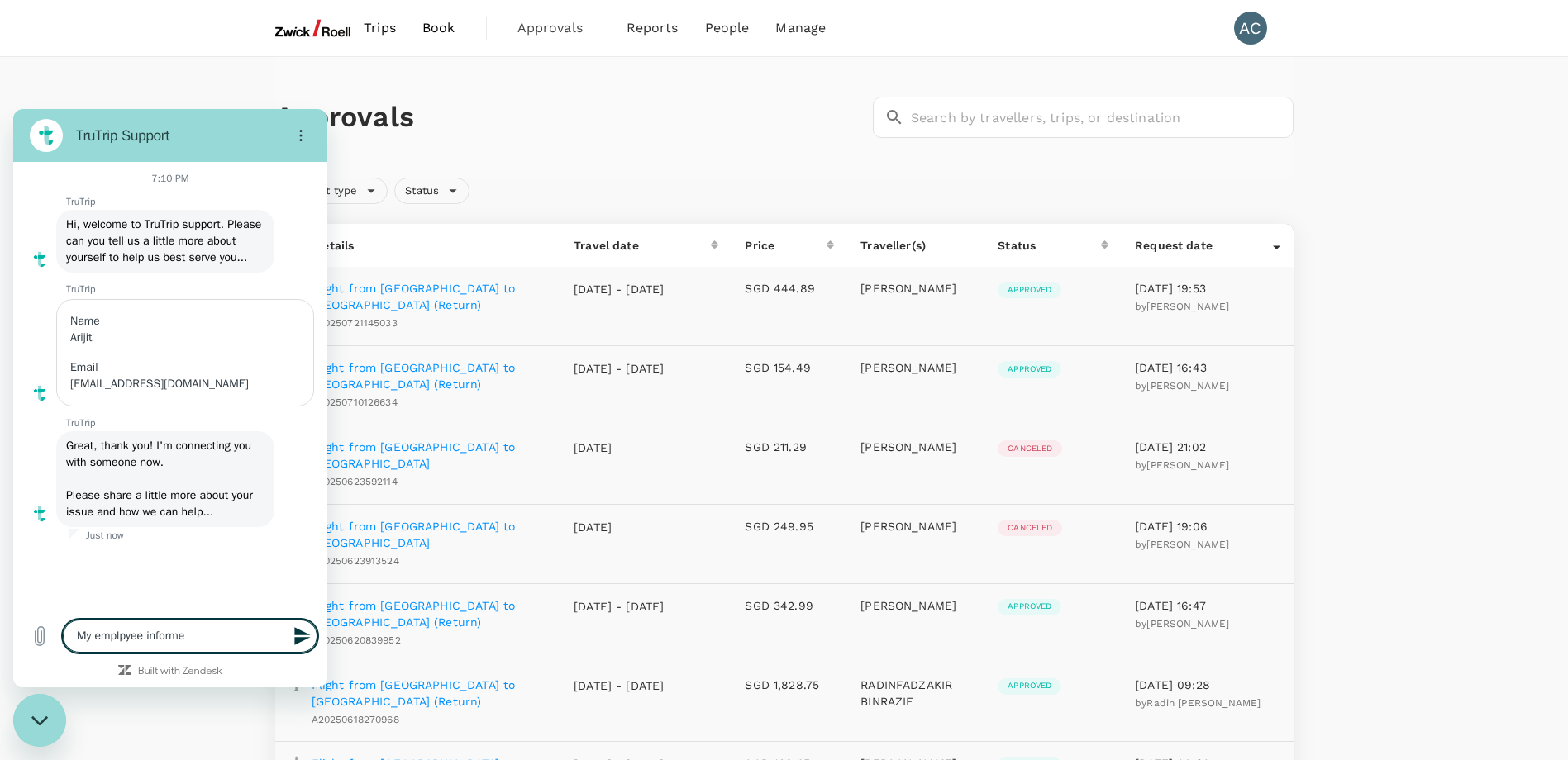 type on "My emplpyee inform" 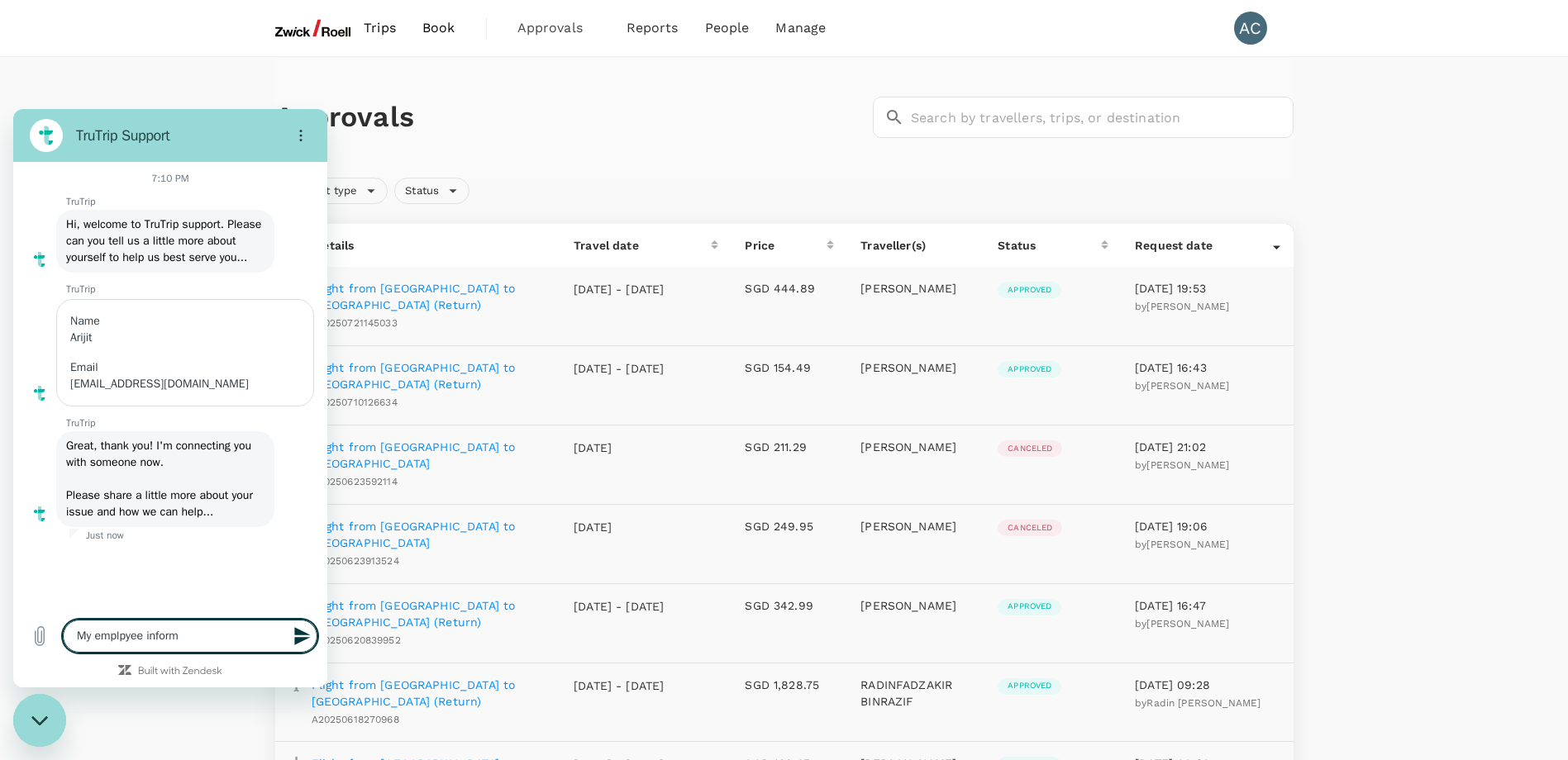 type on "My emplpyee infor" 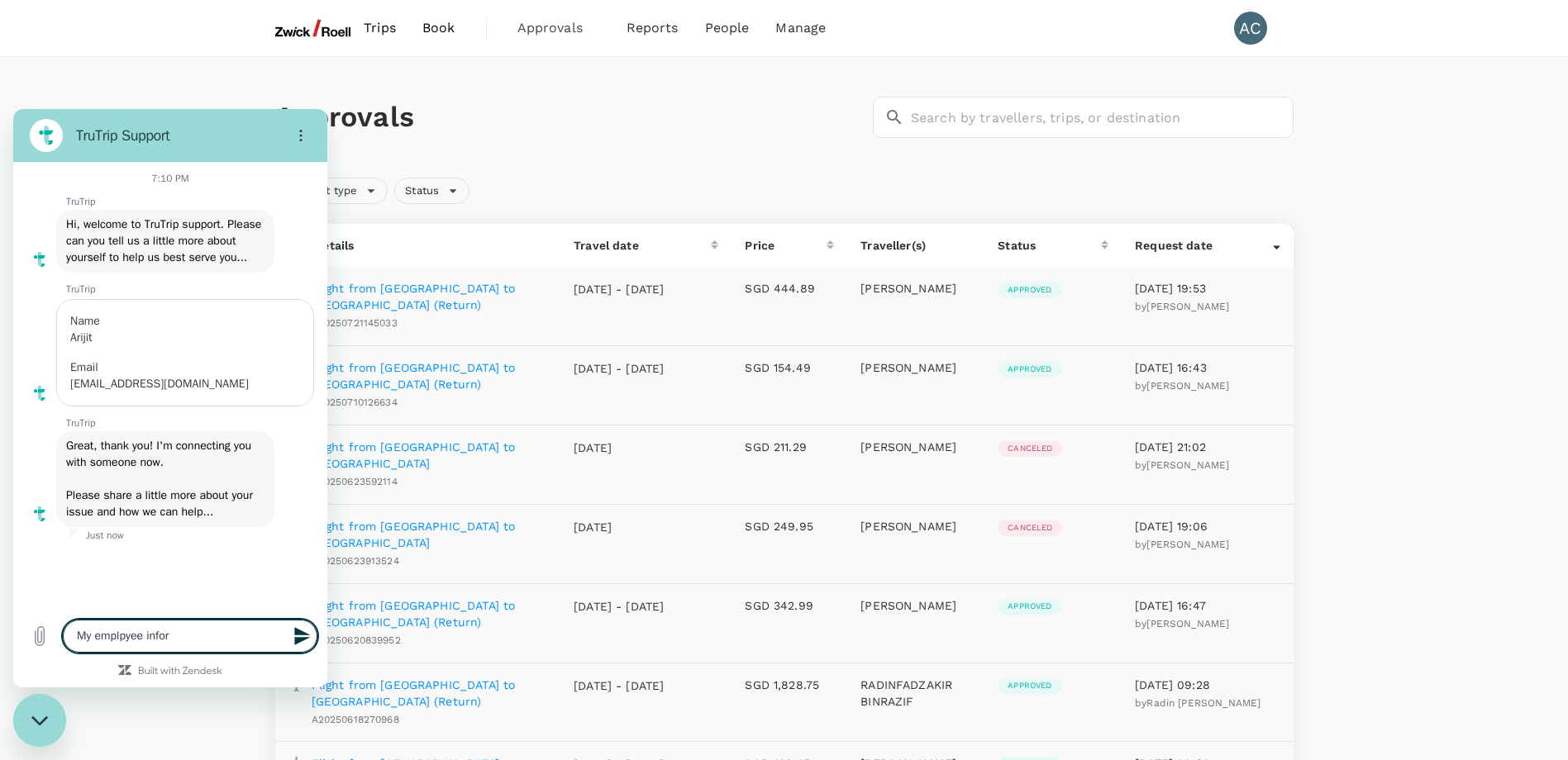 type on "x" 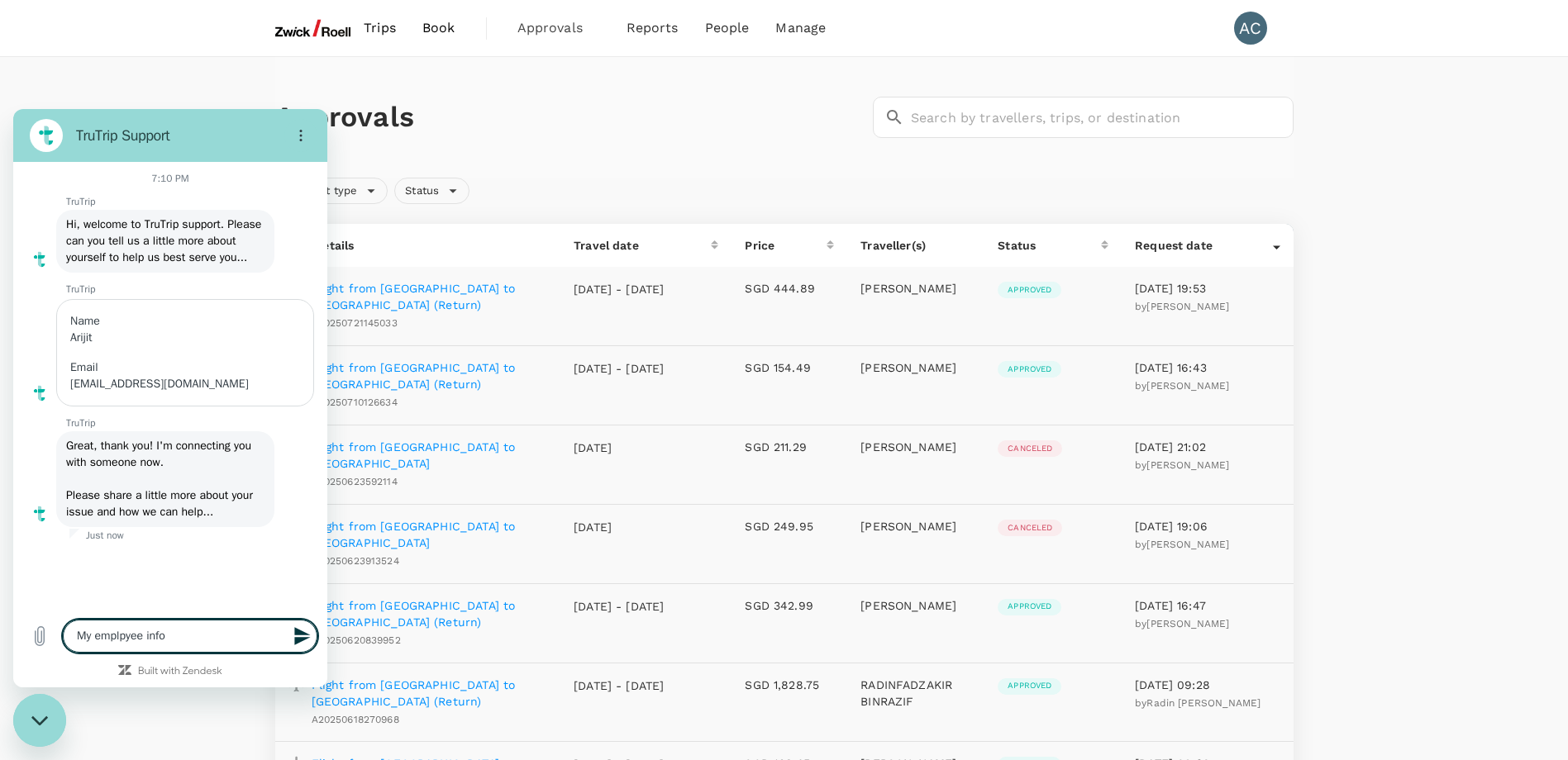 type on "My emplpyee inf" 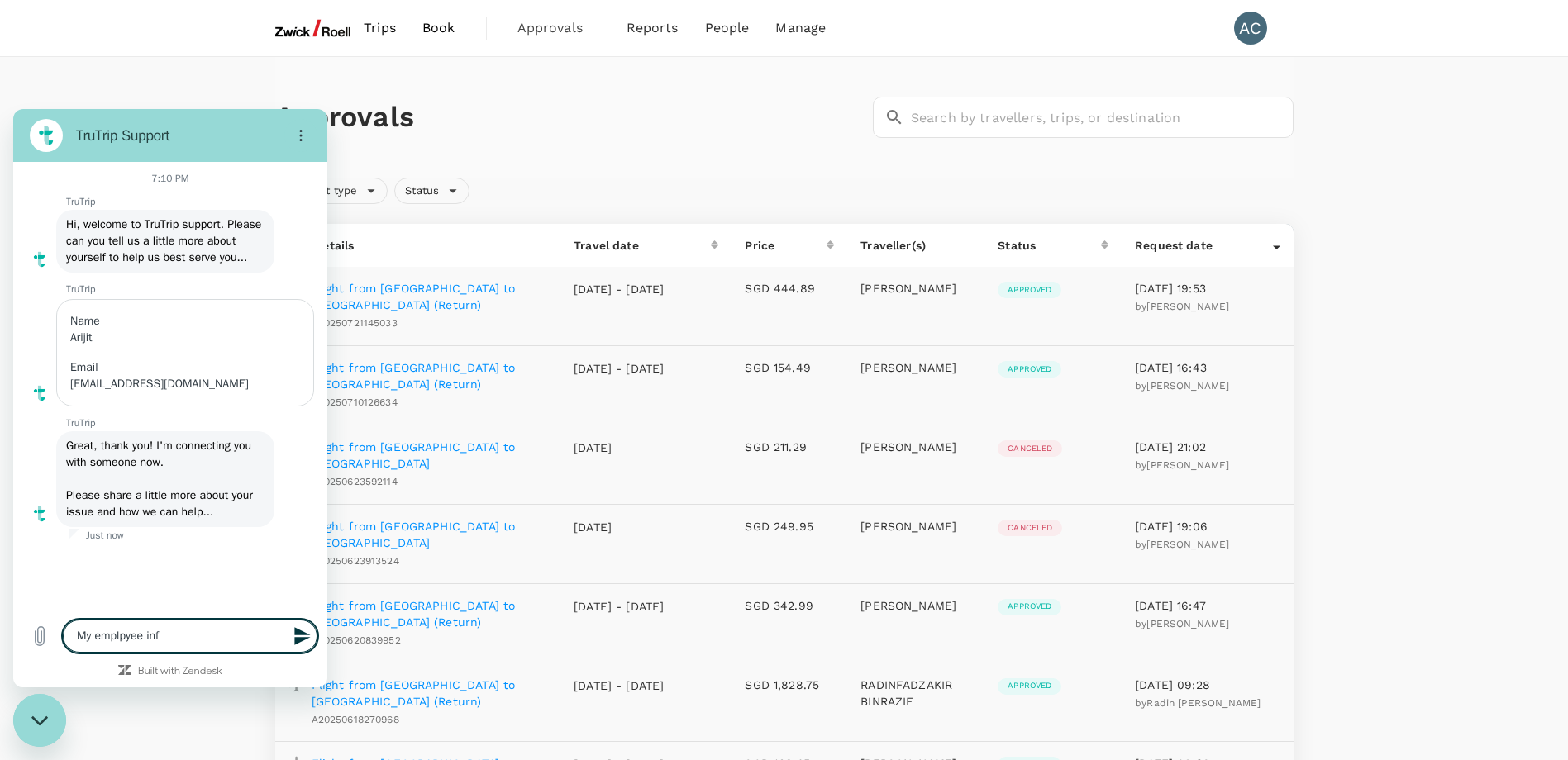 type on "My emplpyee in" 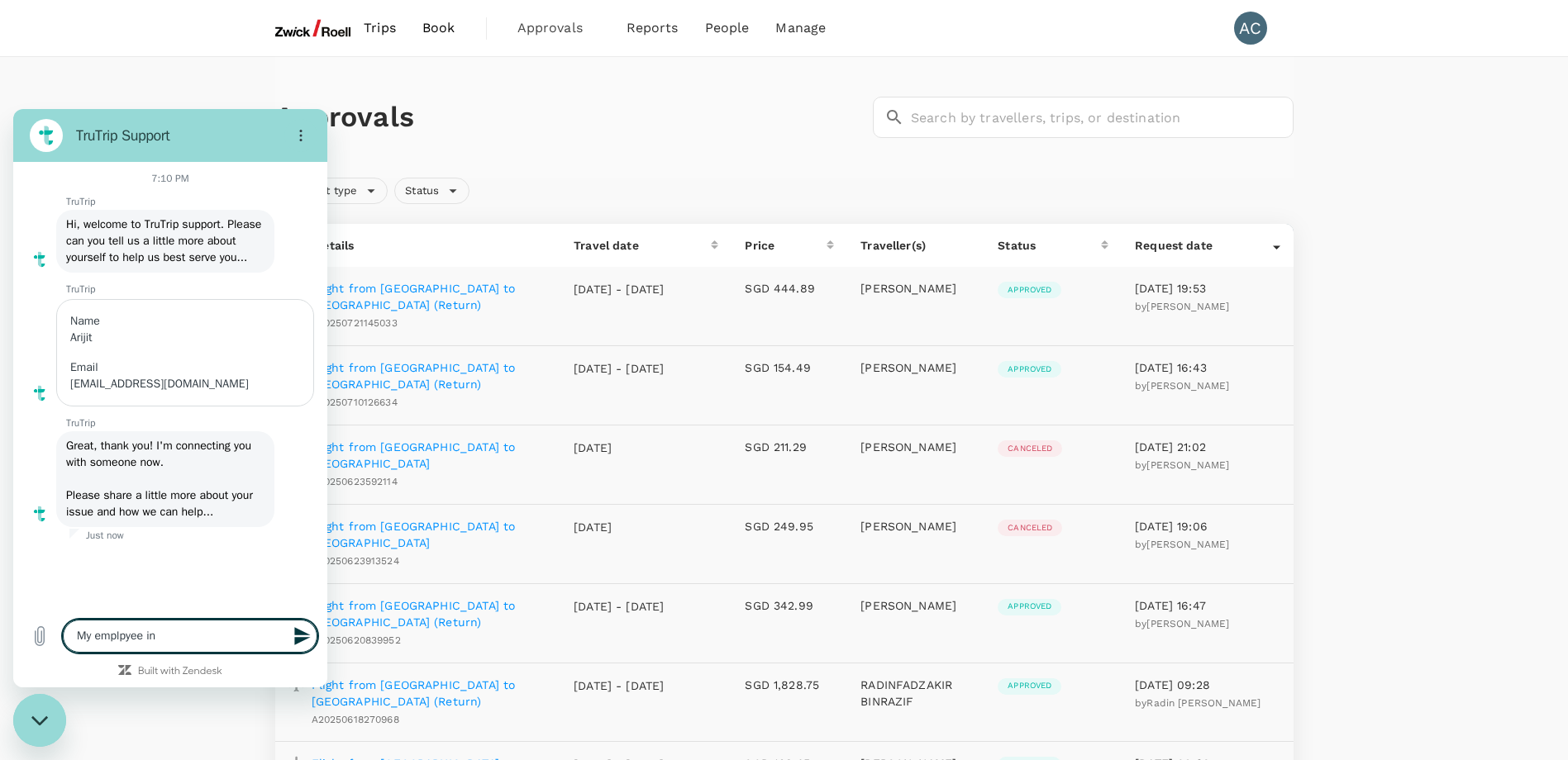 type on "My emplpyee i" 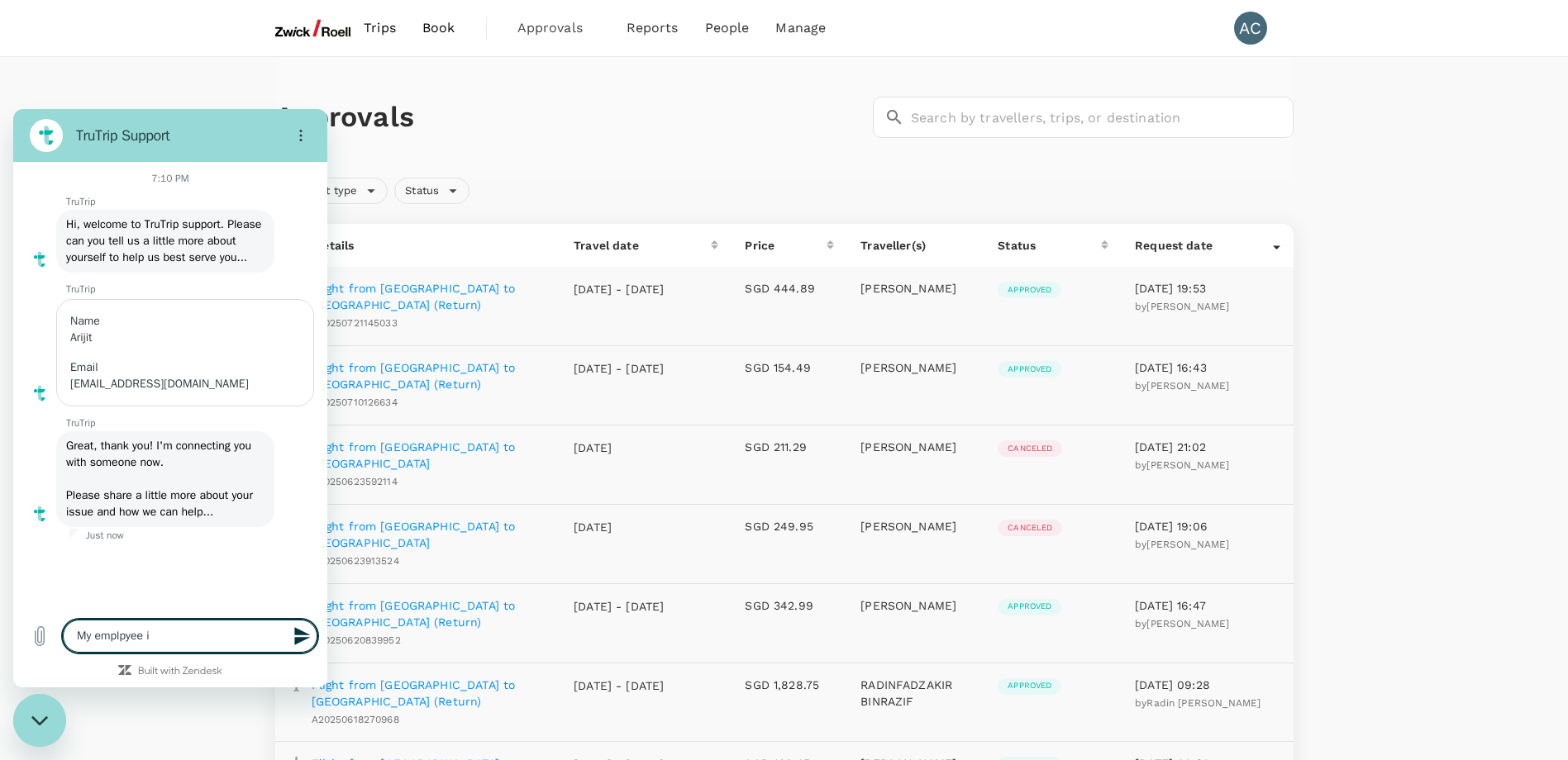 type on "x" 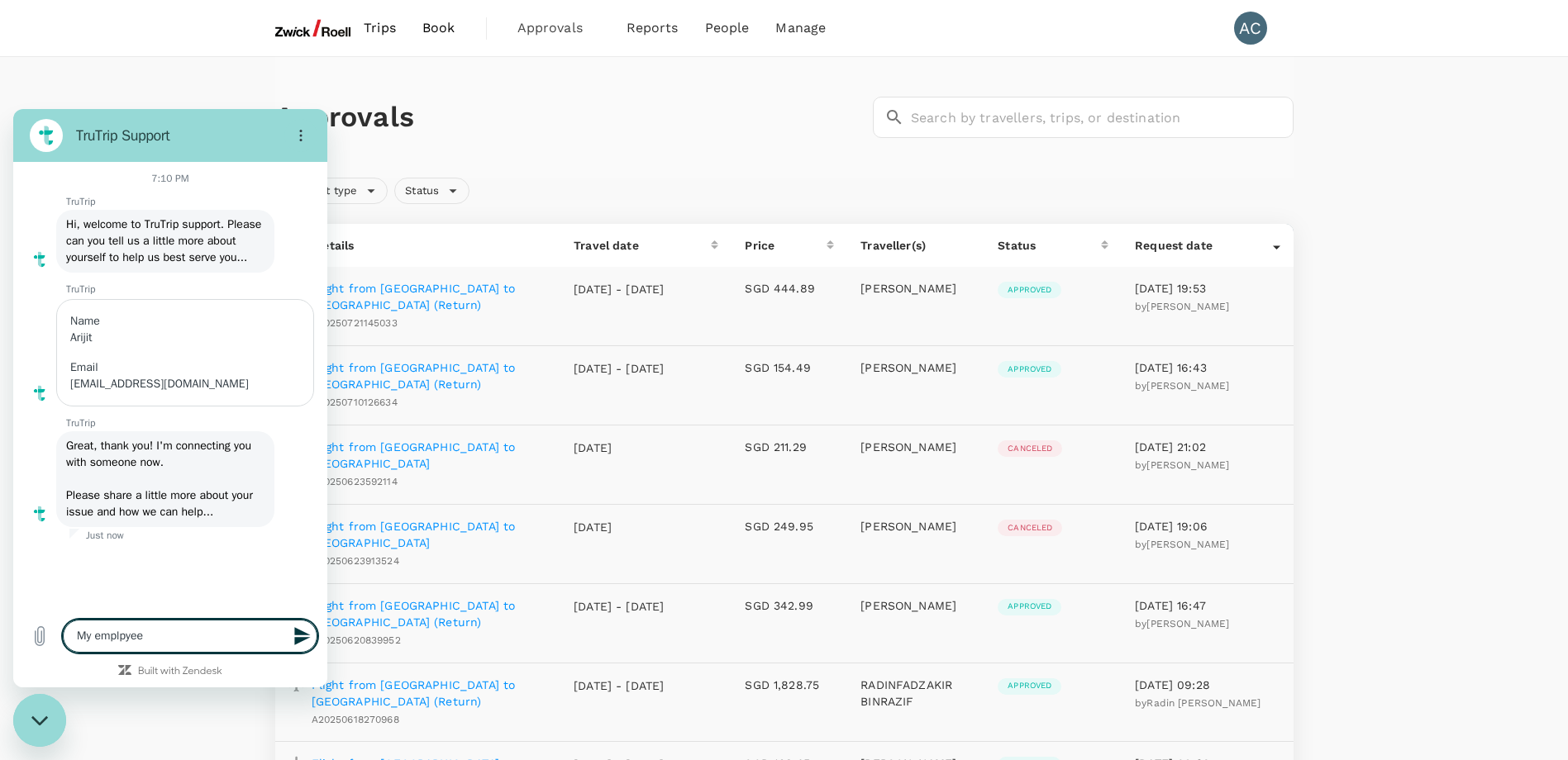type on "My emplpyee B" 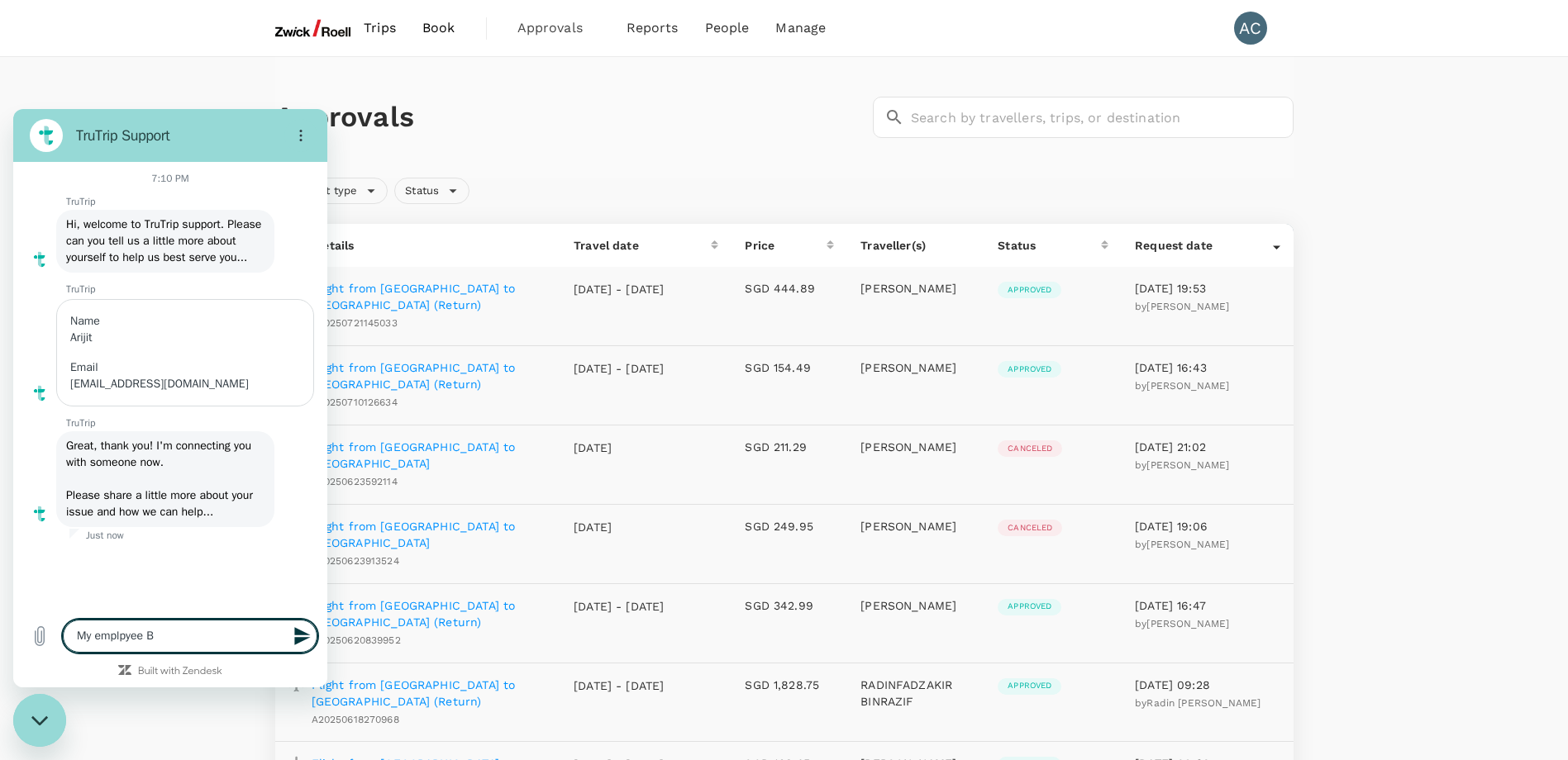 type on "My emplpyee BA" 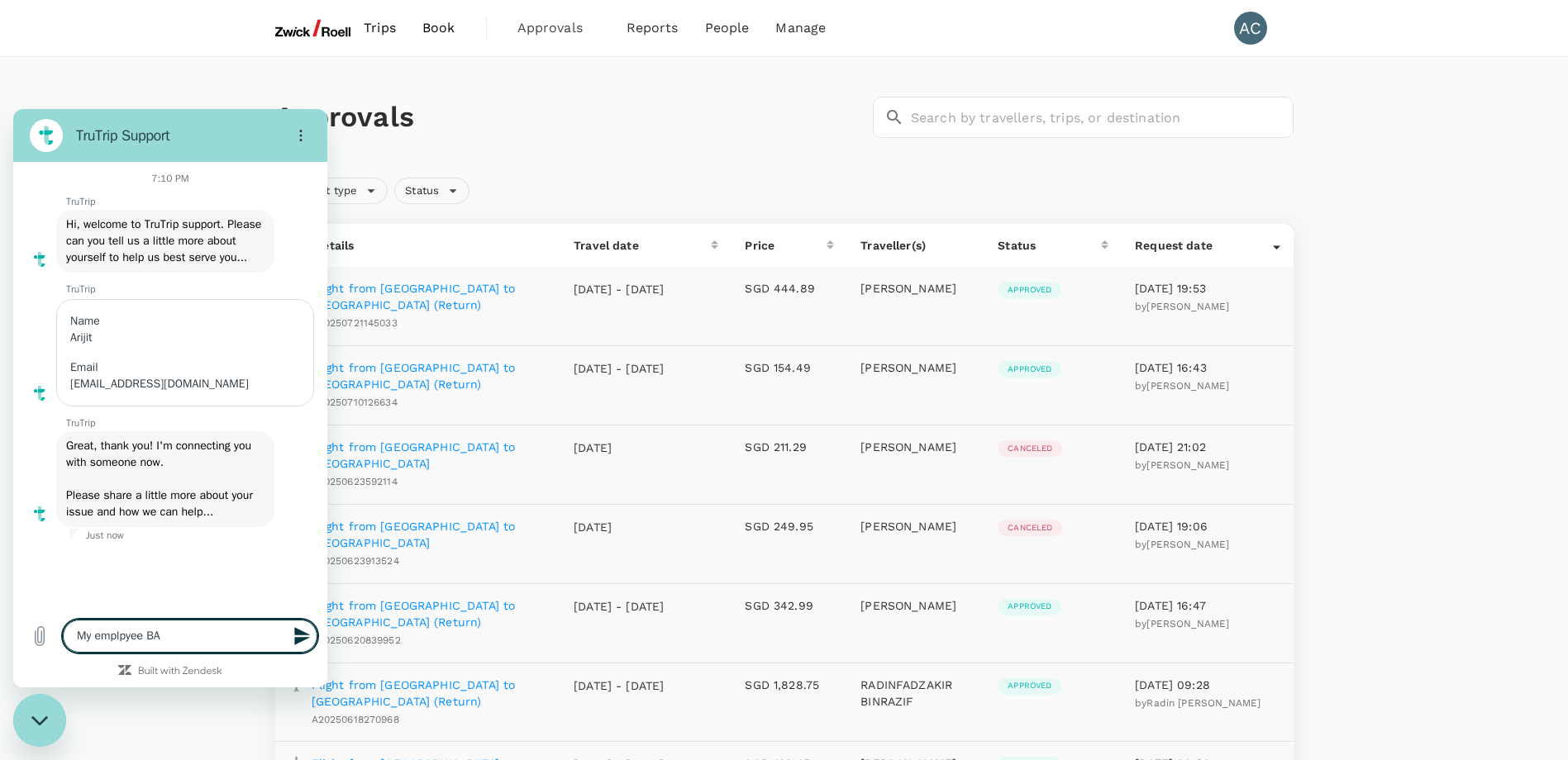type on "My emplpyee BAs" 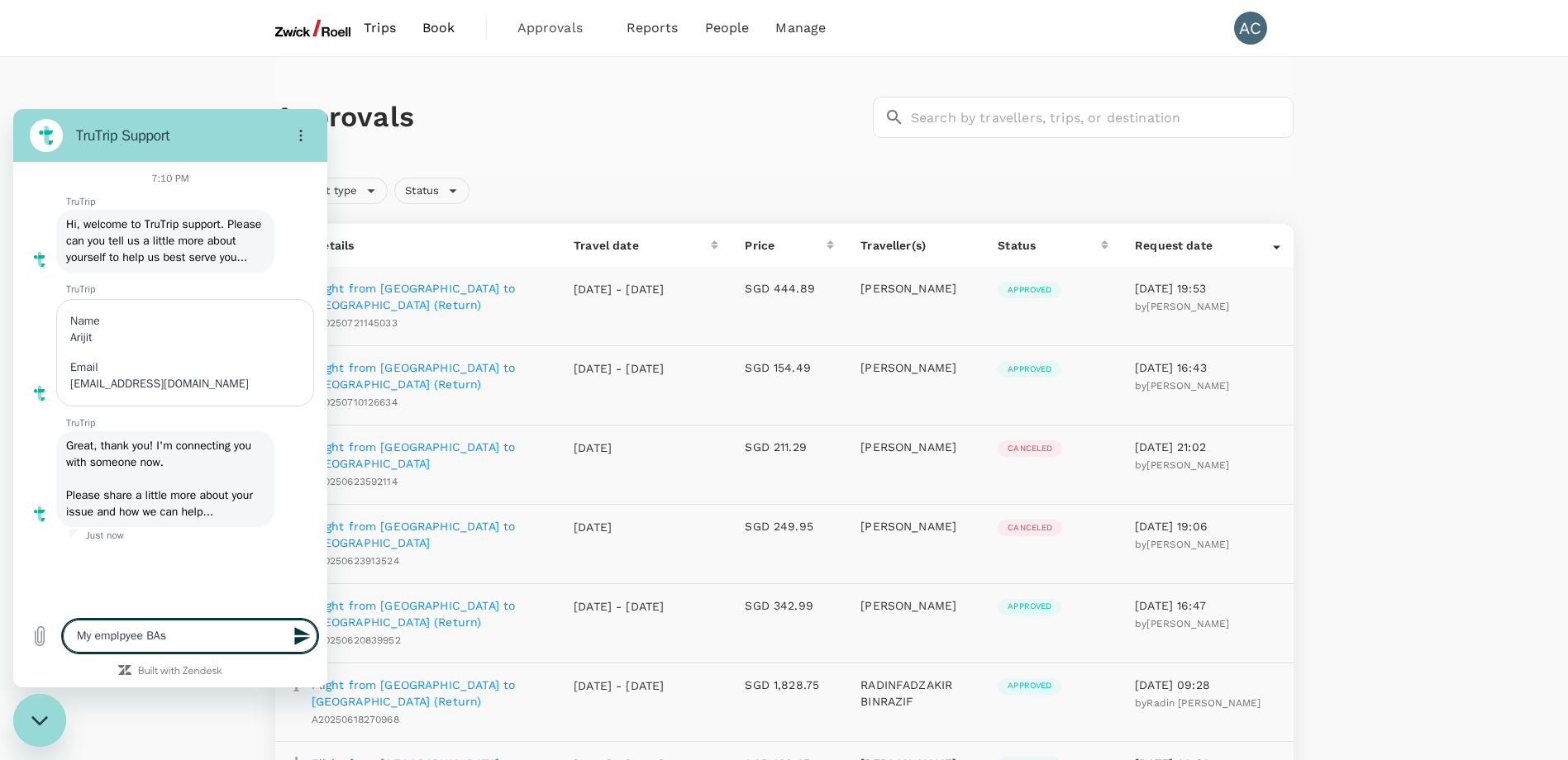 type on "My emplpyee BAs" 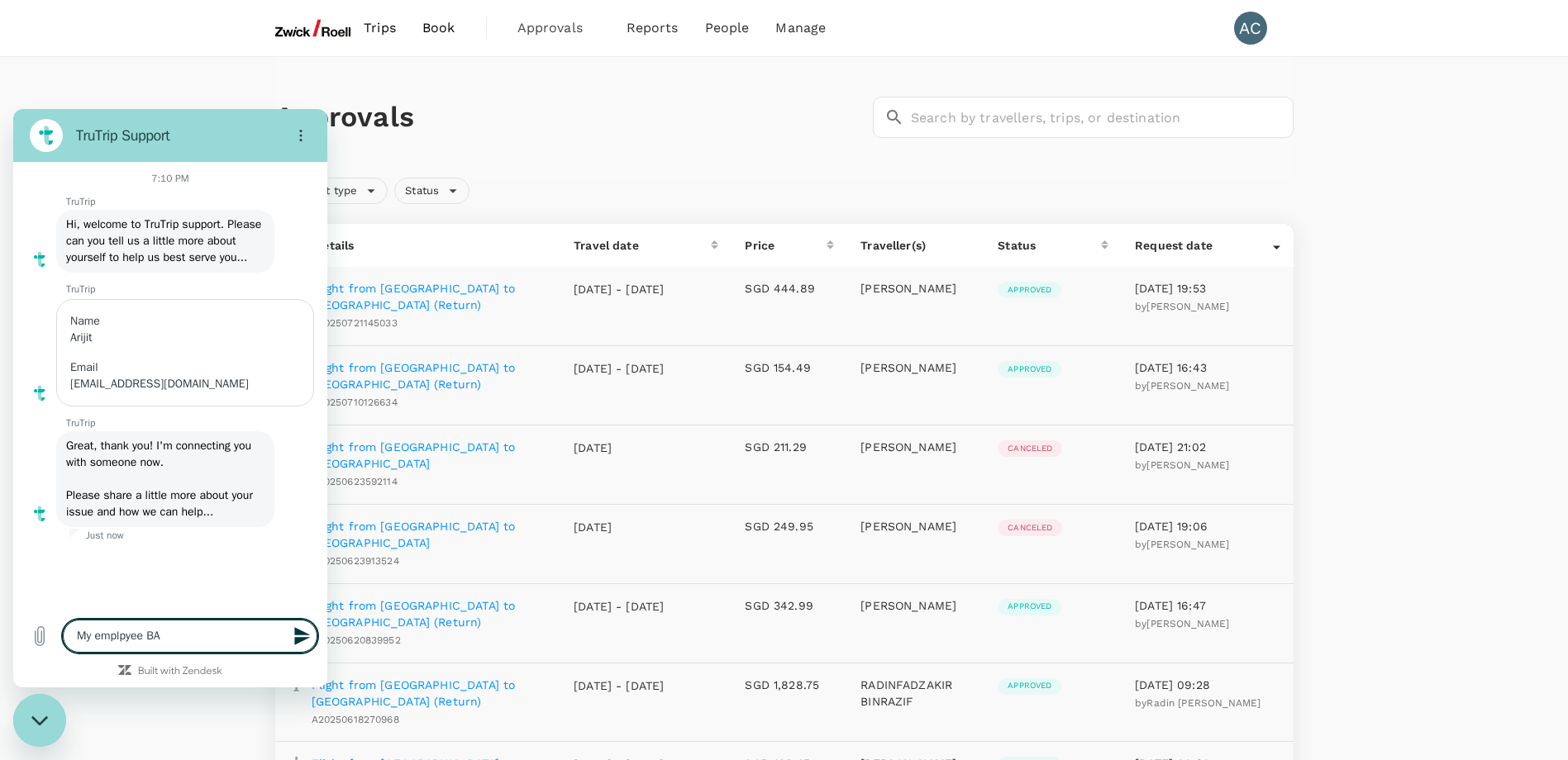 type on "My emplpyee B" 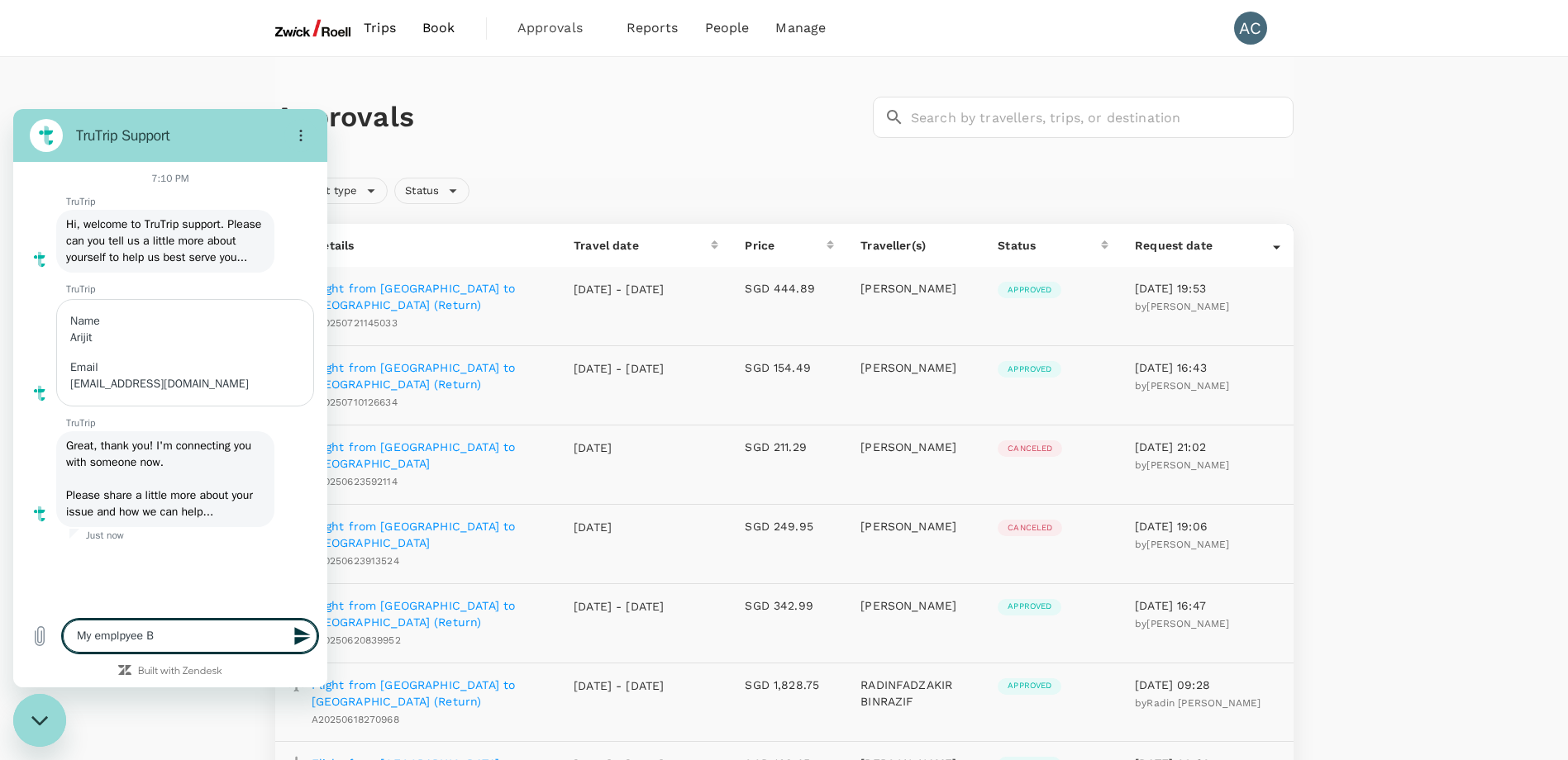 type on "My emplpyee Ba" 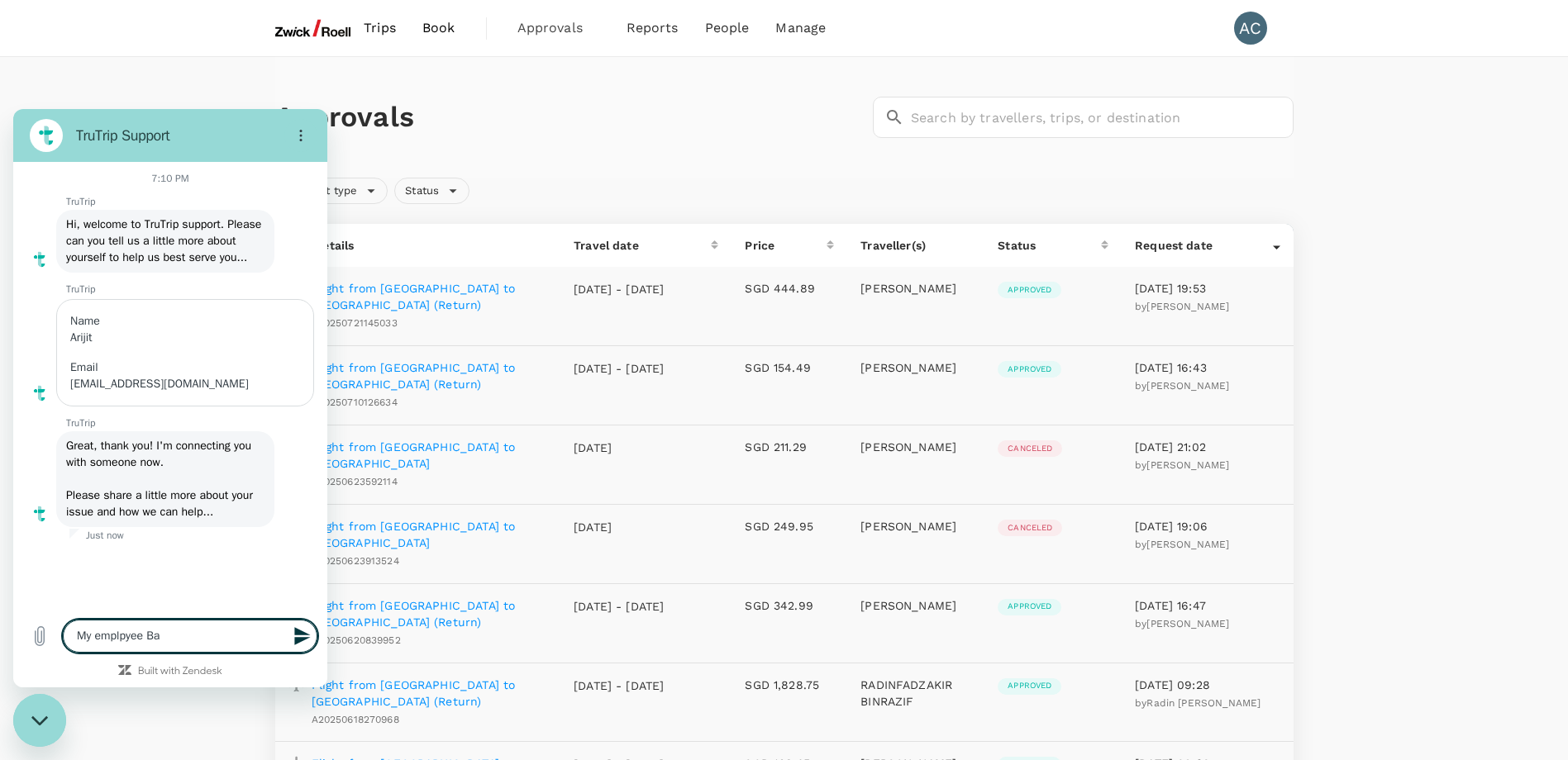type on "My emplpyee Bas" 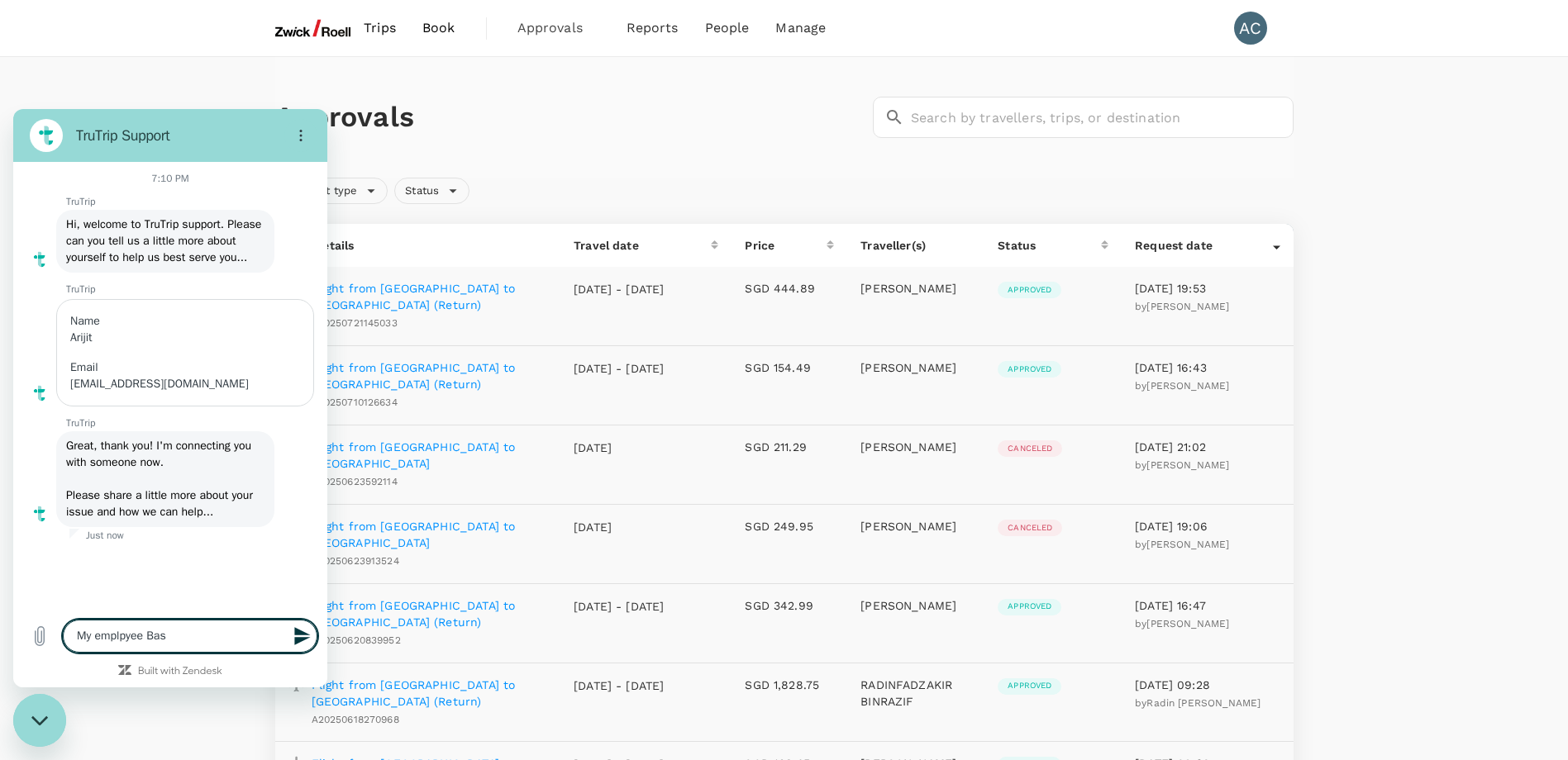 type on "My emplpyee Bas" 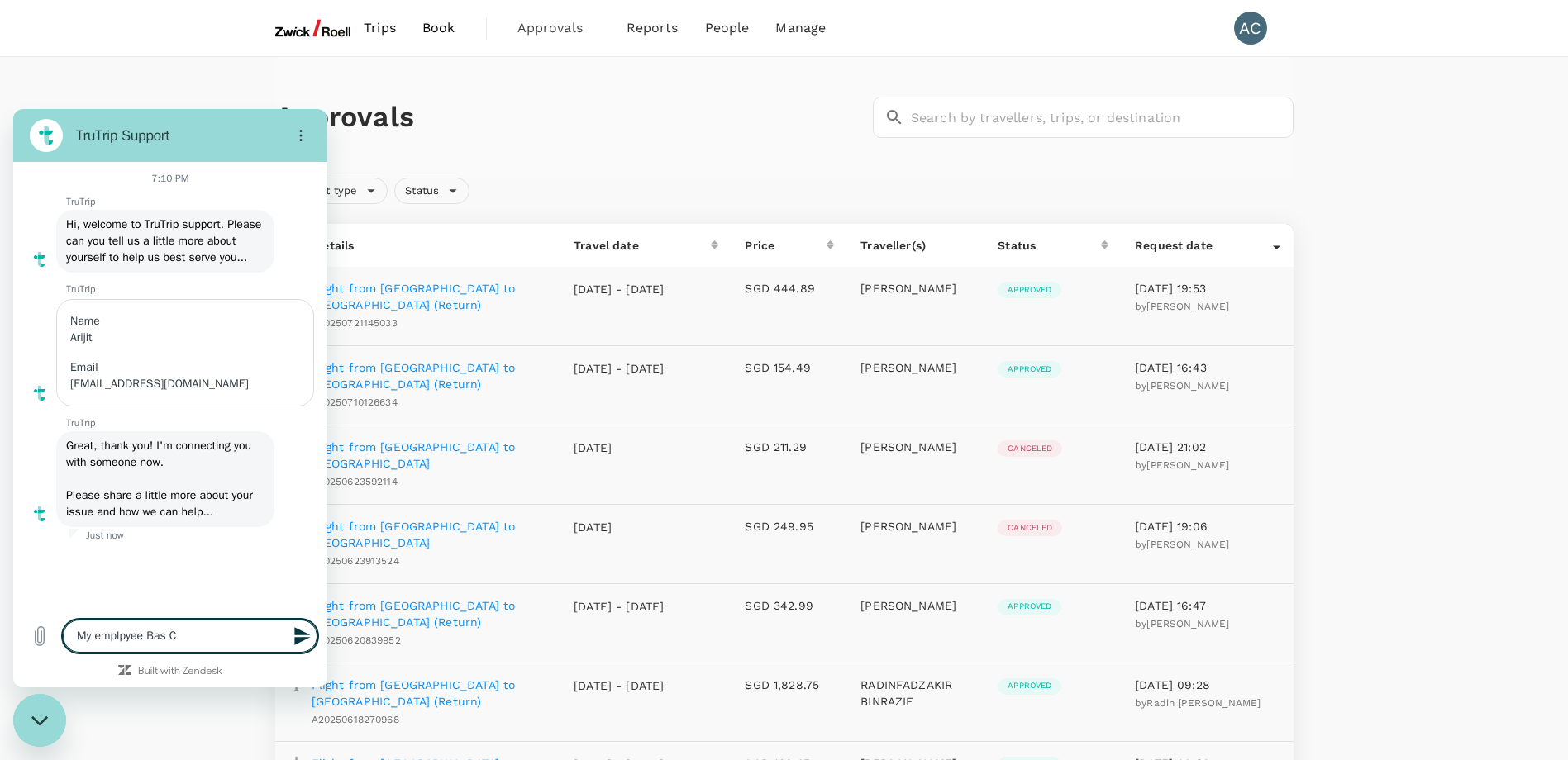type on "My emplpyee Bas Ca" 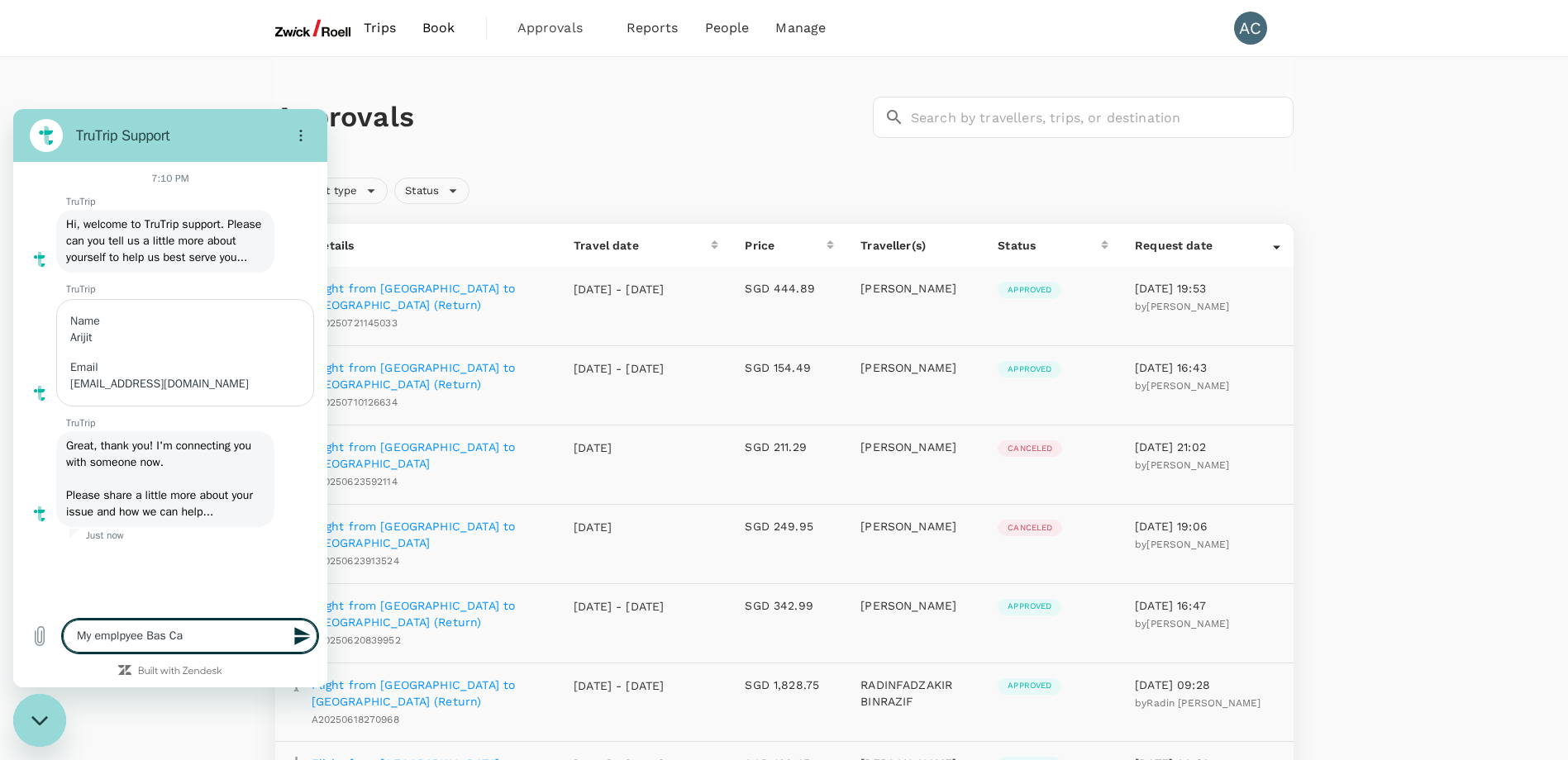 type on "My emplpyee Bas Cau" 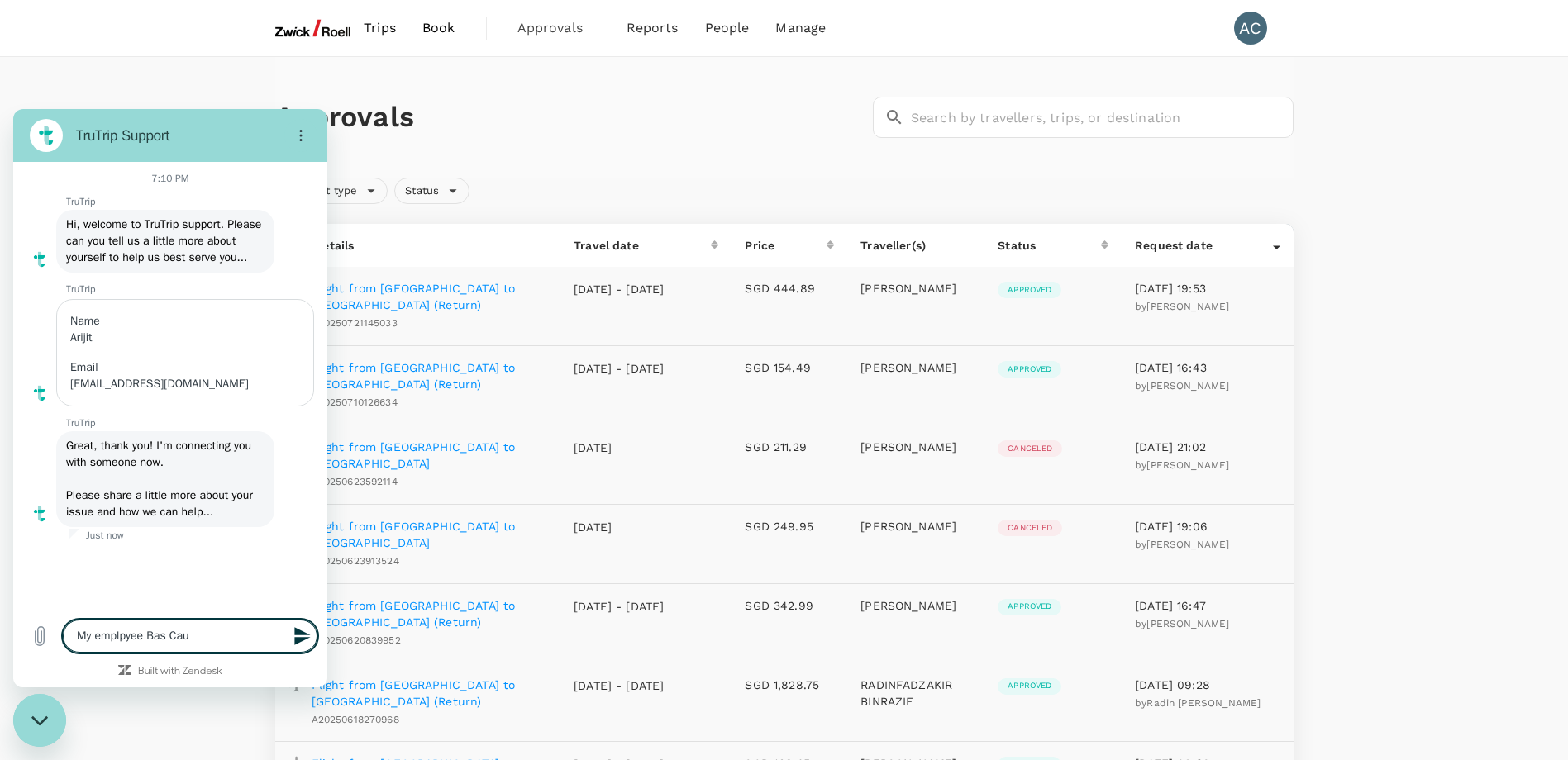 type on "My emplpyee Bas Cauw" 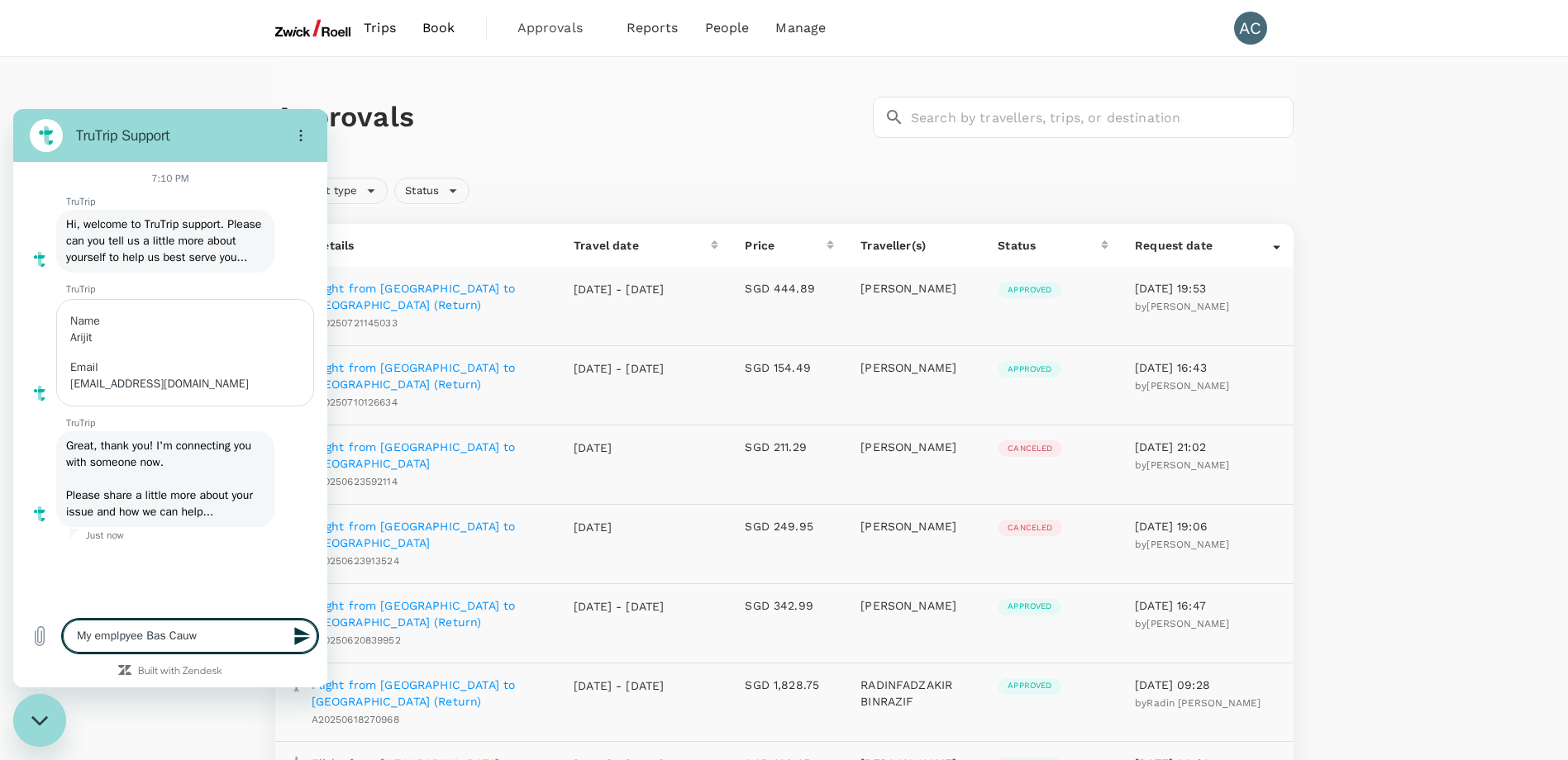 type on "My emplpyee Bas Cauwe" 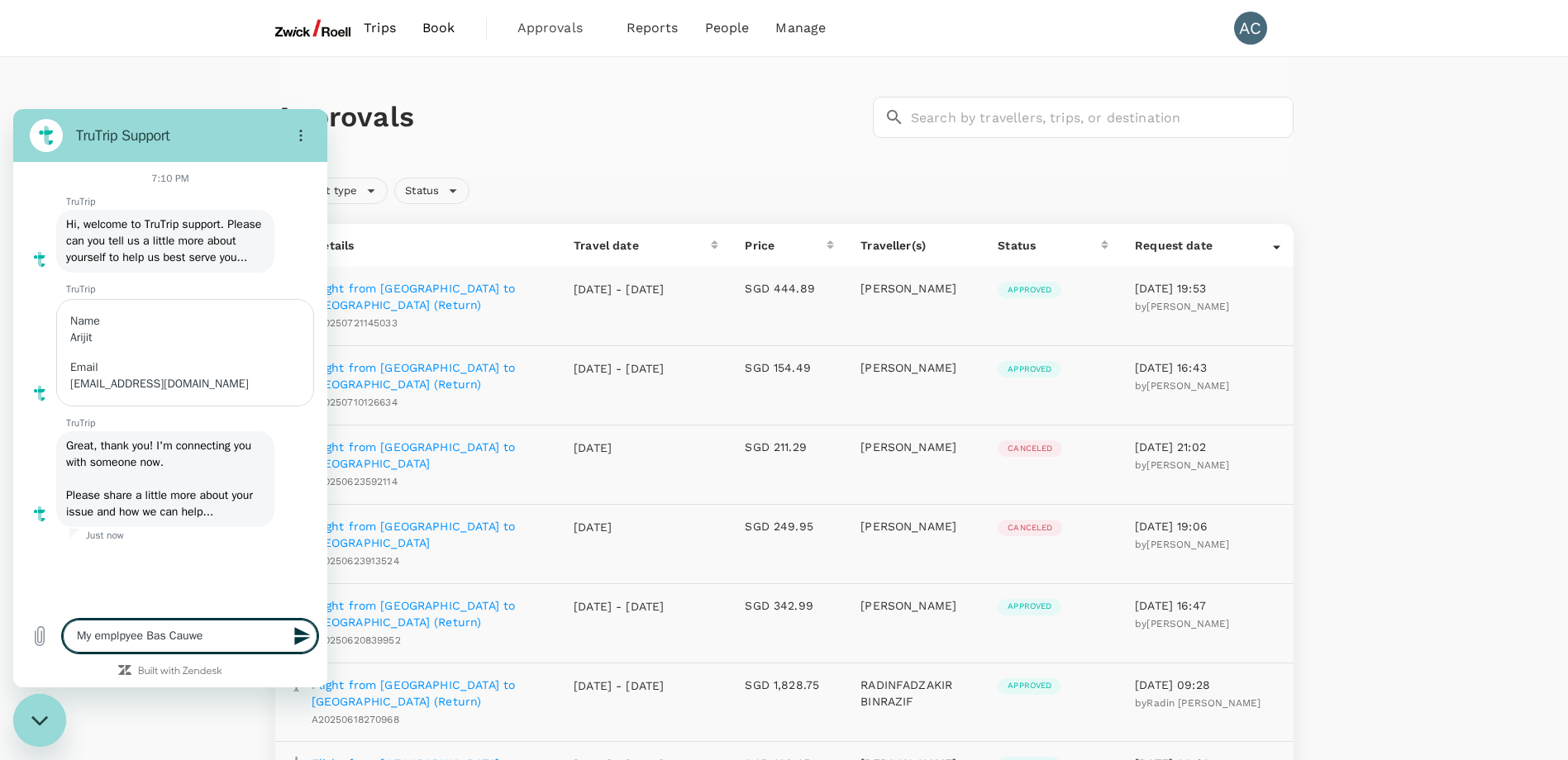 type on "My emplpyee Bas Cauwen" 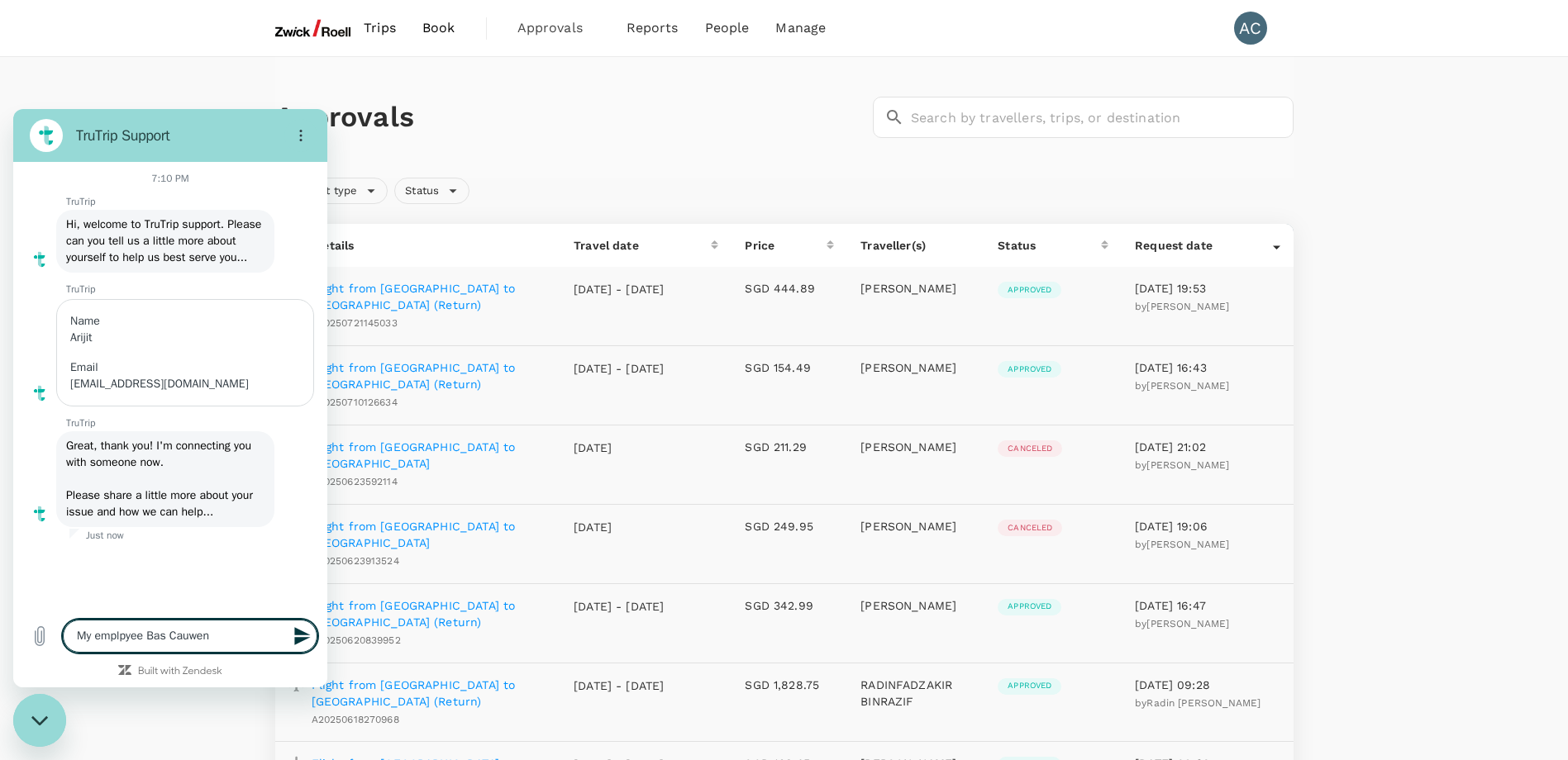 type on "My emplpyee Bas Cauwenb" 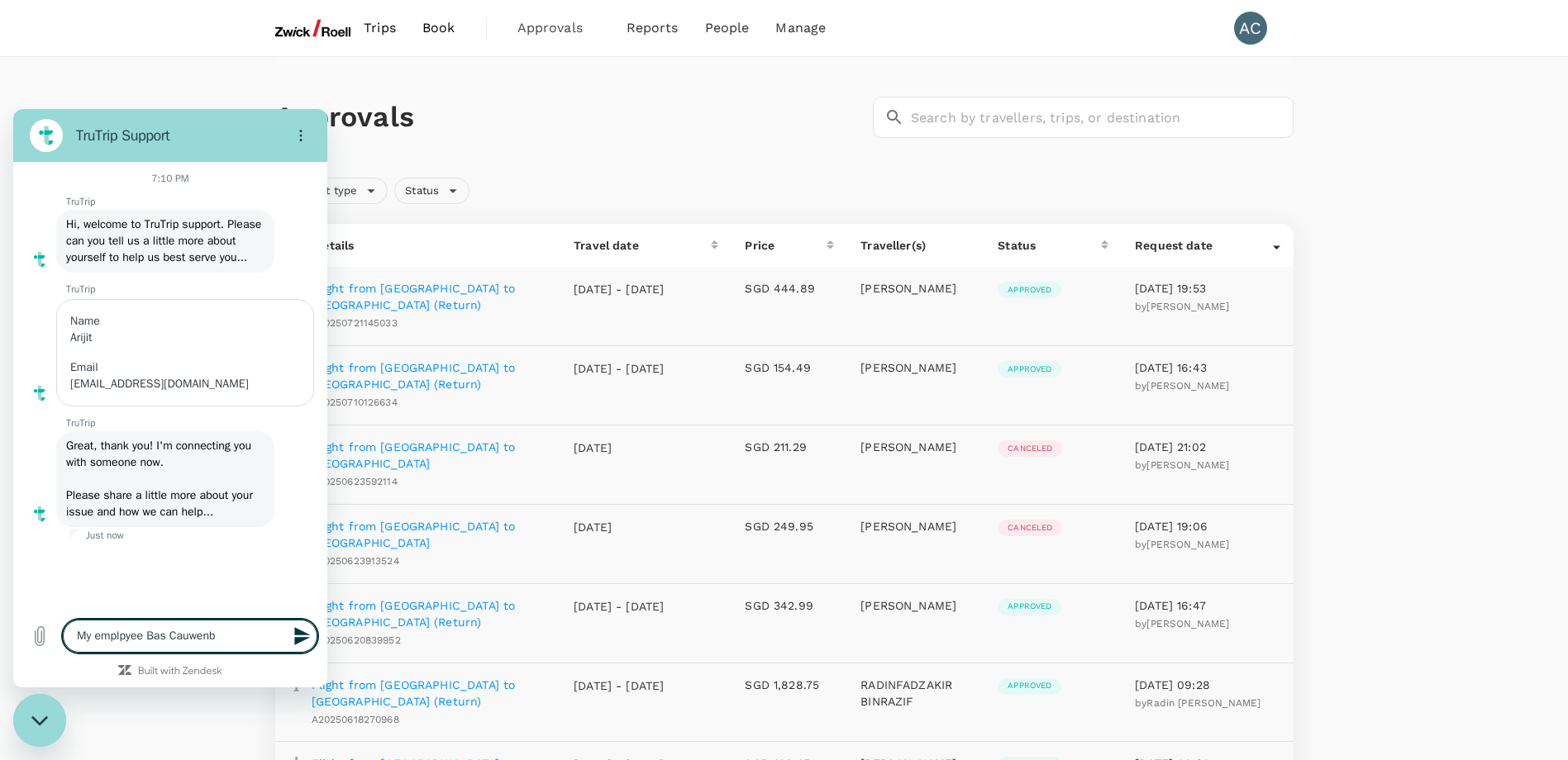 type on "My emplpyee Bas Cauwenbe" 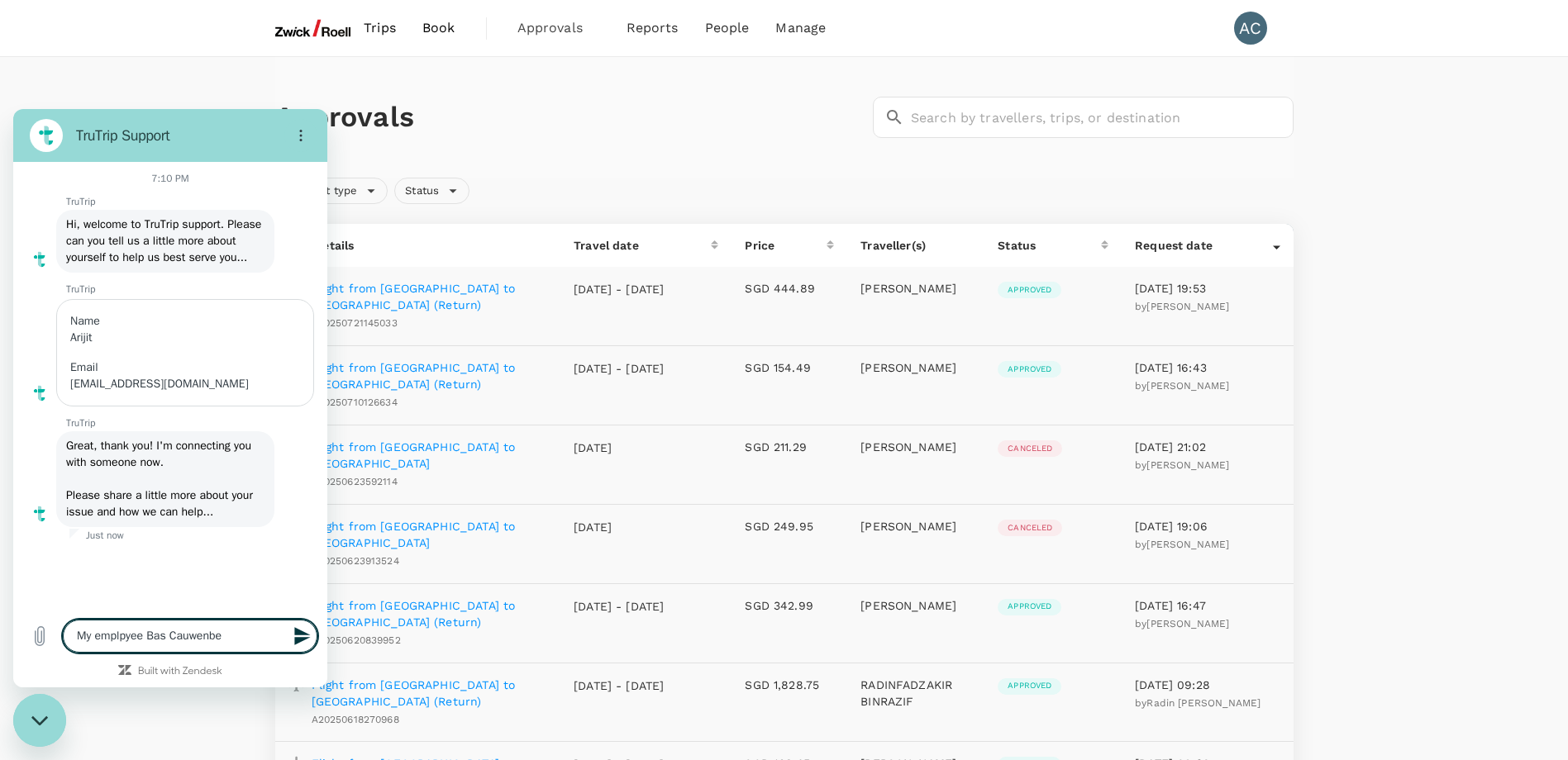type on "My emplpyee Bas Cauwenber" 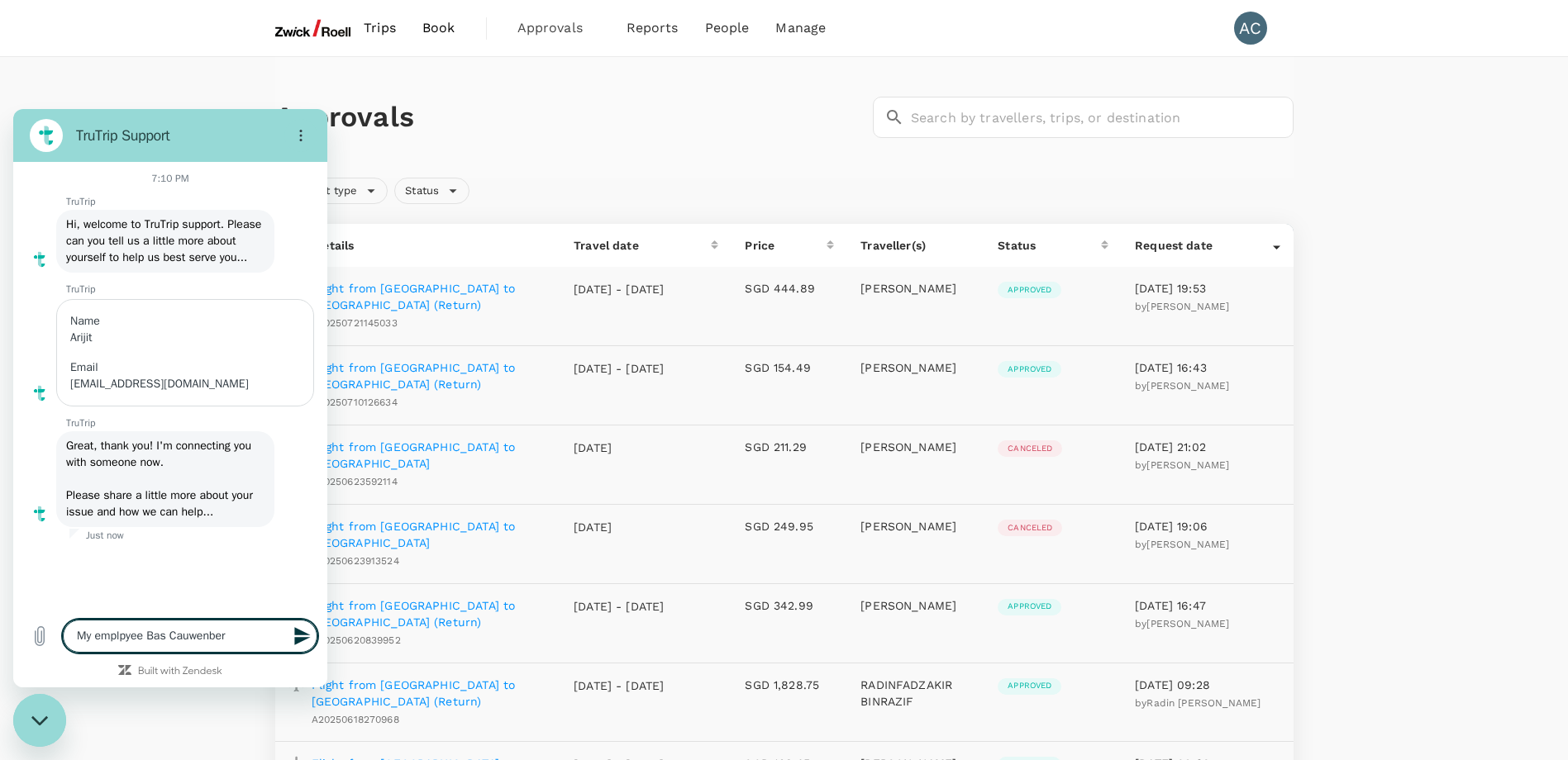 type on "My emplpyee [PERSON_NAME]" 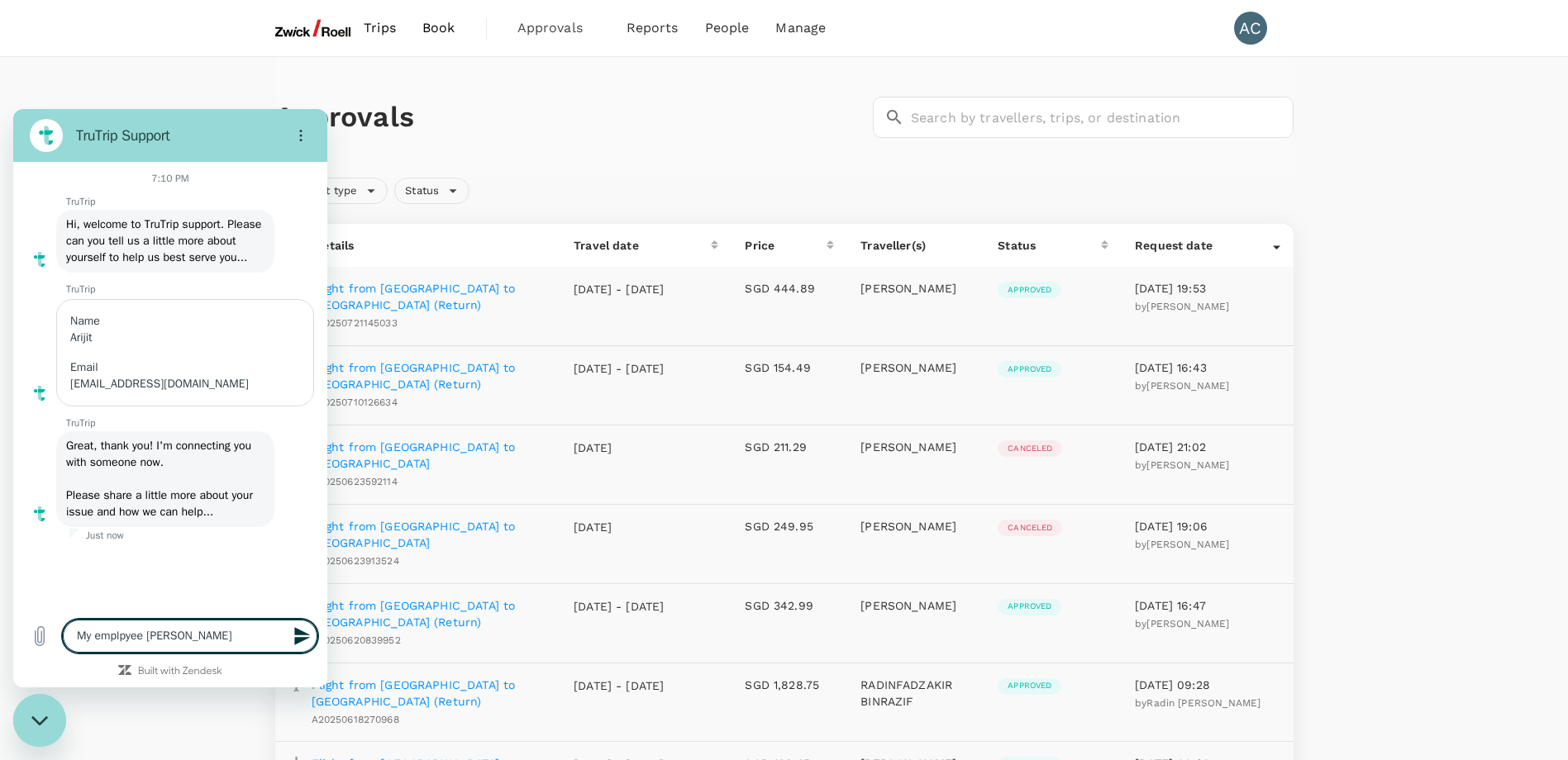 type on "My emplpyee [PERSON_NAME]" 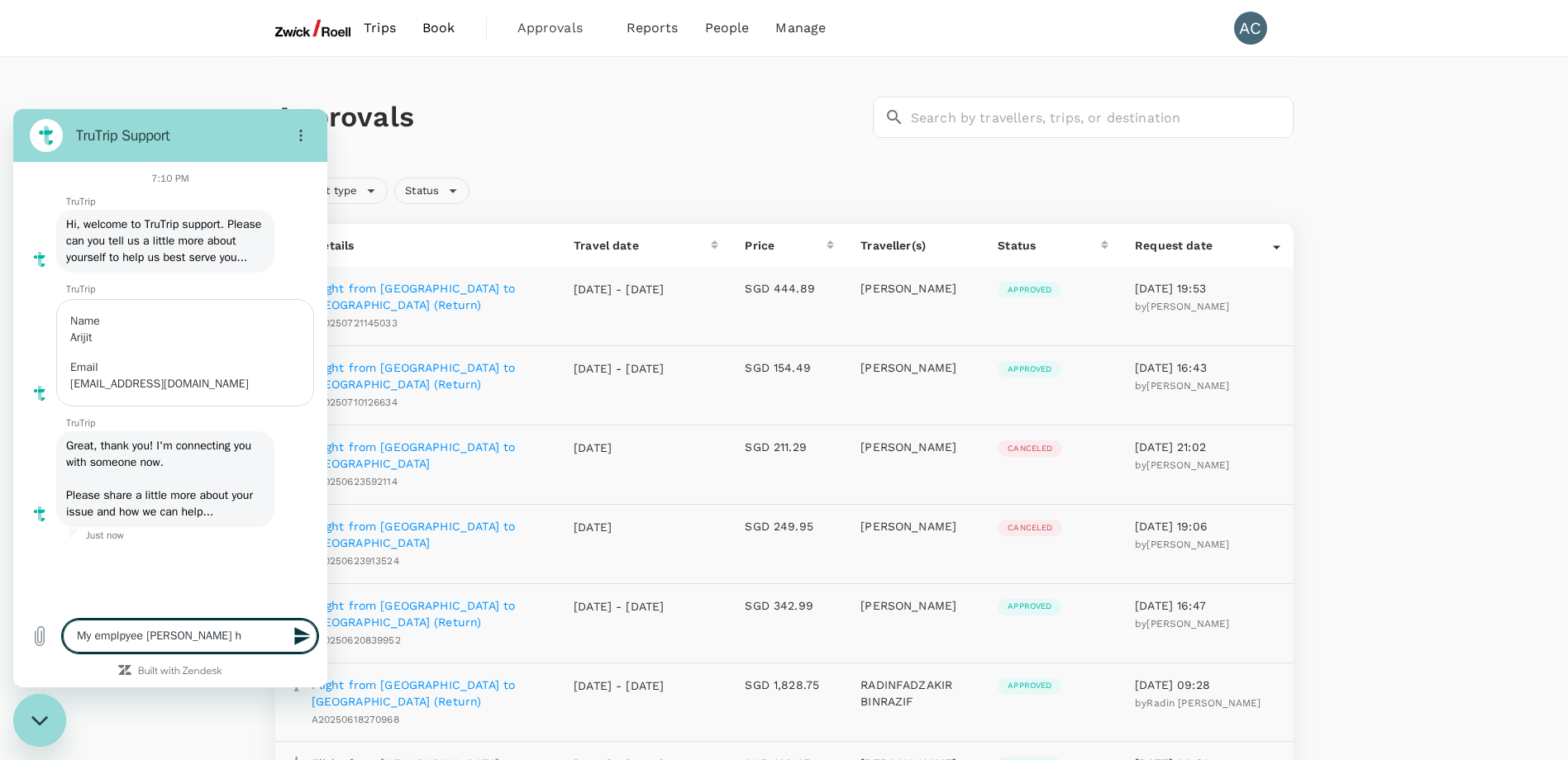 type on "My emplpyee [PERSON_NAME]" 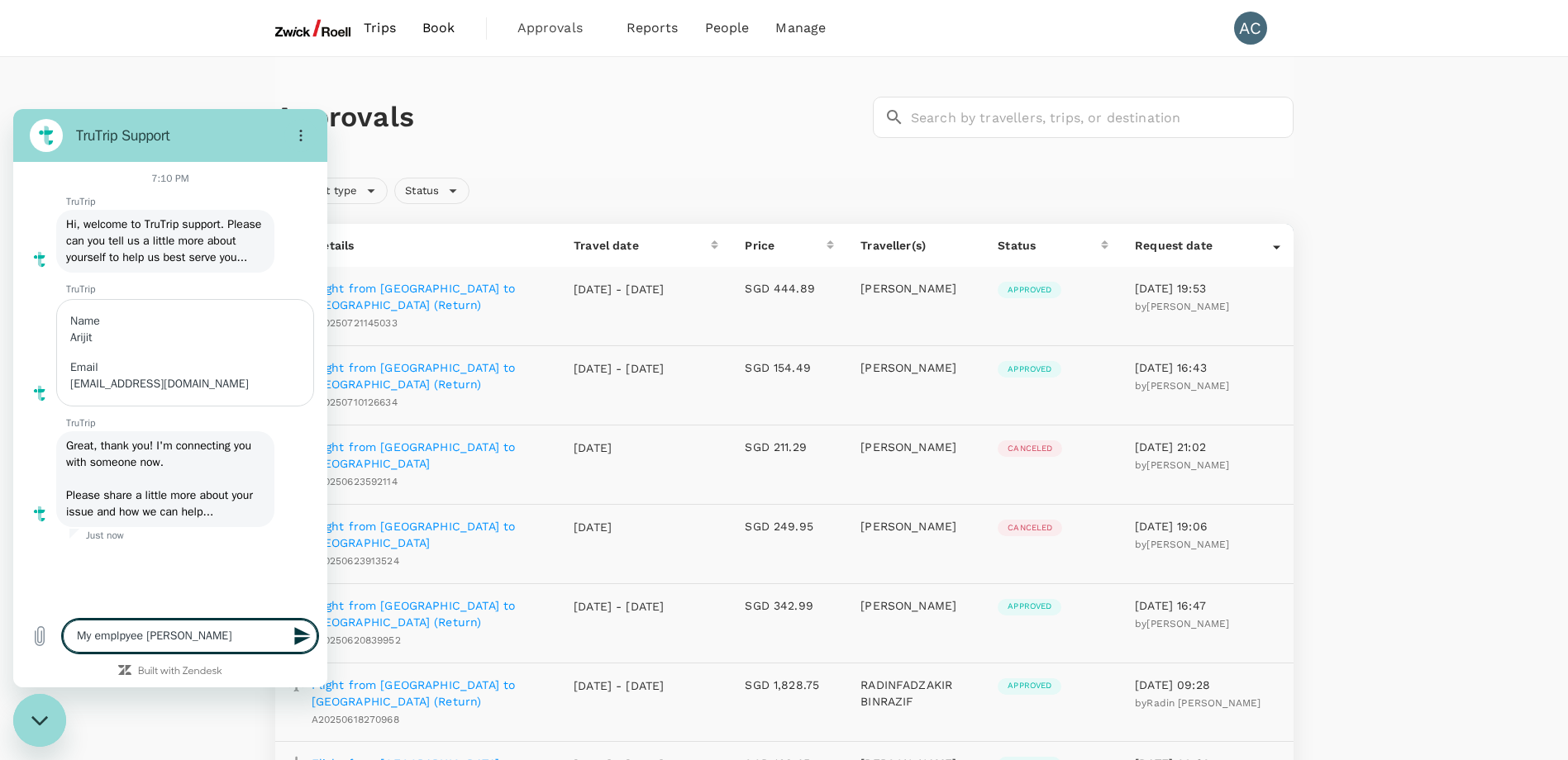 type on "My emplpyee [PERSON_NAME] has" 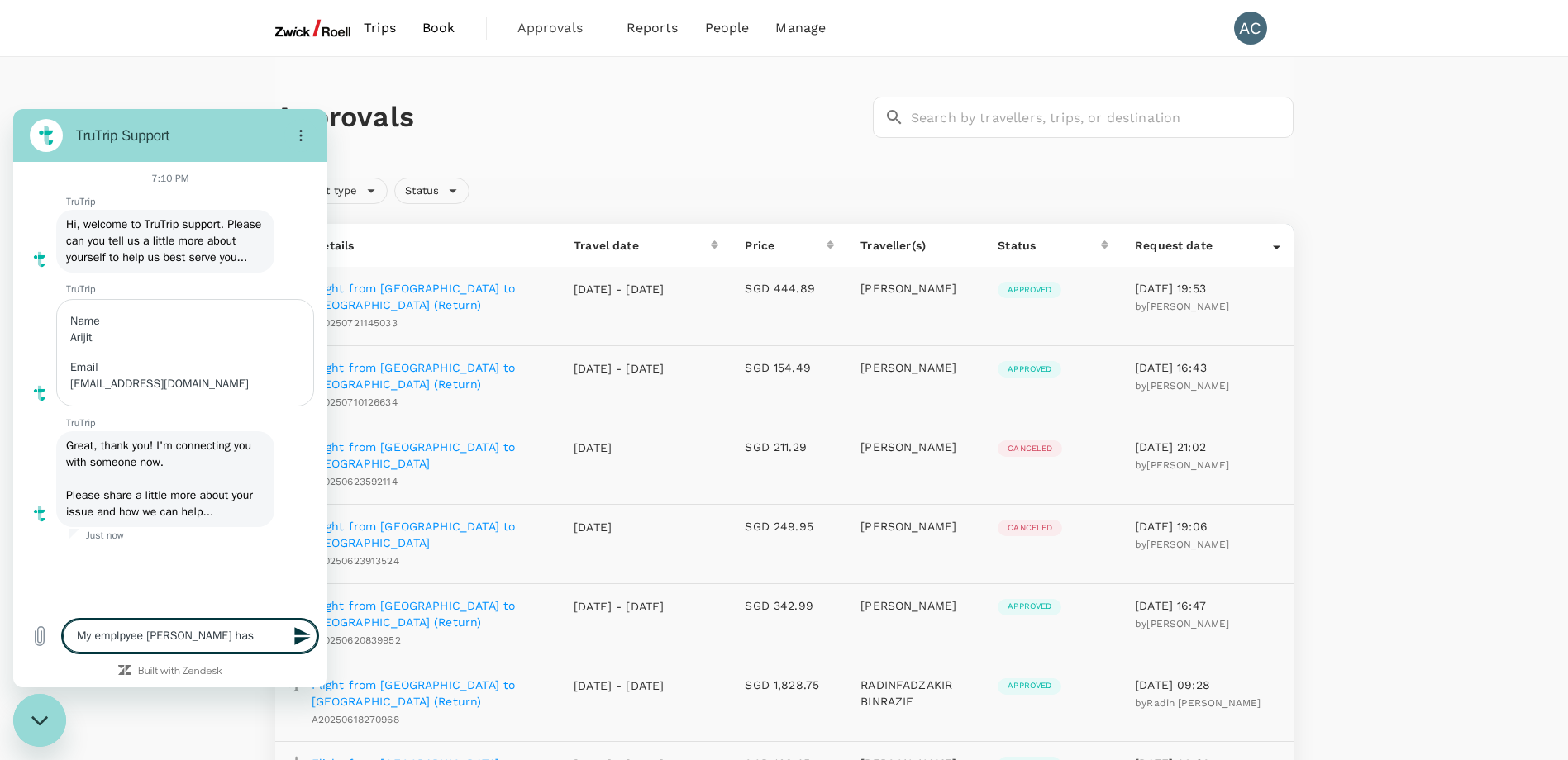 type on "My emplpyee [PERSON_NAME] has" 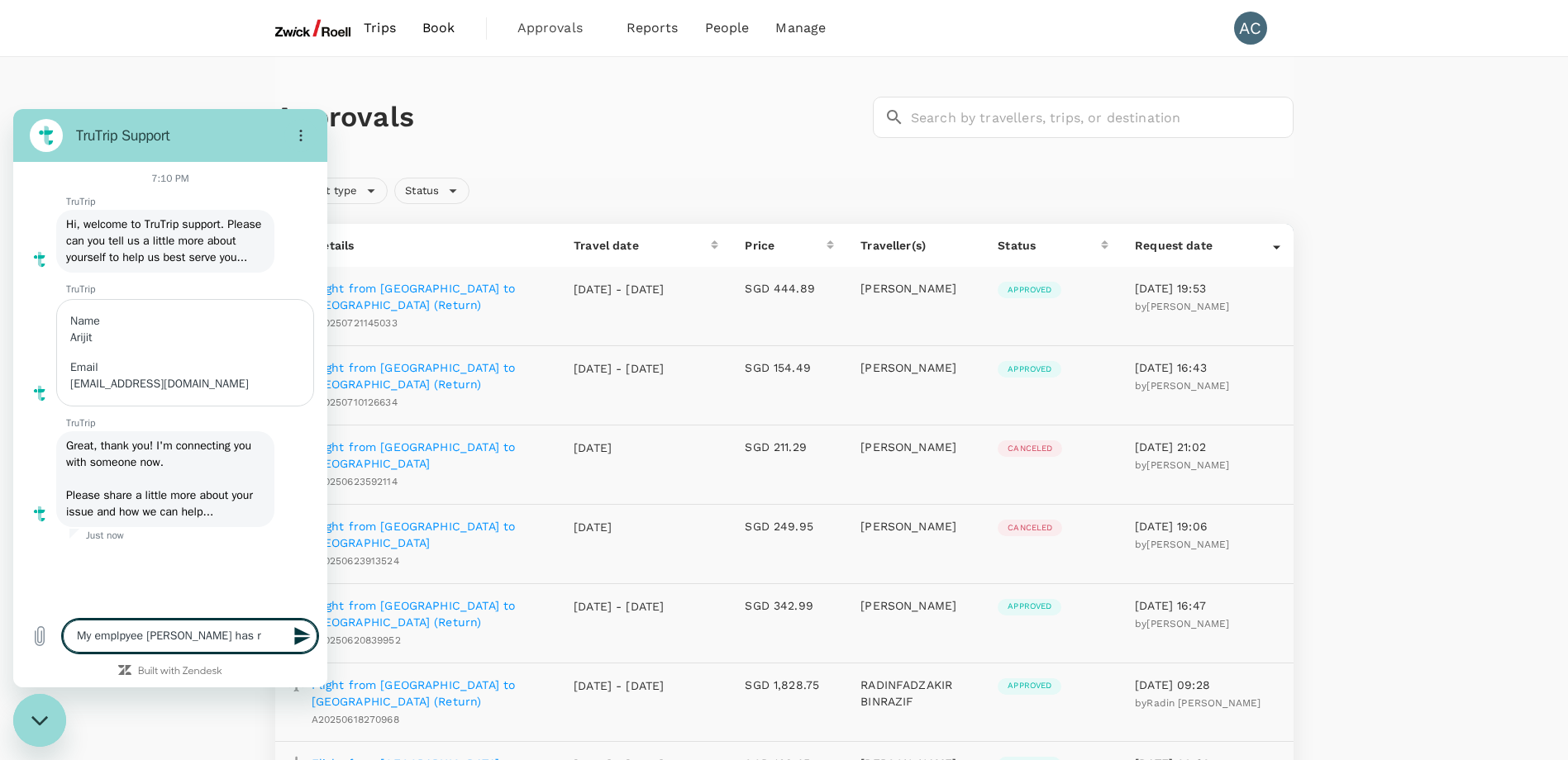 type on "My emplpyee [PERSON_NAME] has re" 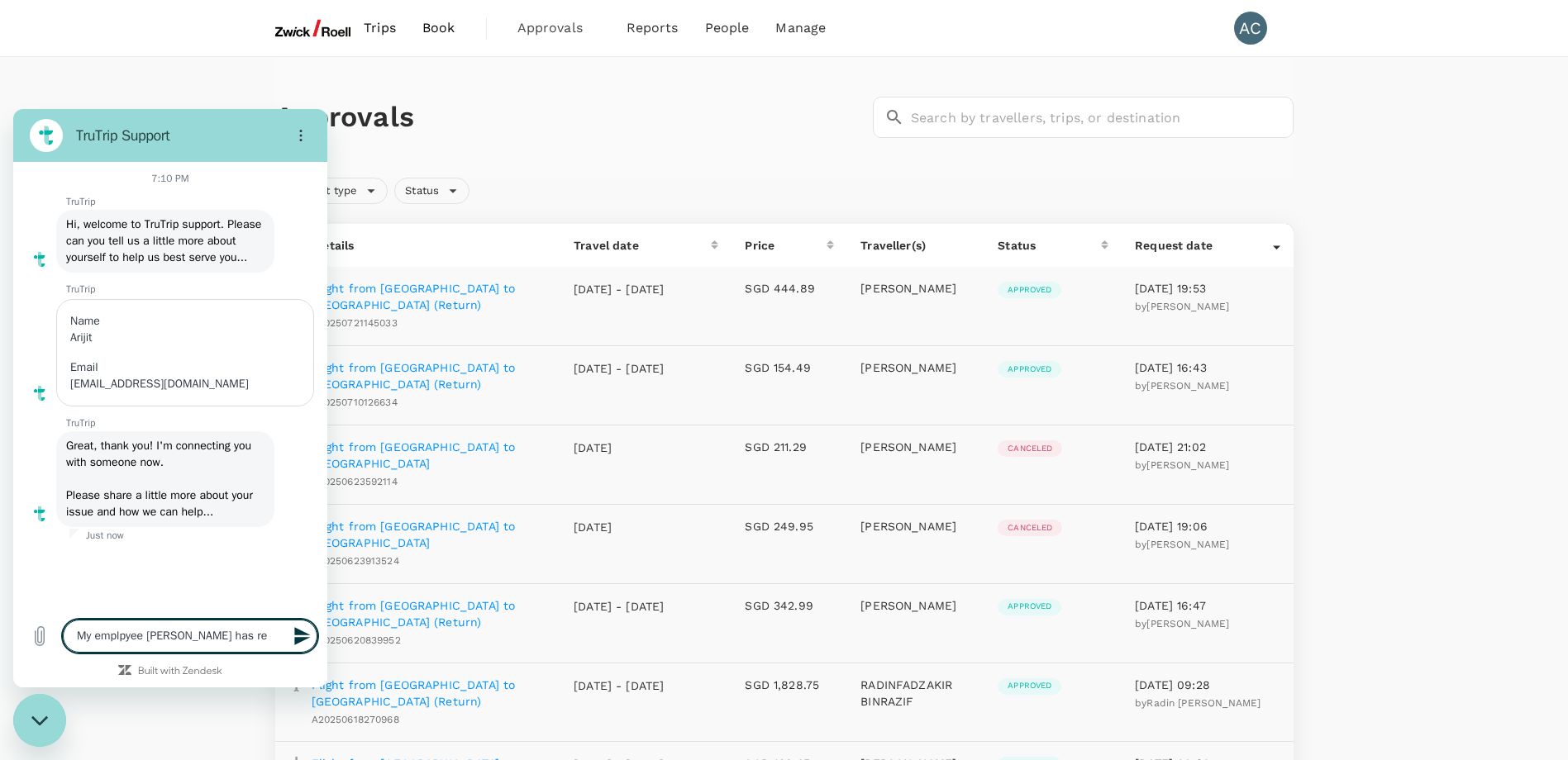 type on "My emplpyee [PERSON_NAME] has rep" 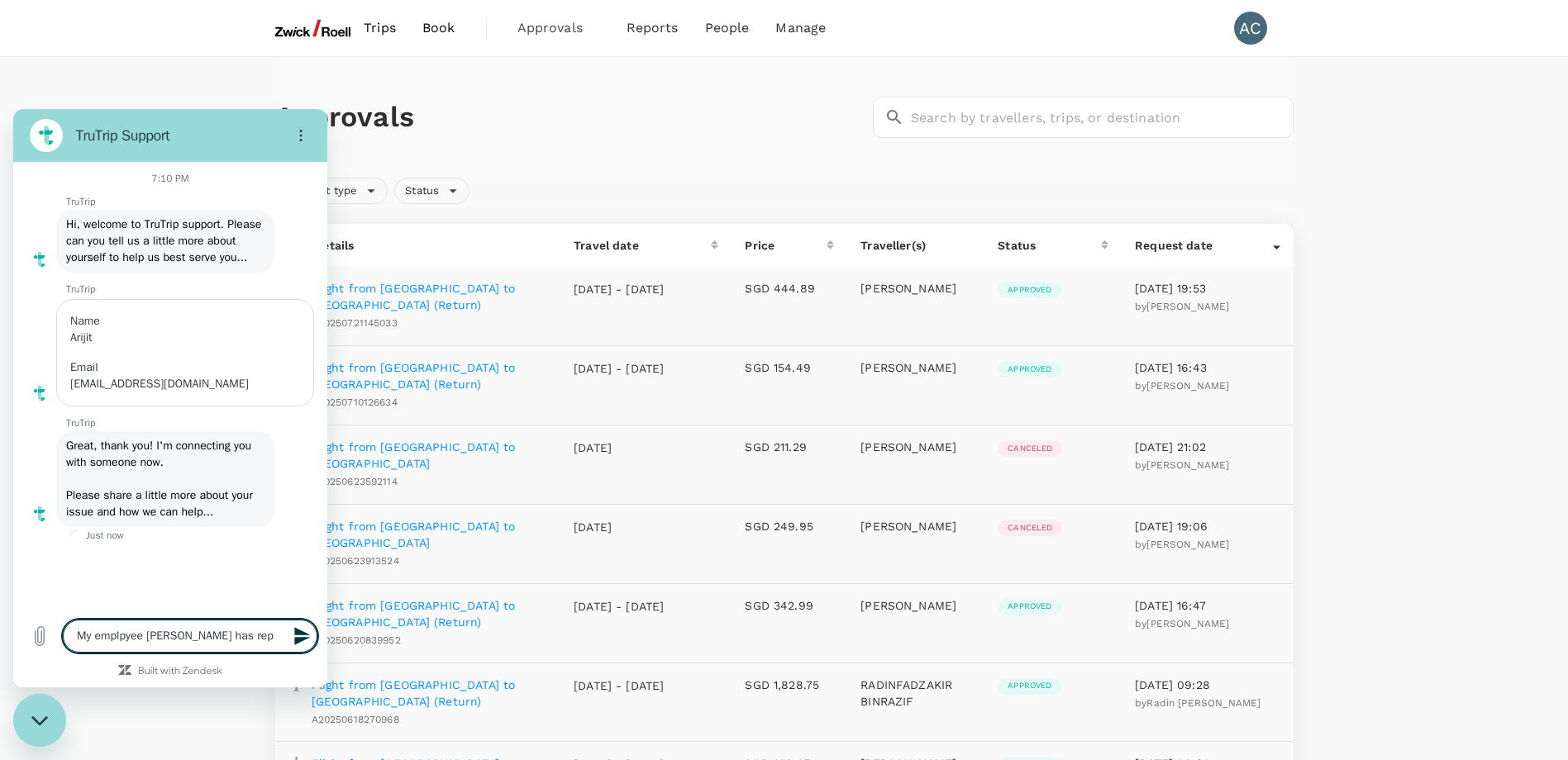 type on "My emplpyee [PERSON_NAME] has repo" 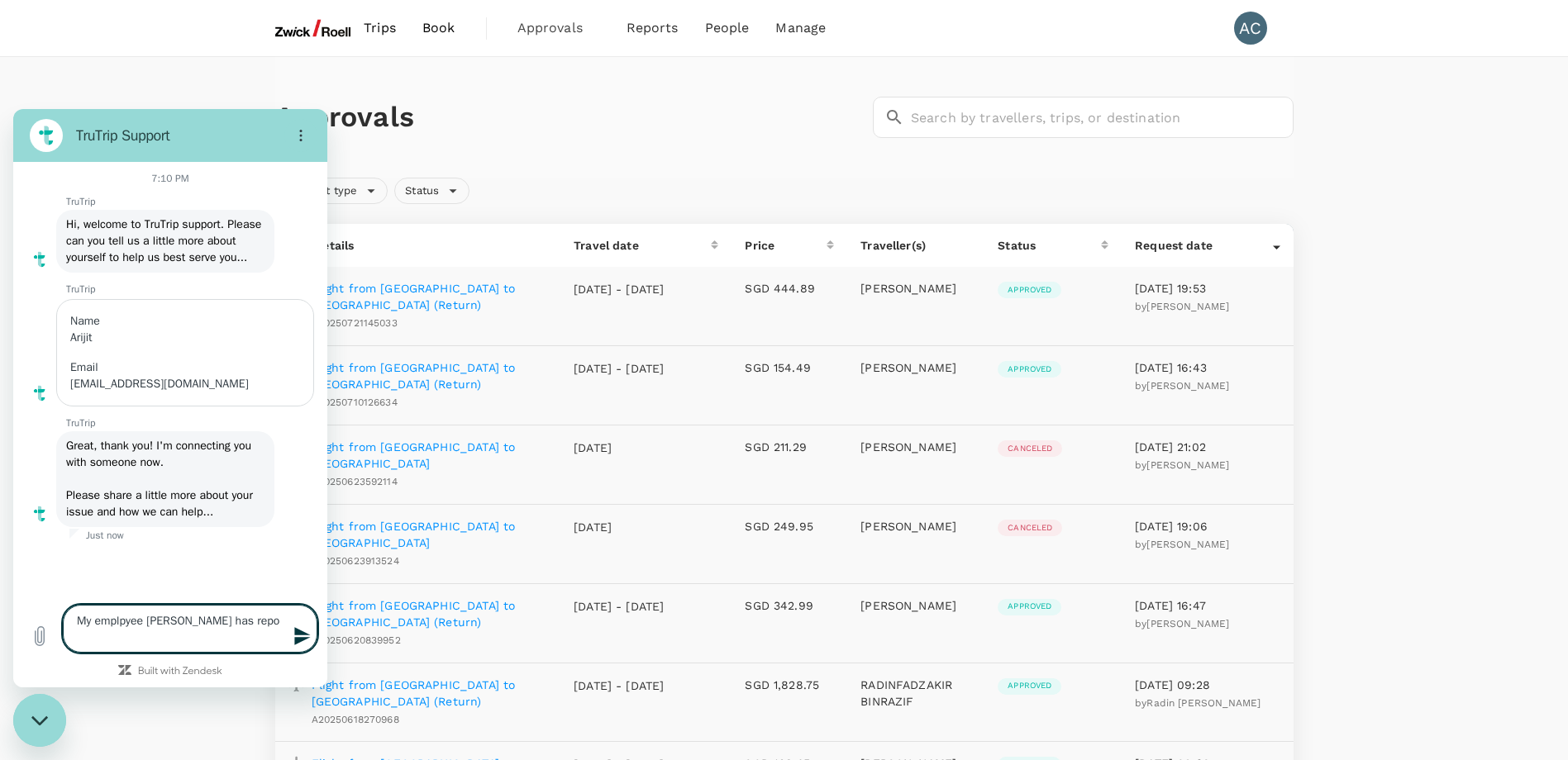 type on "My emplpyee [PERSON_NAME] has repor" 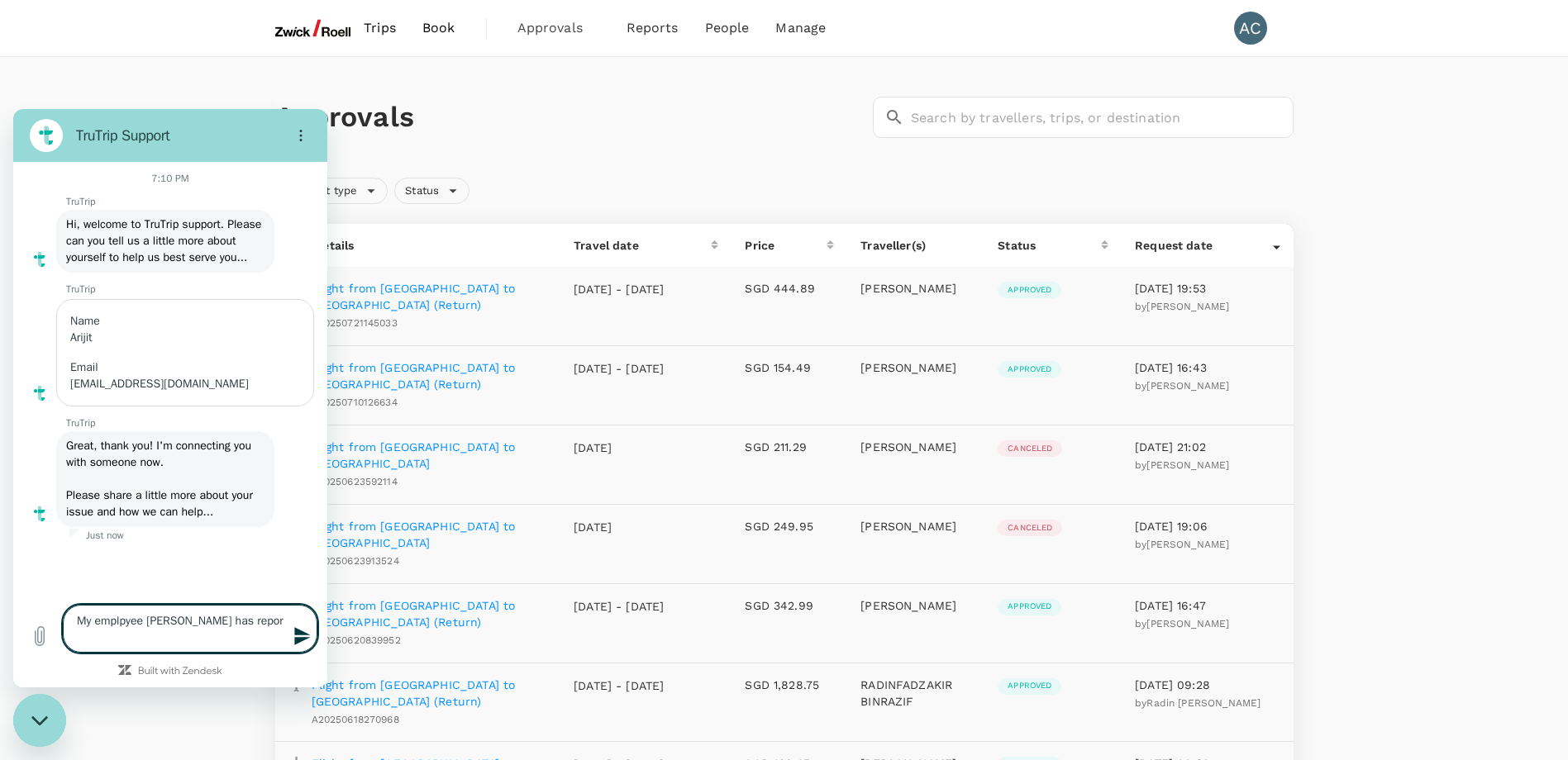 type on "My emplpyee [PERSON_NAME] has report" 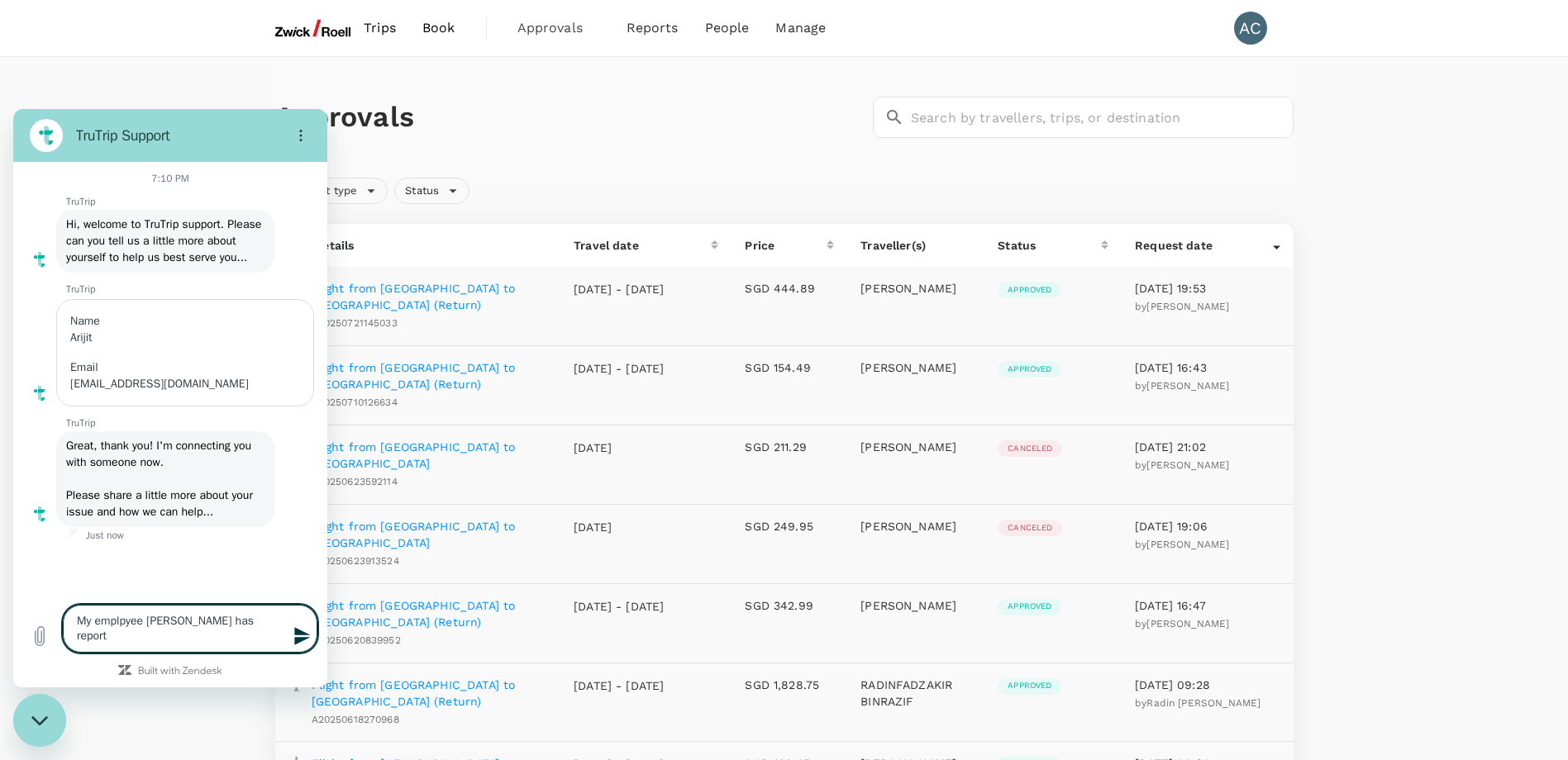 type on "My emplpyee [PERSON_NAME] has reporte" 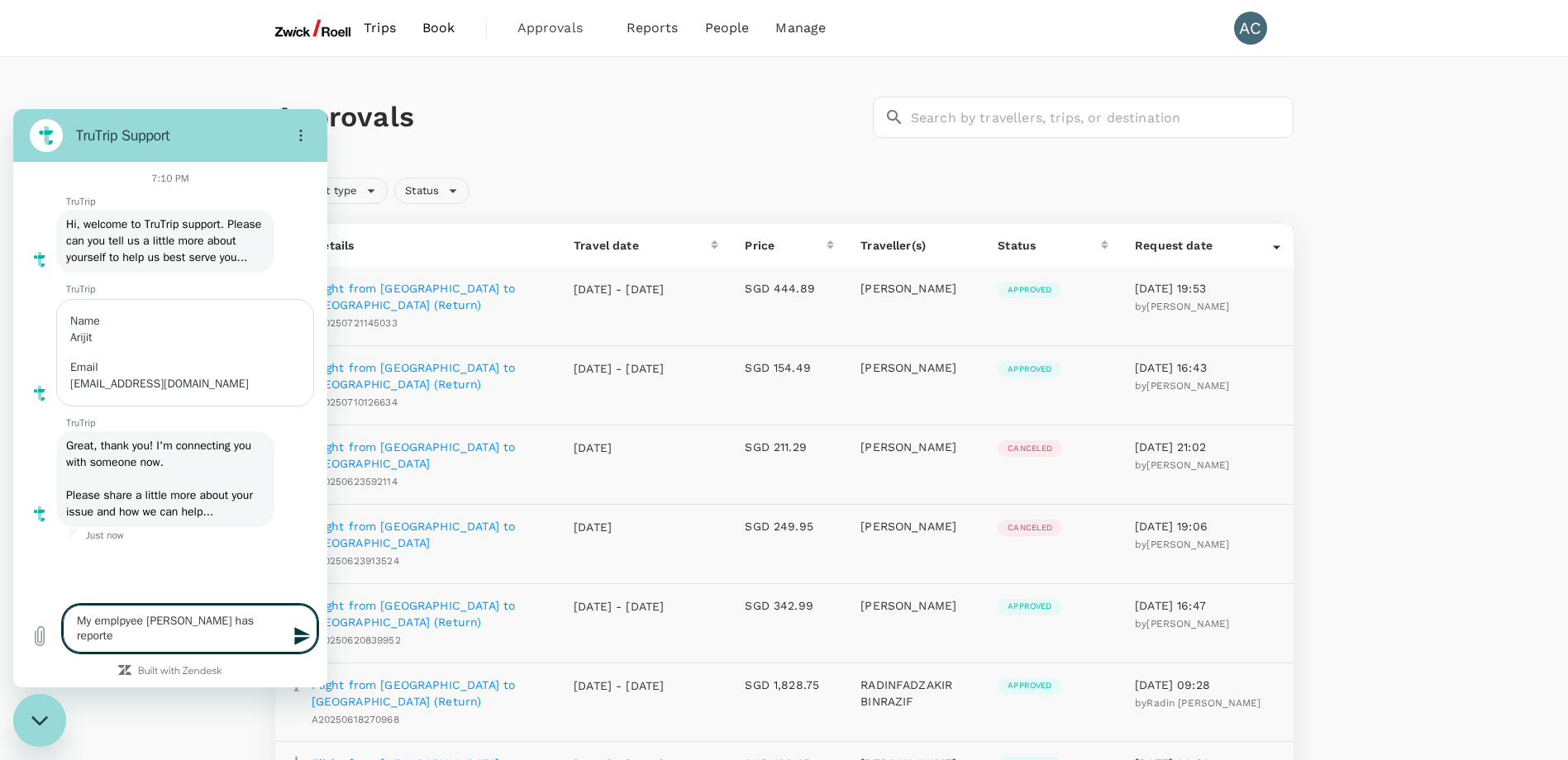 type on "My emplpyee [PERSON_NAME] has reported" 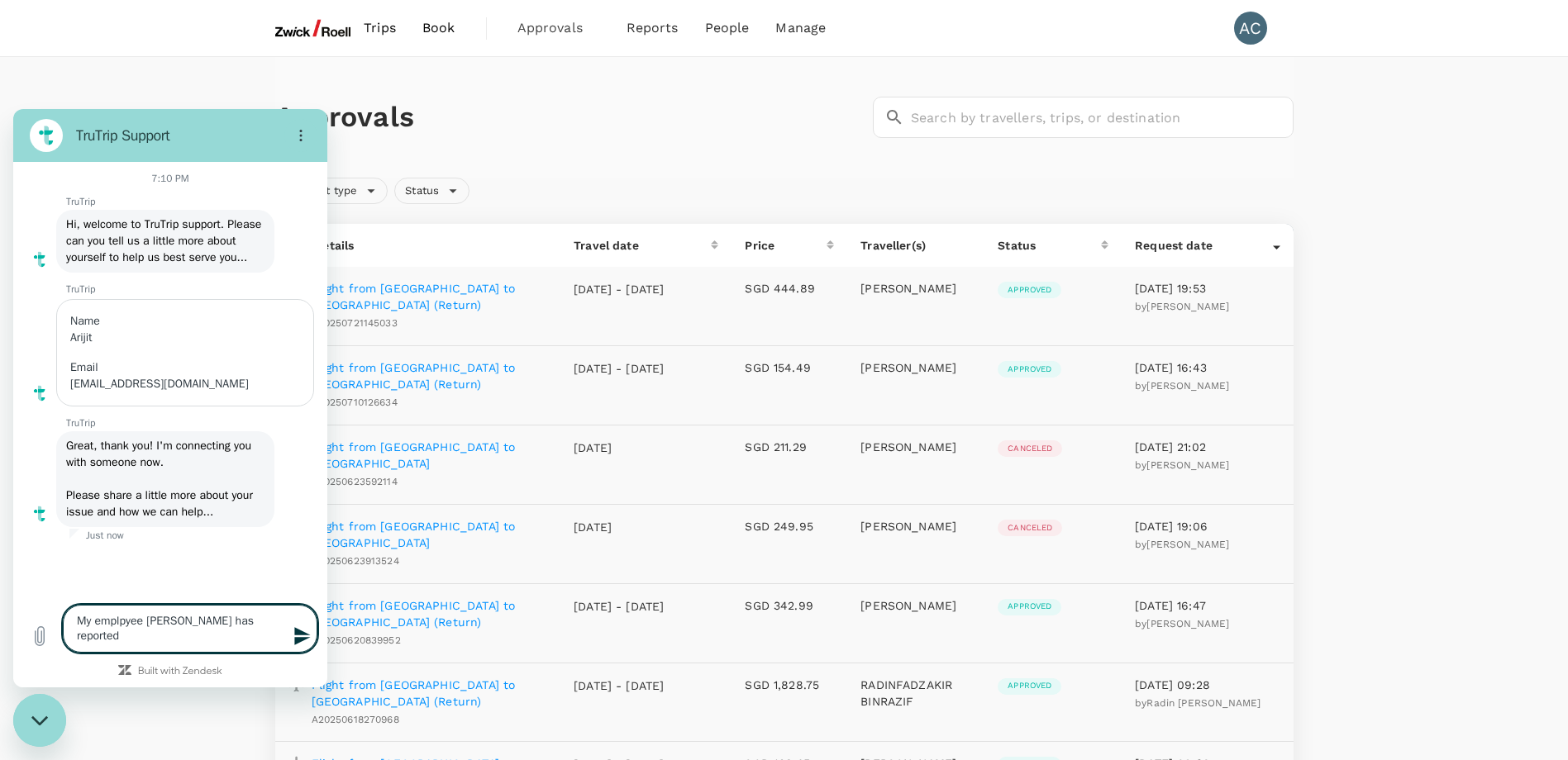 type on "My emplpyee [PERSON_NAME] has reported" 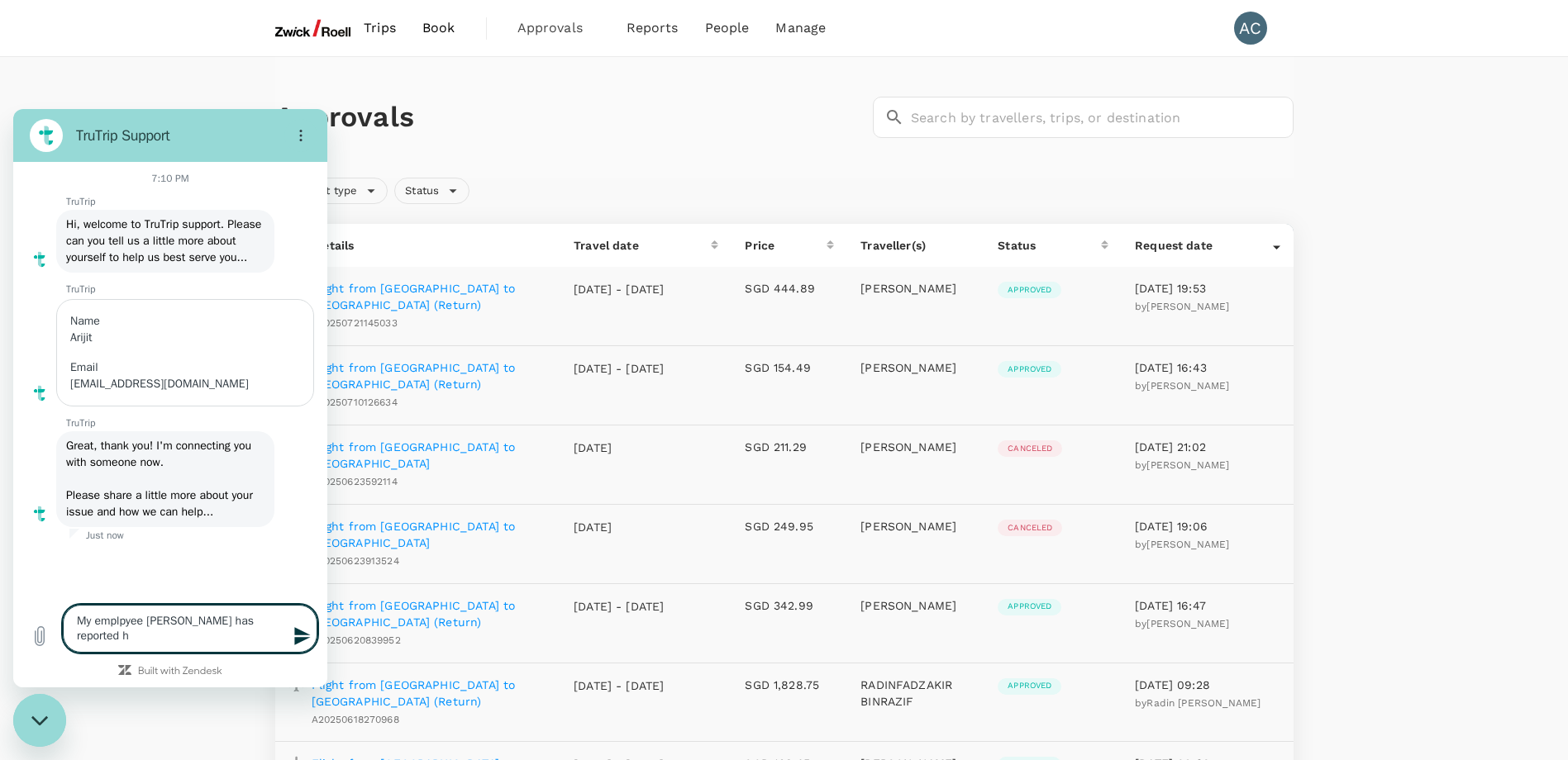 type on "My emplpyee [PERSON_NAME] has reported hi" 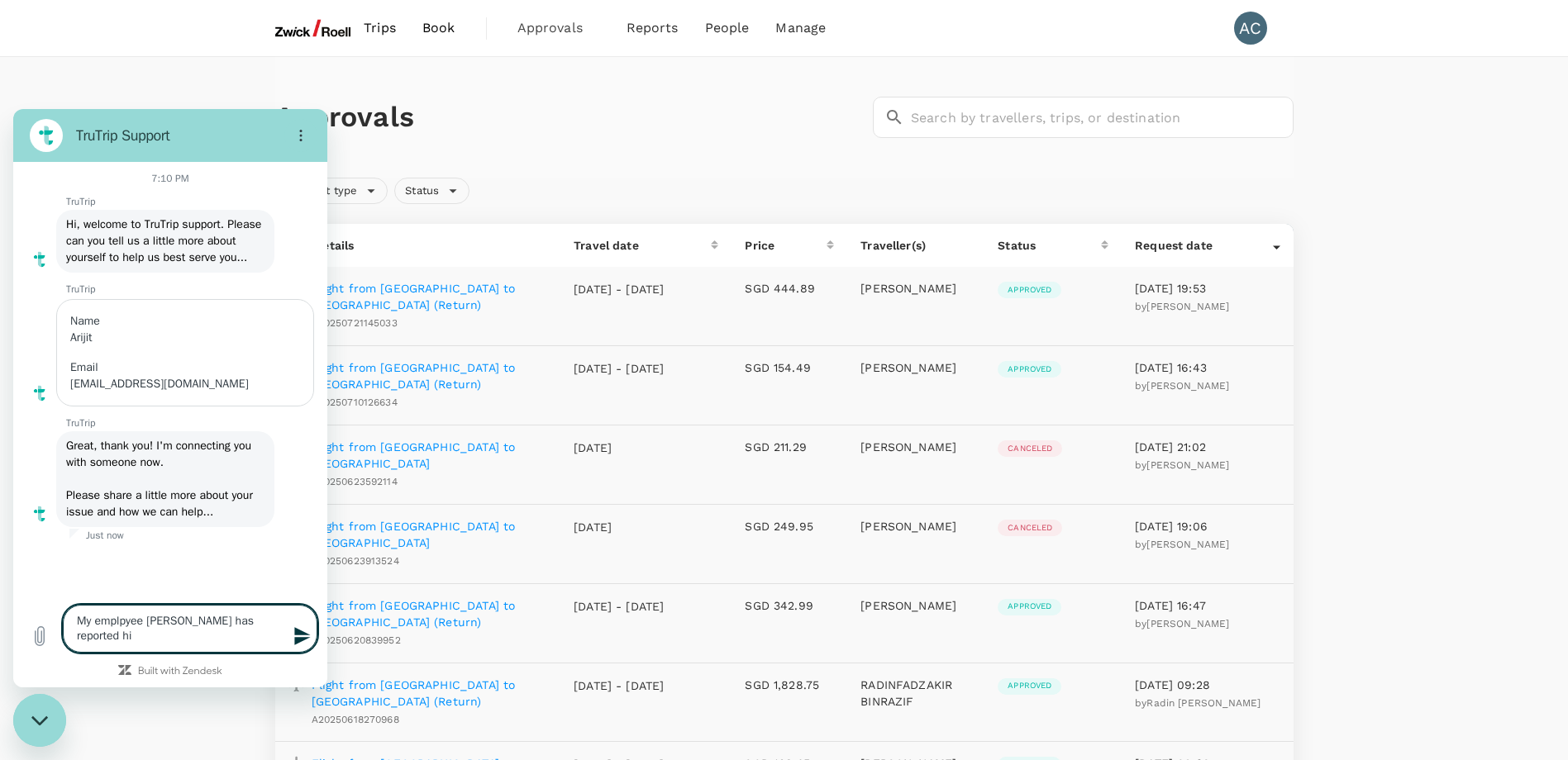 type on "My emplpyee [PERSON_NAME] has reported his" 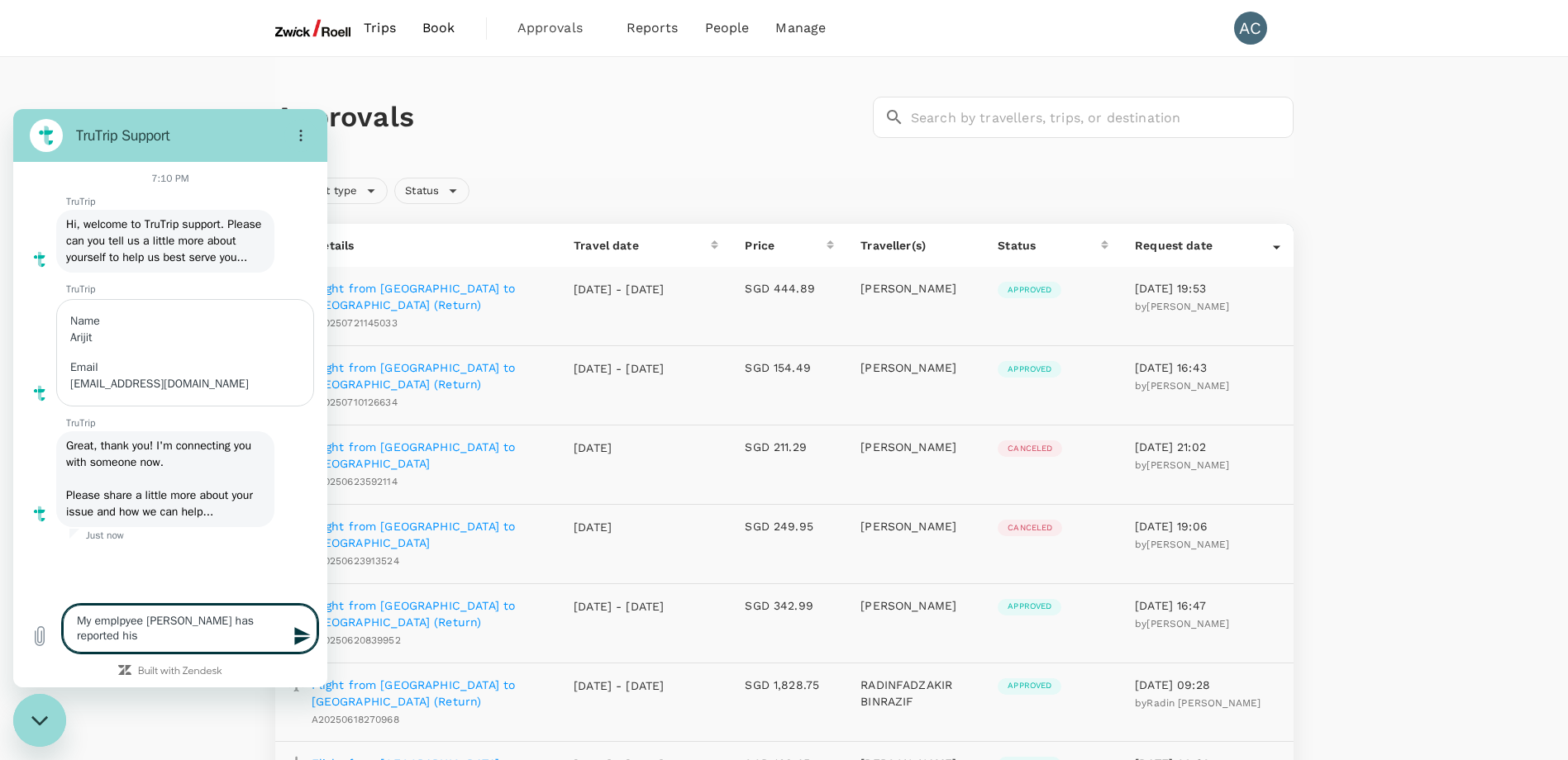 type on "My emplpyee [PERSON_NAME] has reported his" 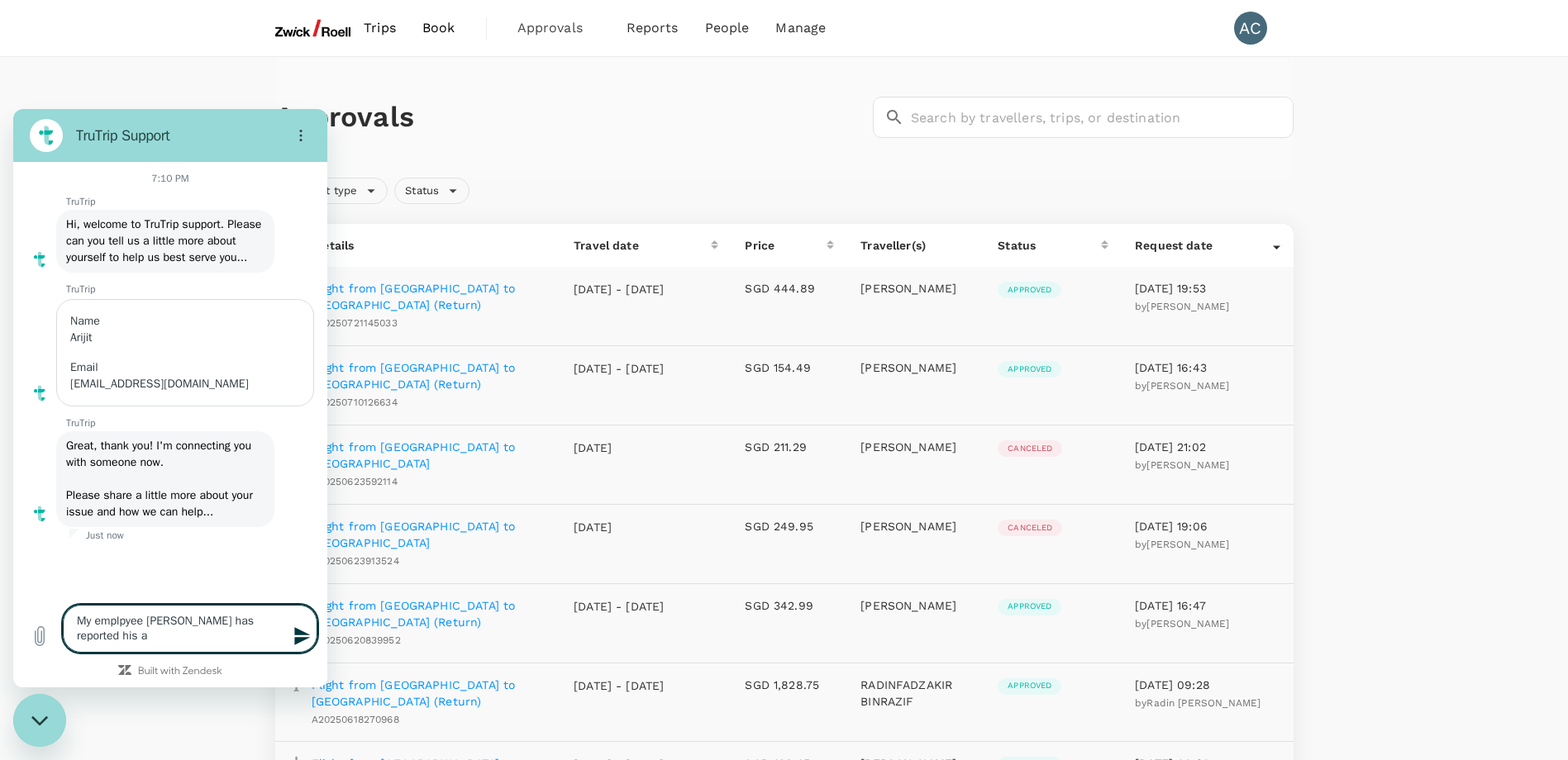 type on "My emplpyee [PERSON_NAME] has reported his ap" 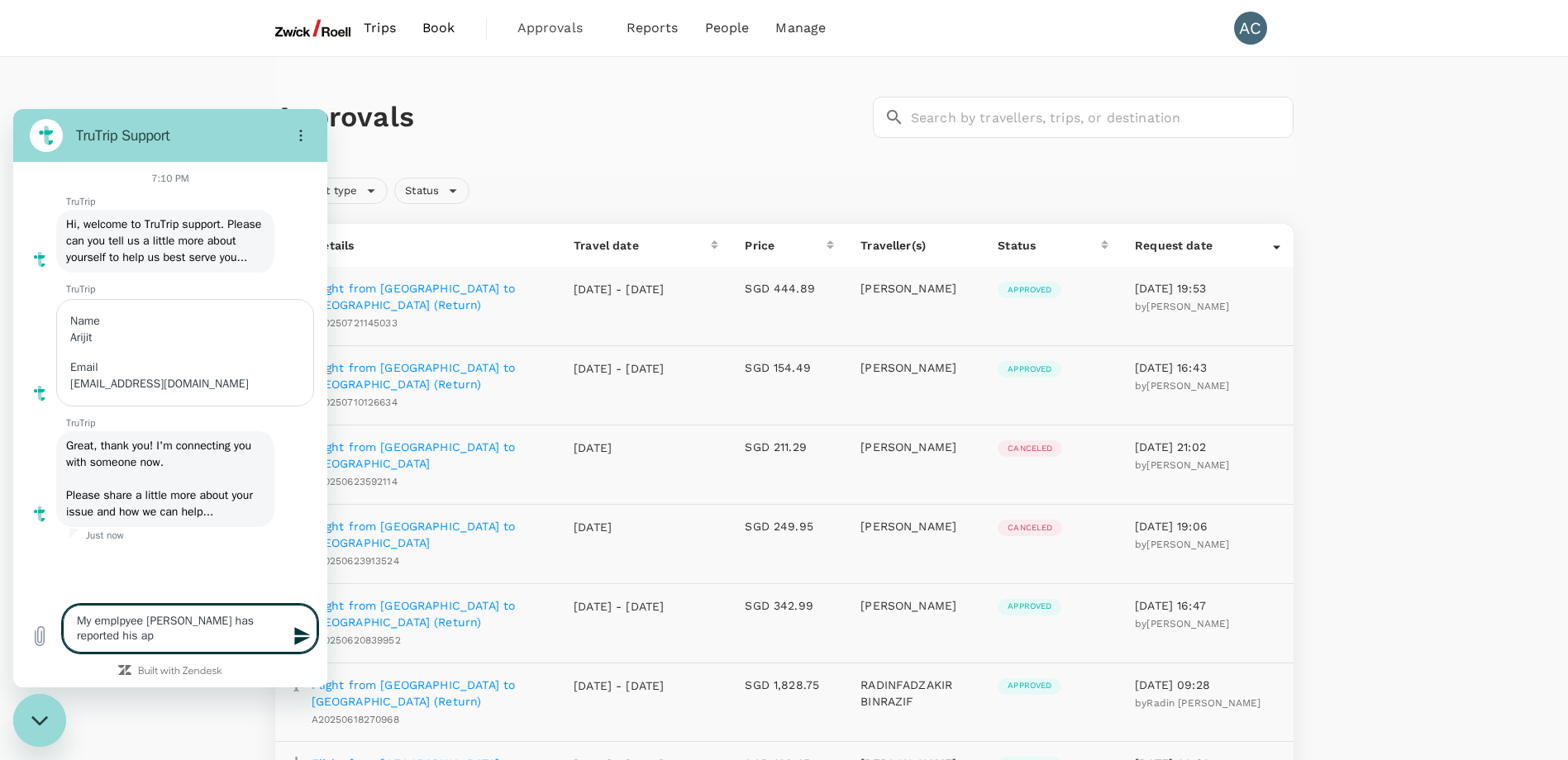 type on "My emplpyee [PERSON_NAME] has reported his app" 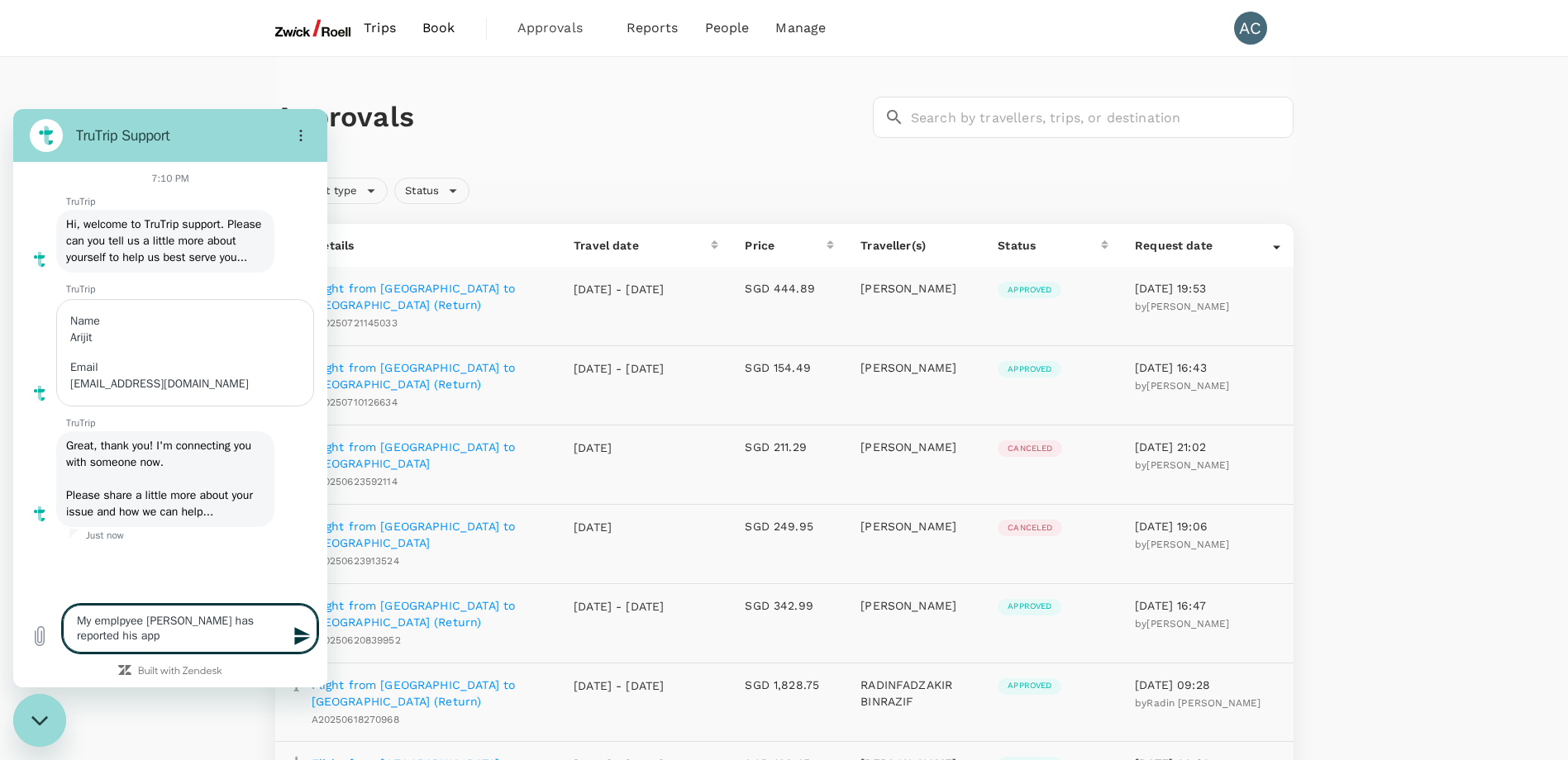 type on "My emplpyee [PERSON_NAME] has reported his appr" 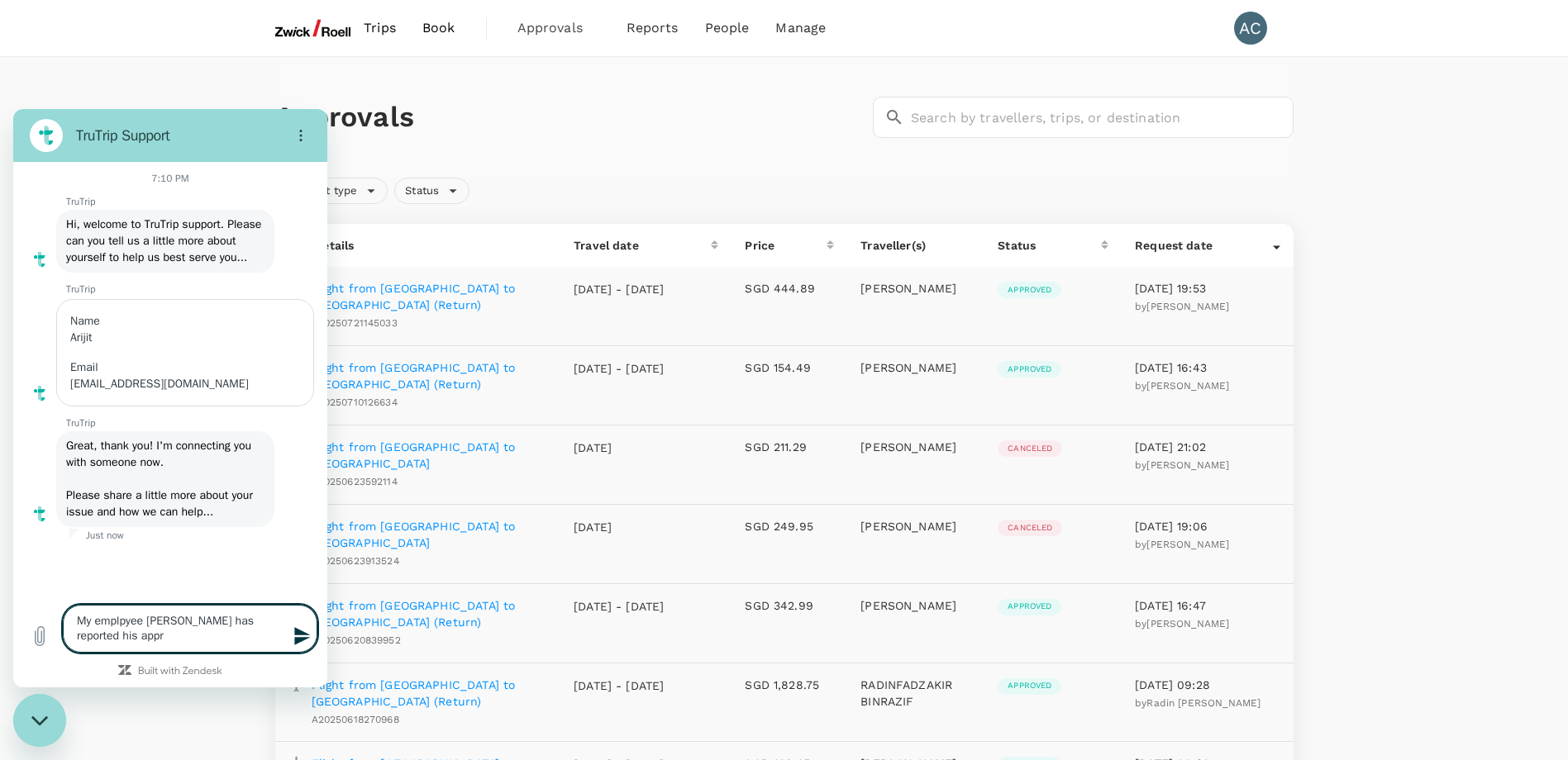 type on "My emplpyee [PERSON_NAME] has reported his appro" 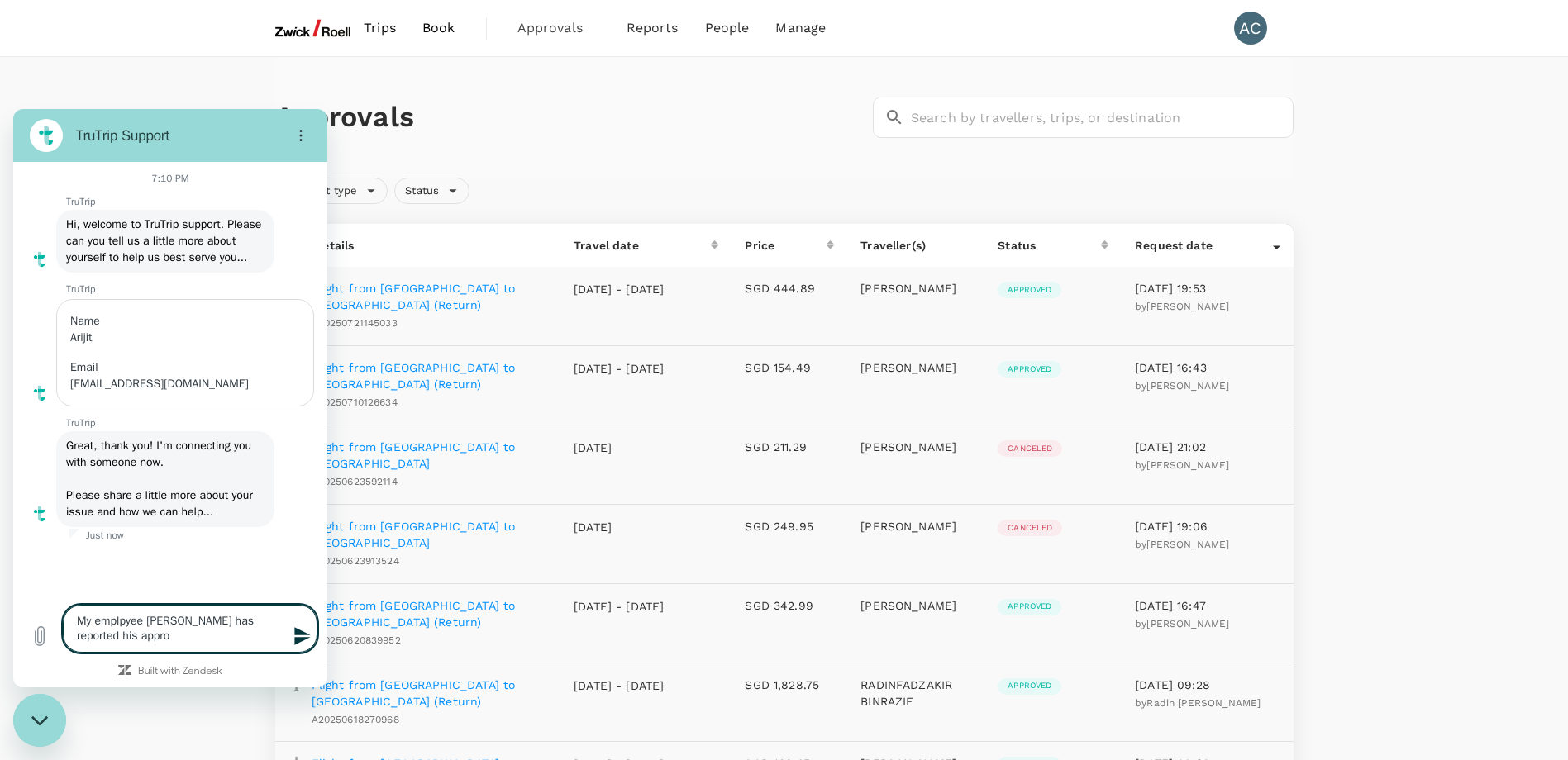 type on "My emplpyee [PERSON_NAME] has reported his approv" 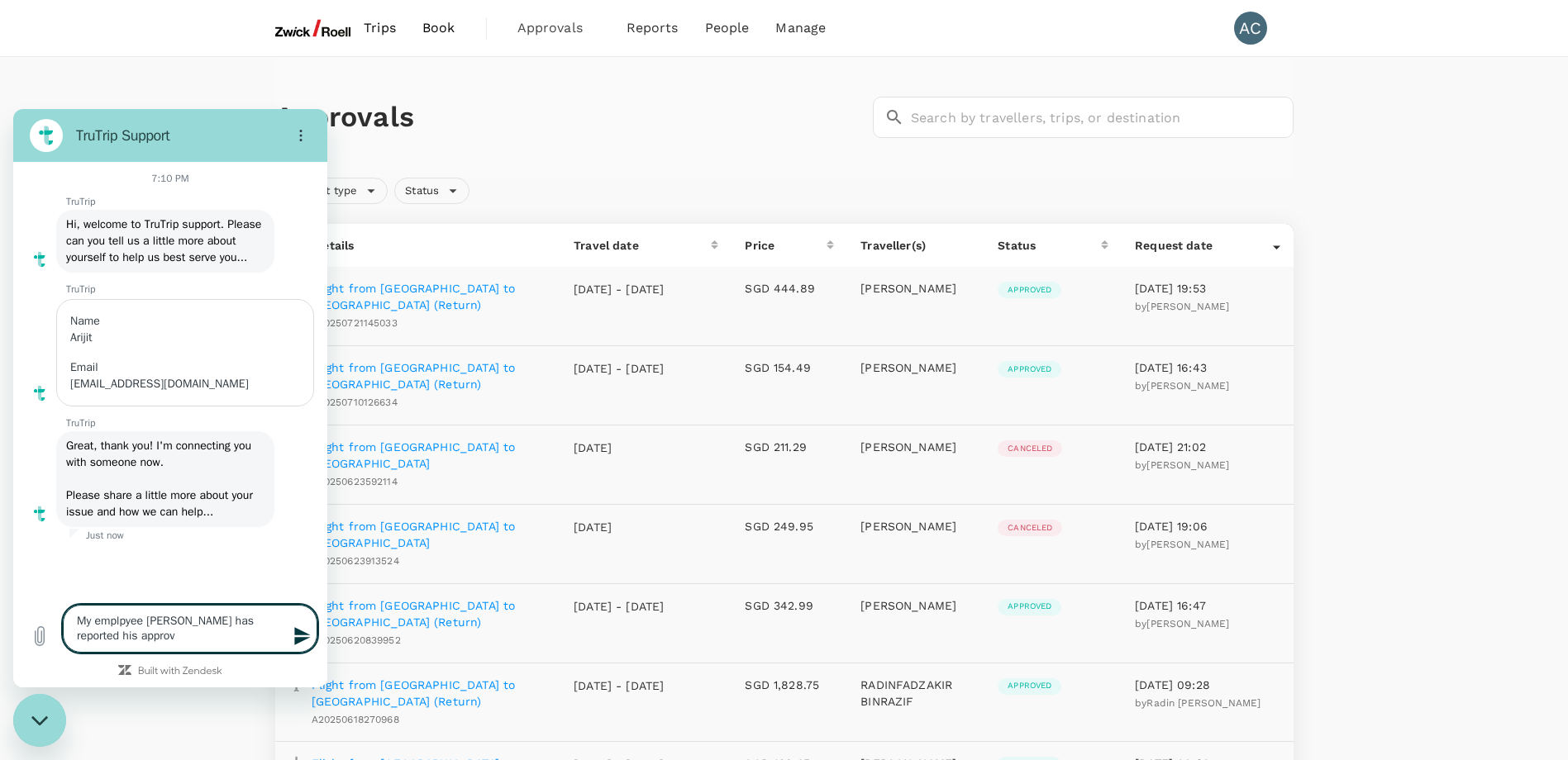 type on "My emplpyee [PERSON_NAME] has reported his approve" 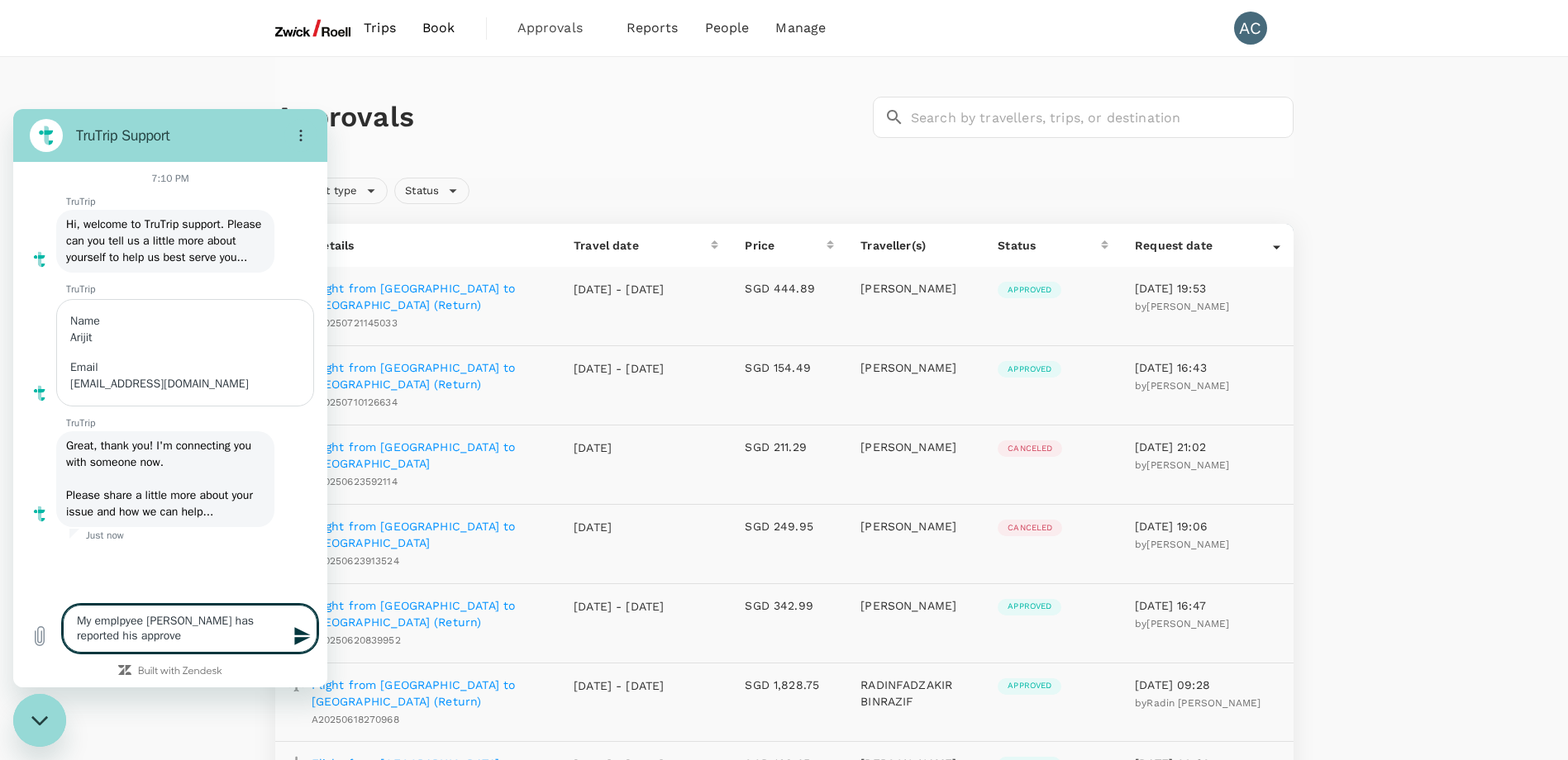 type on "My emplpyee [PERSON_NAME] has reported his approved" 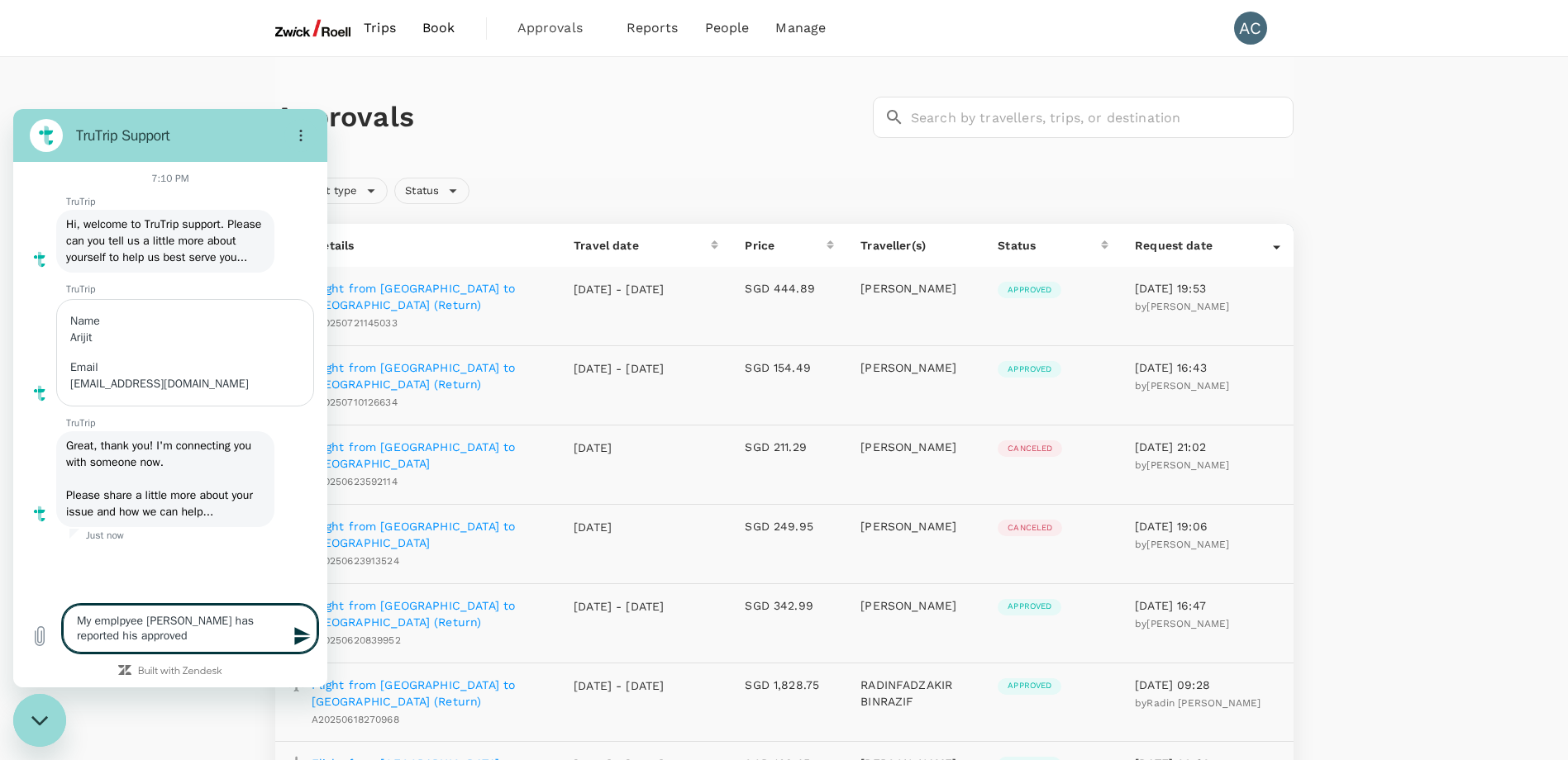 type on "My emplpyee [PERSON_NAME] has reported his approved" 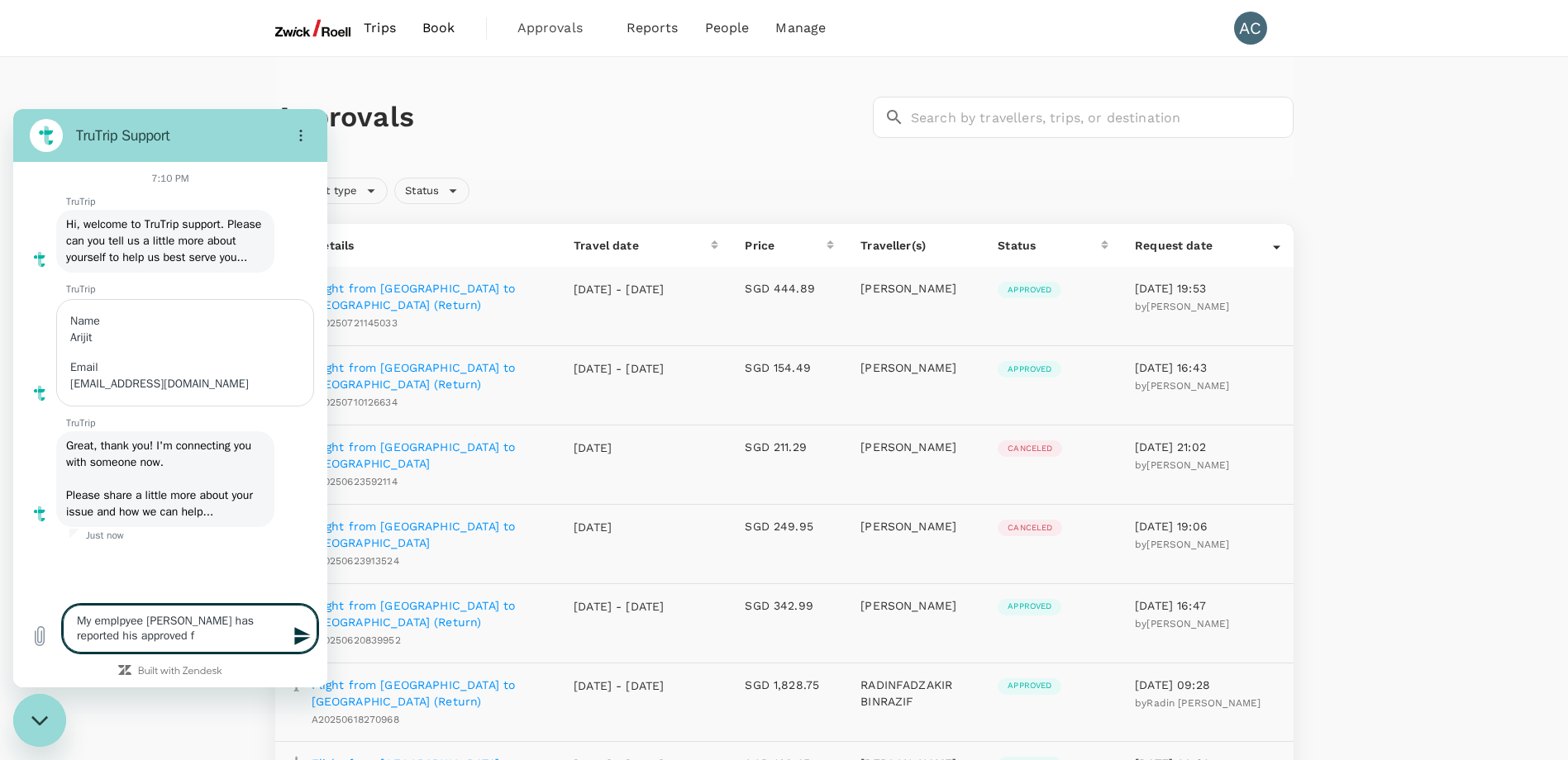 type on "My emplpyee [PERSON_NAME] has reported his approved fl" 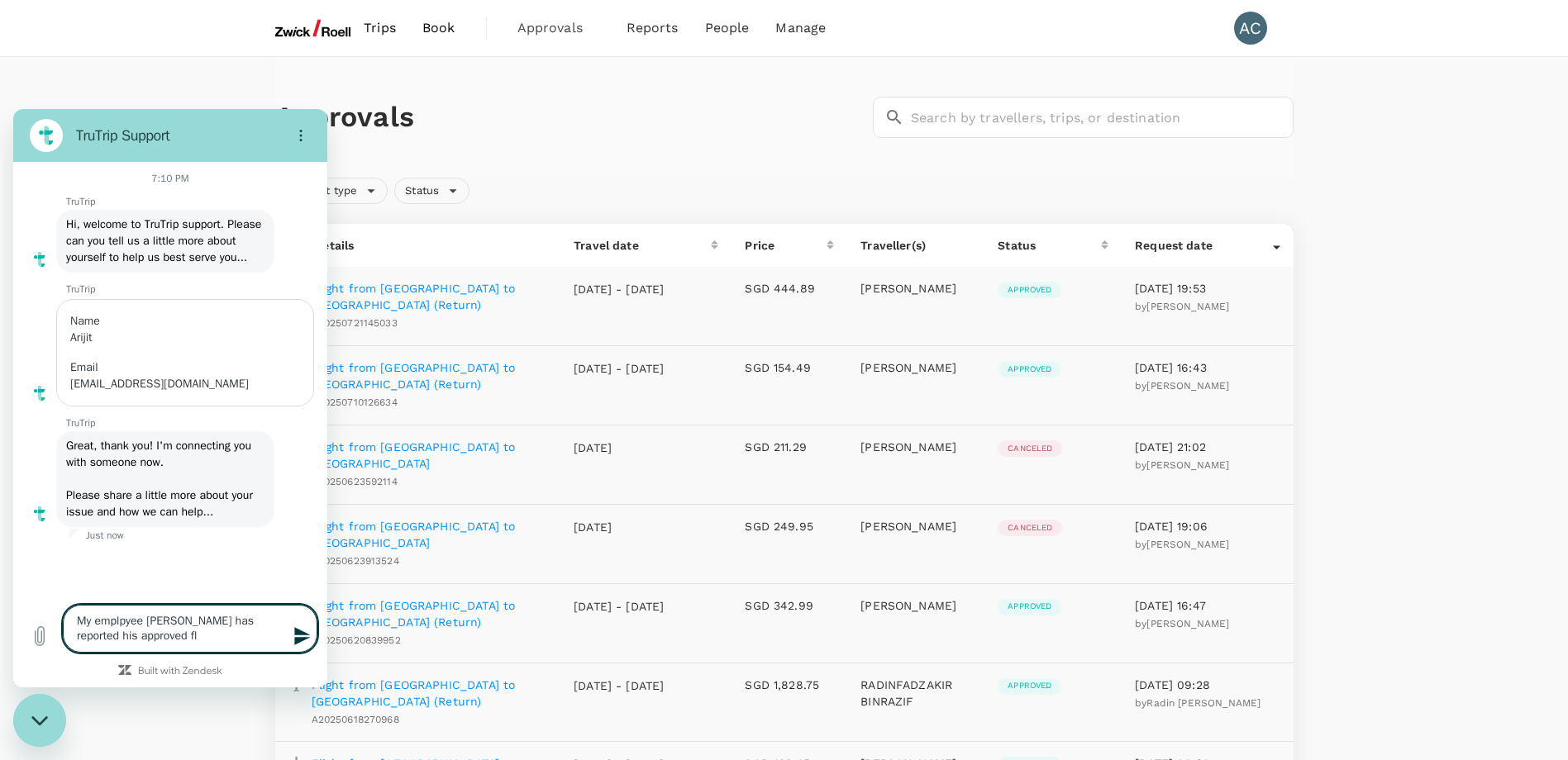 type on "My emplpyee [PERSON_NAME] has reported his approved fli" 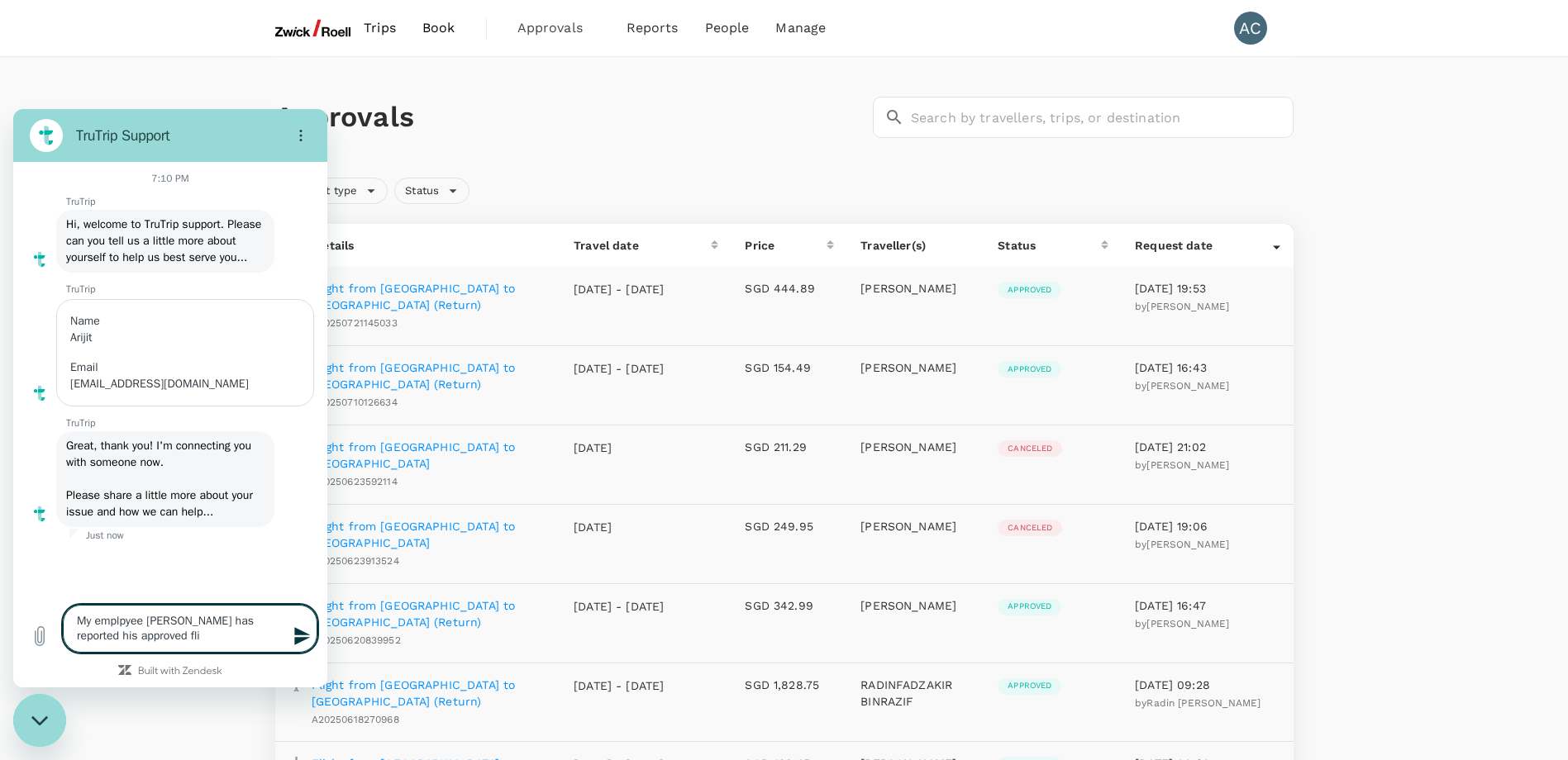 type on "My emplpyee [PERSON_NAME] has reported his approved flig" 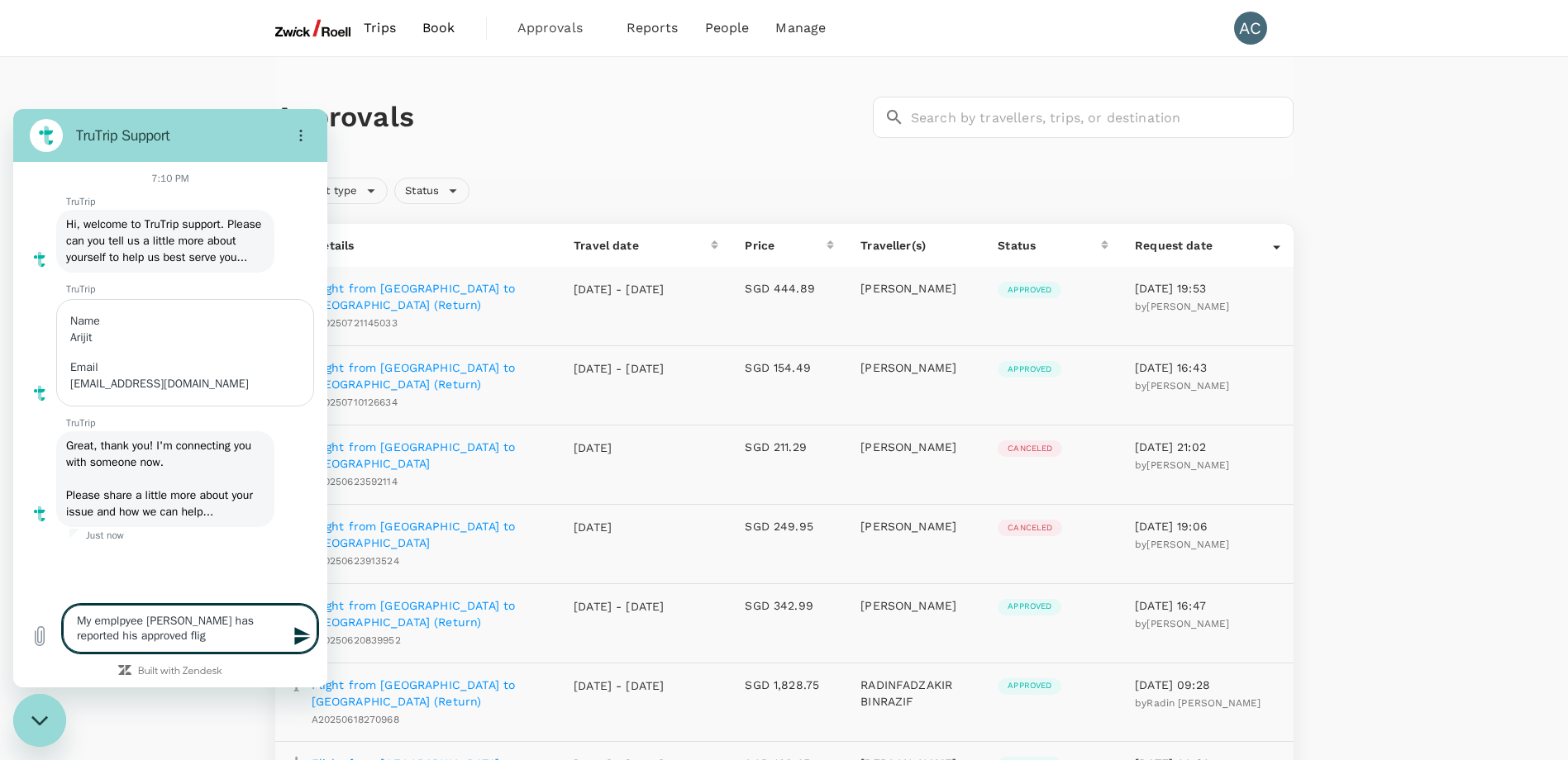 type on "My emplpyee [PERSON_NAME] has reported his approved fligh" 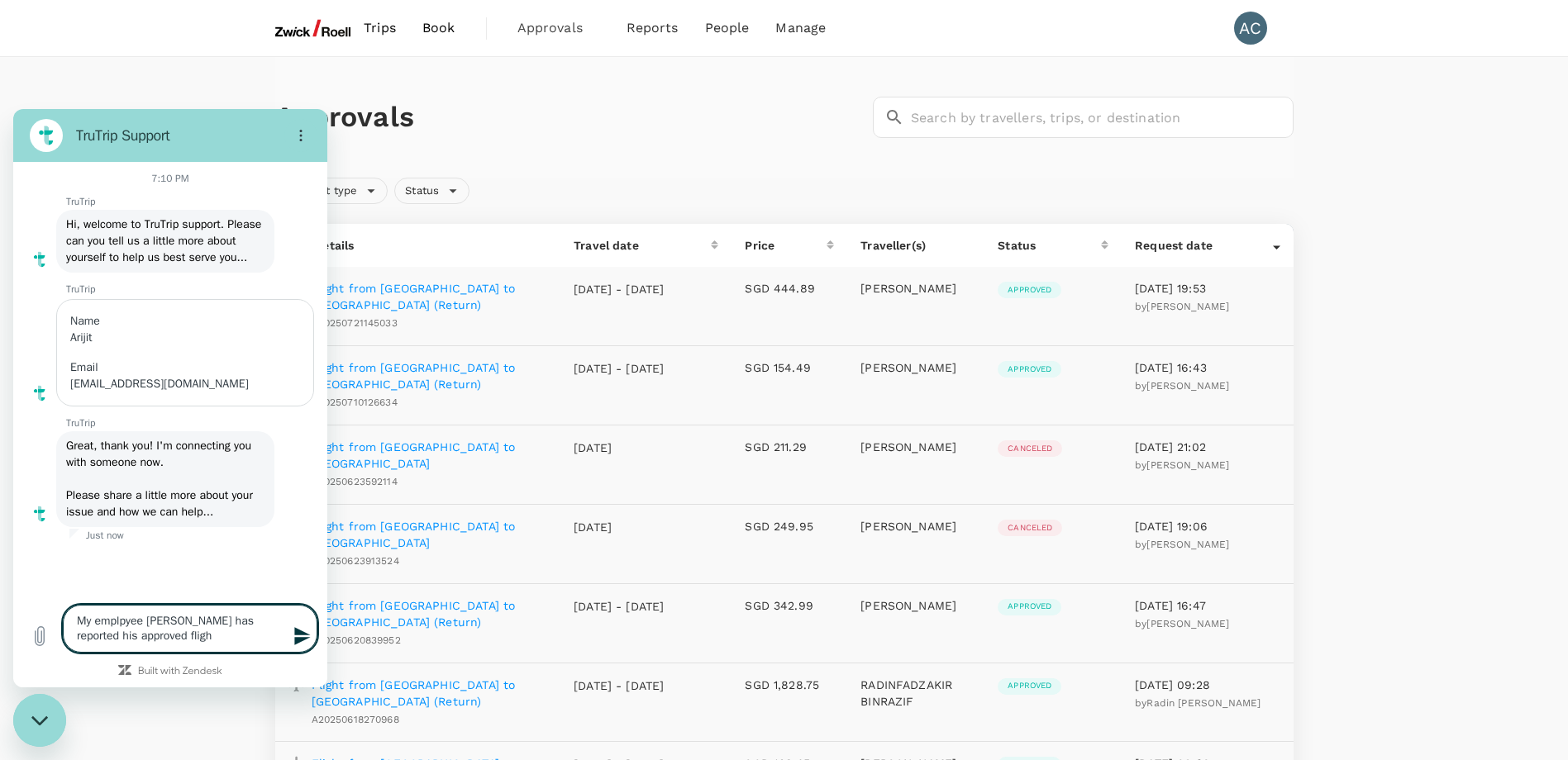 type on "My emplpyee [PERSON_NAME] has reported his approved flight" 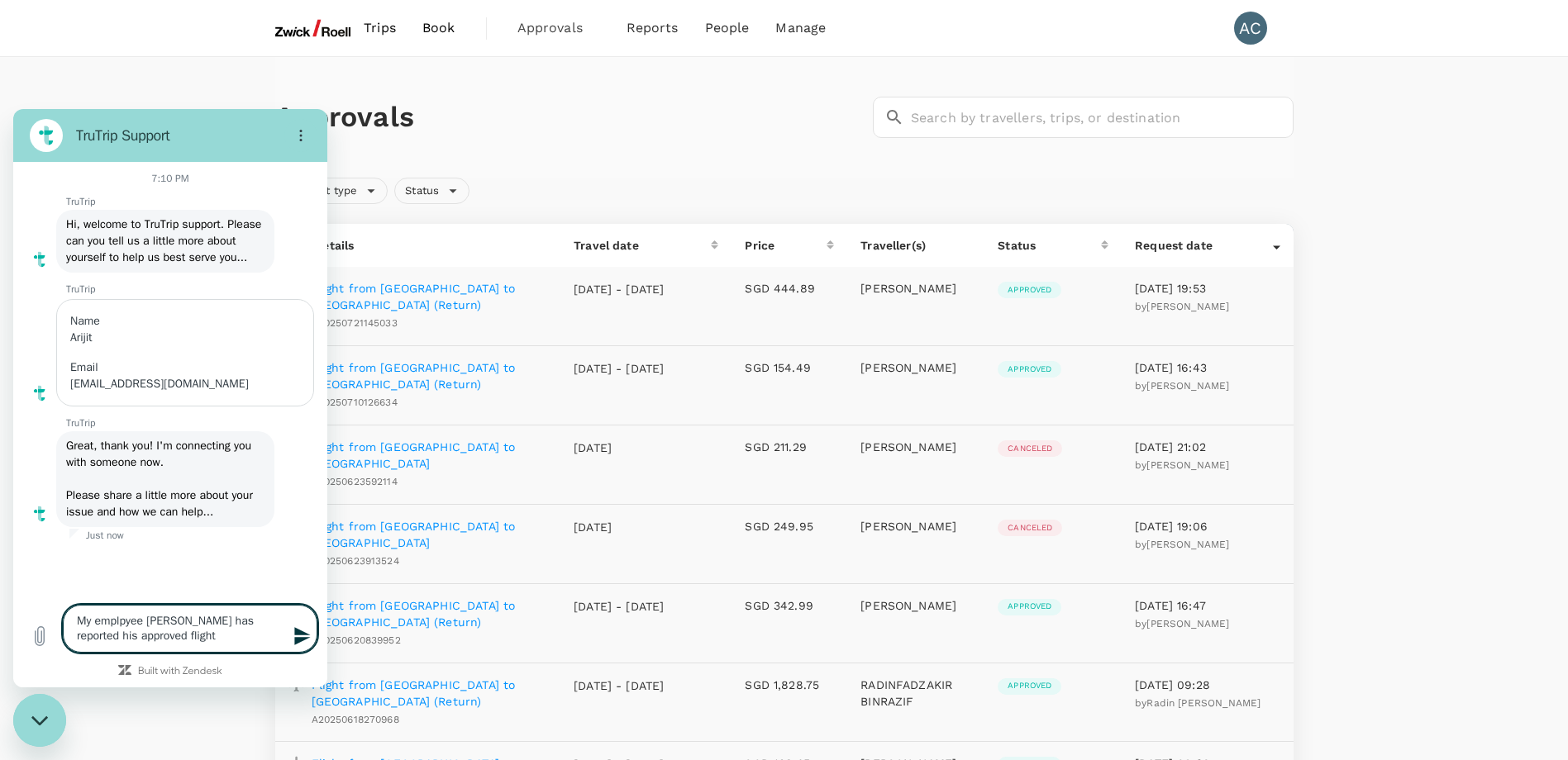 type on "My emplpyee [PERSON_NAME] has reported his approved flight" 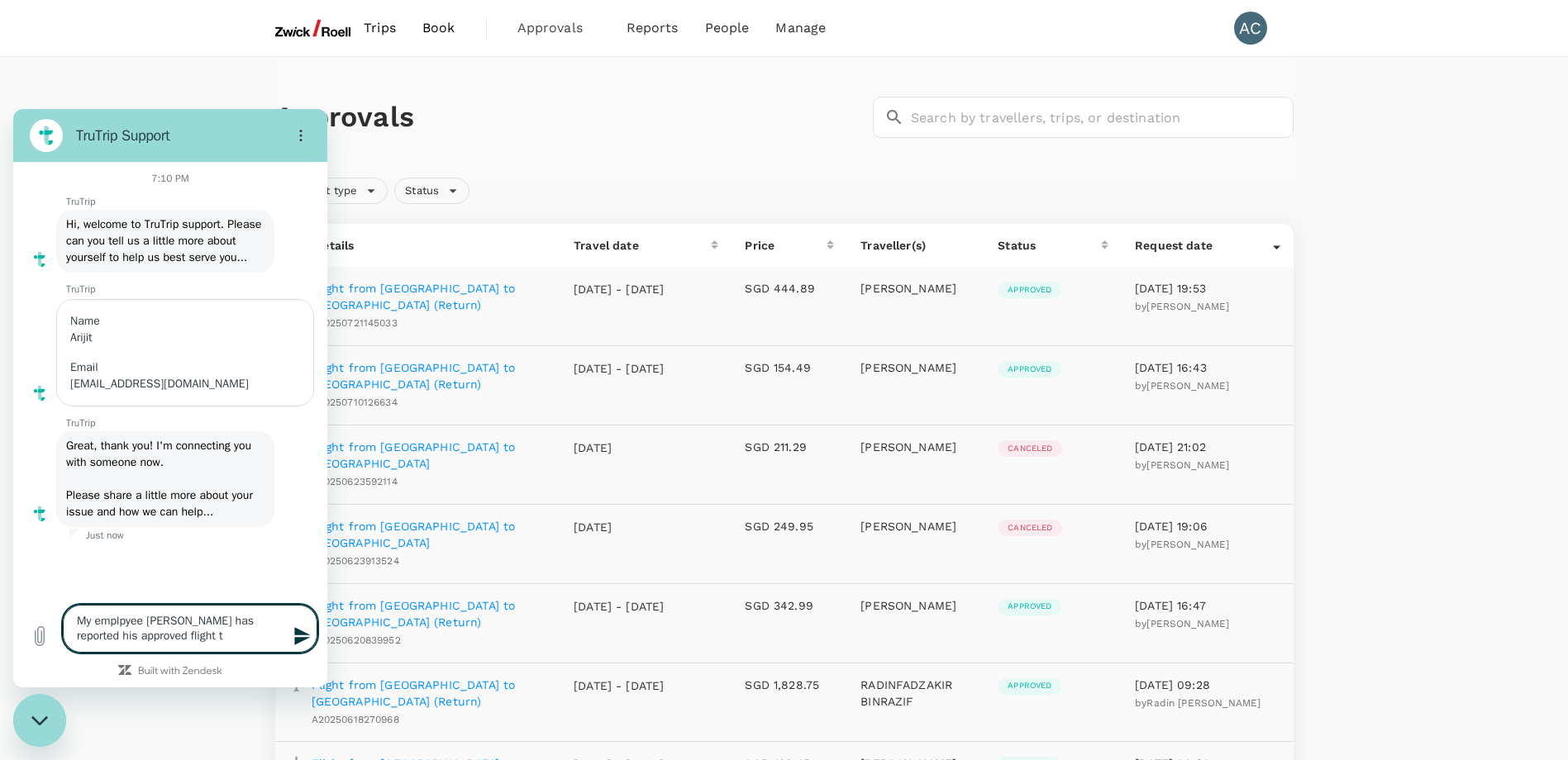 type on "My emplpyee [PERSON_NAME] has reported his approved flight to" 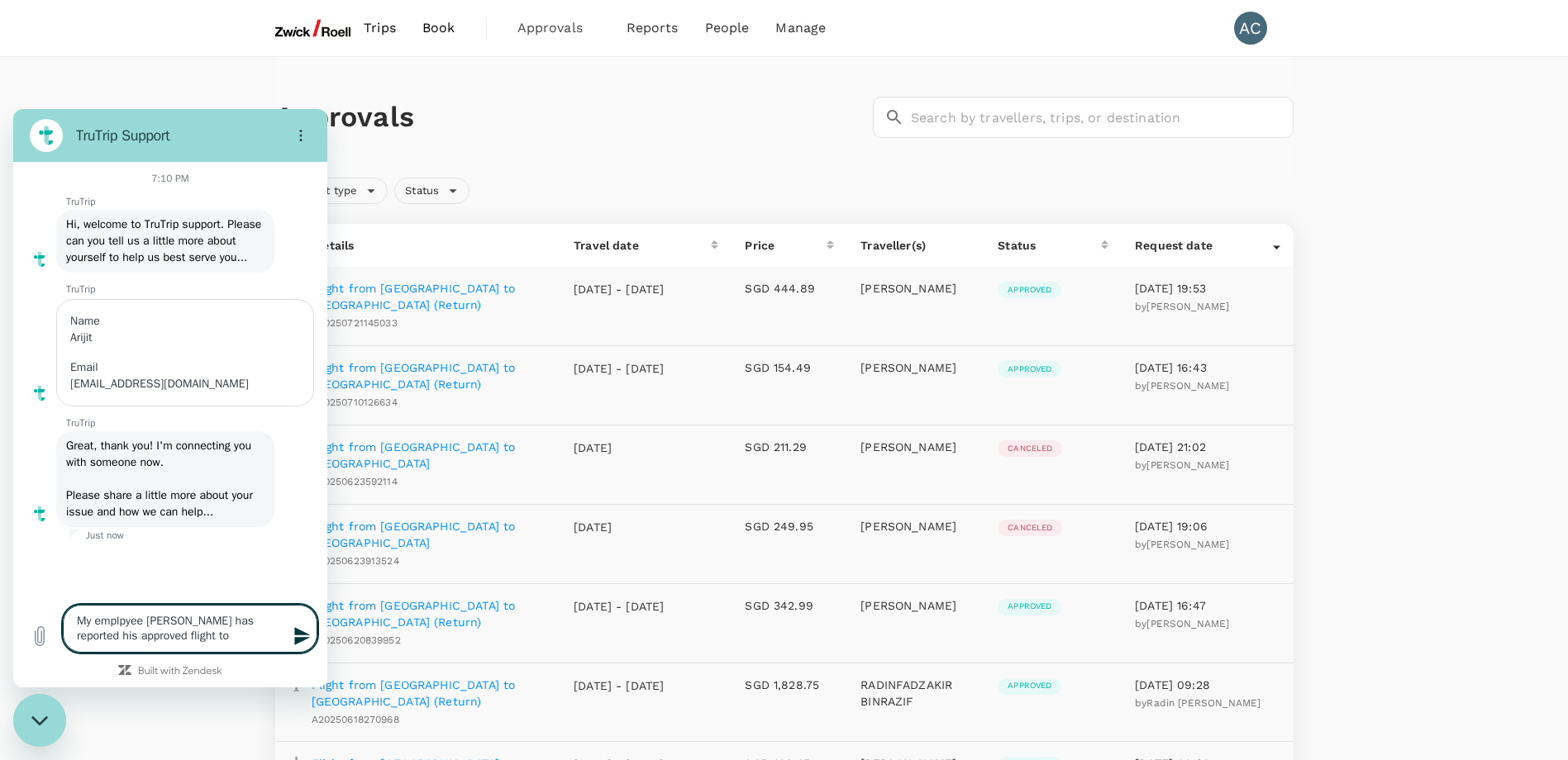 type on "My emplpyee [PERSON_NAME] has reported his approved flight to" 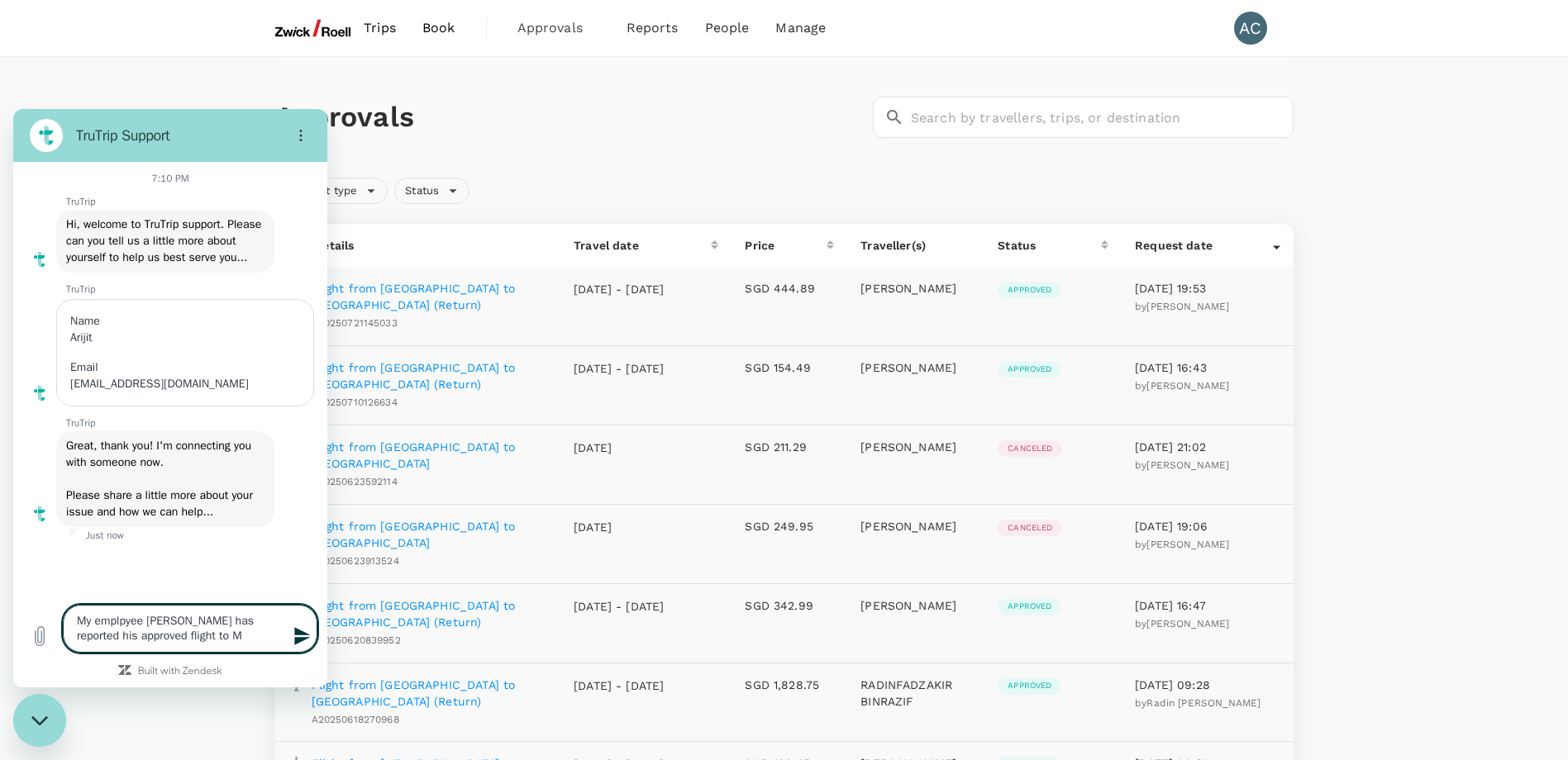 type on "My emplpyee [PERSON_NAME] has reported his approved flight to" 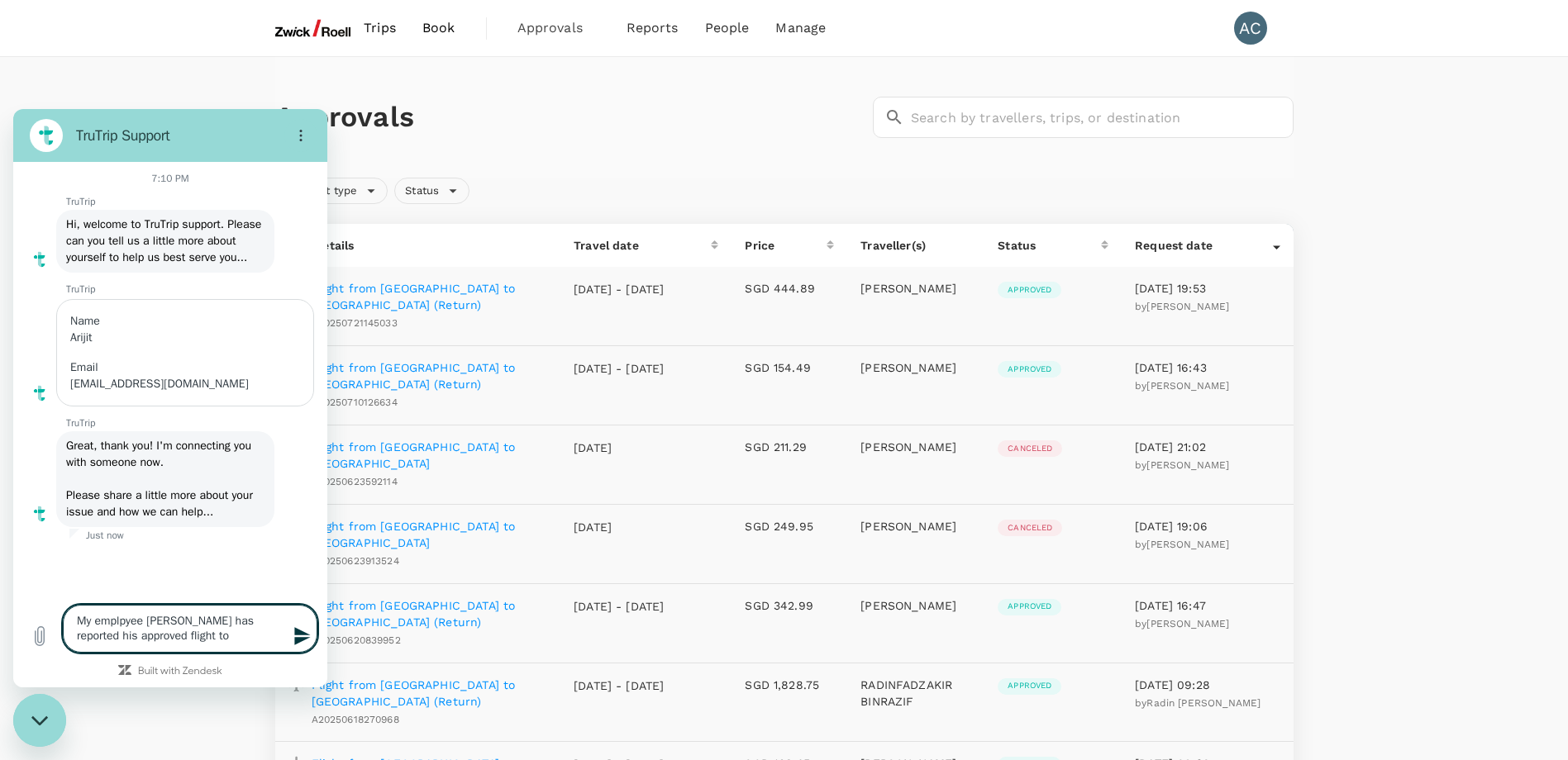 type on "My emplpyee [PERSON_NAME] has reported his approved flight to" 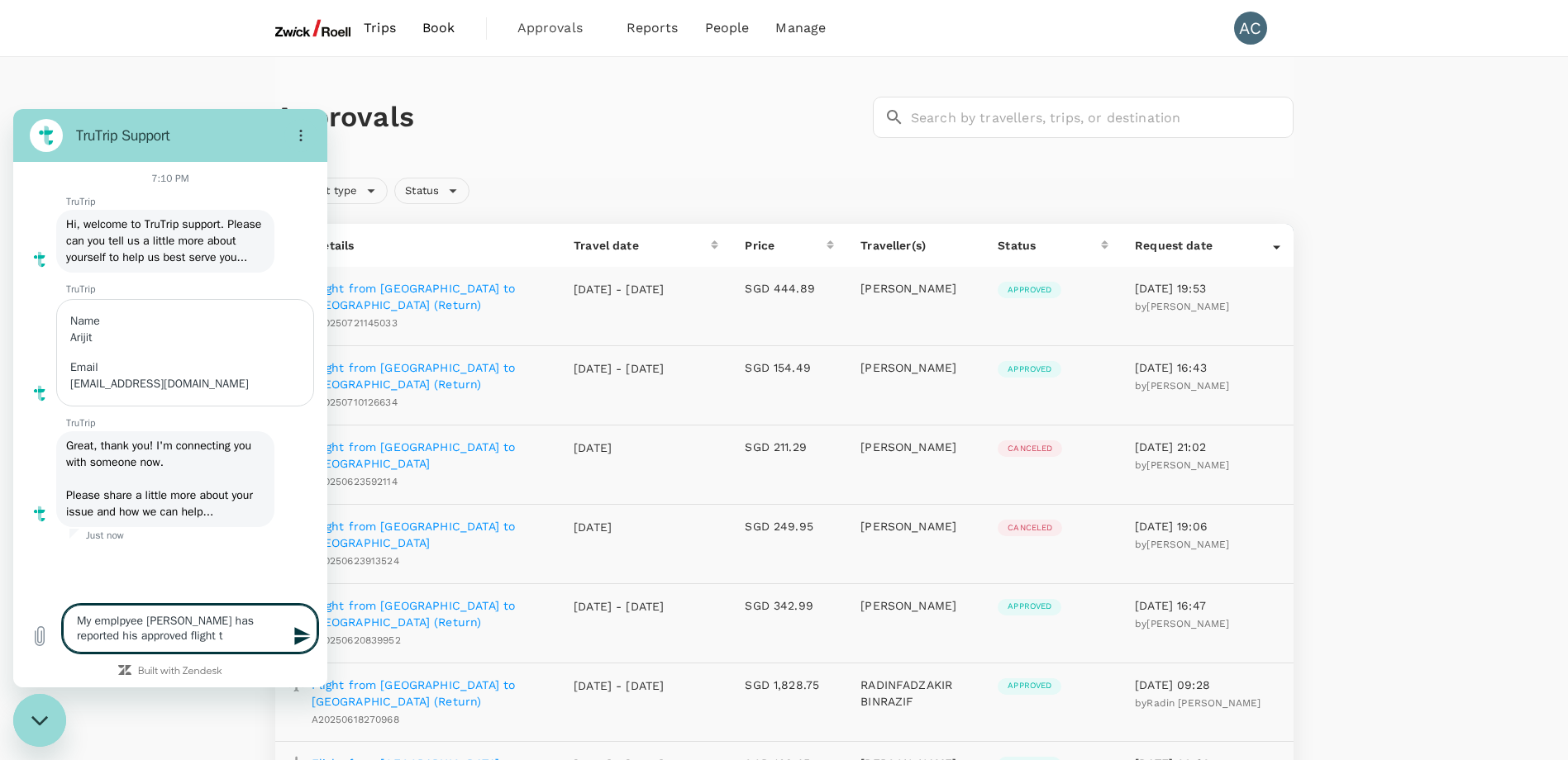 type on "My emplpyee [PERSON_NAME] has reported his approved flight" 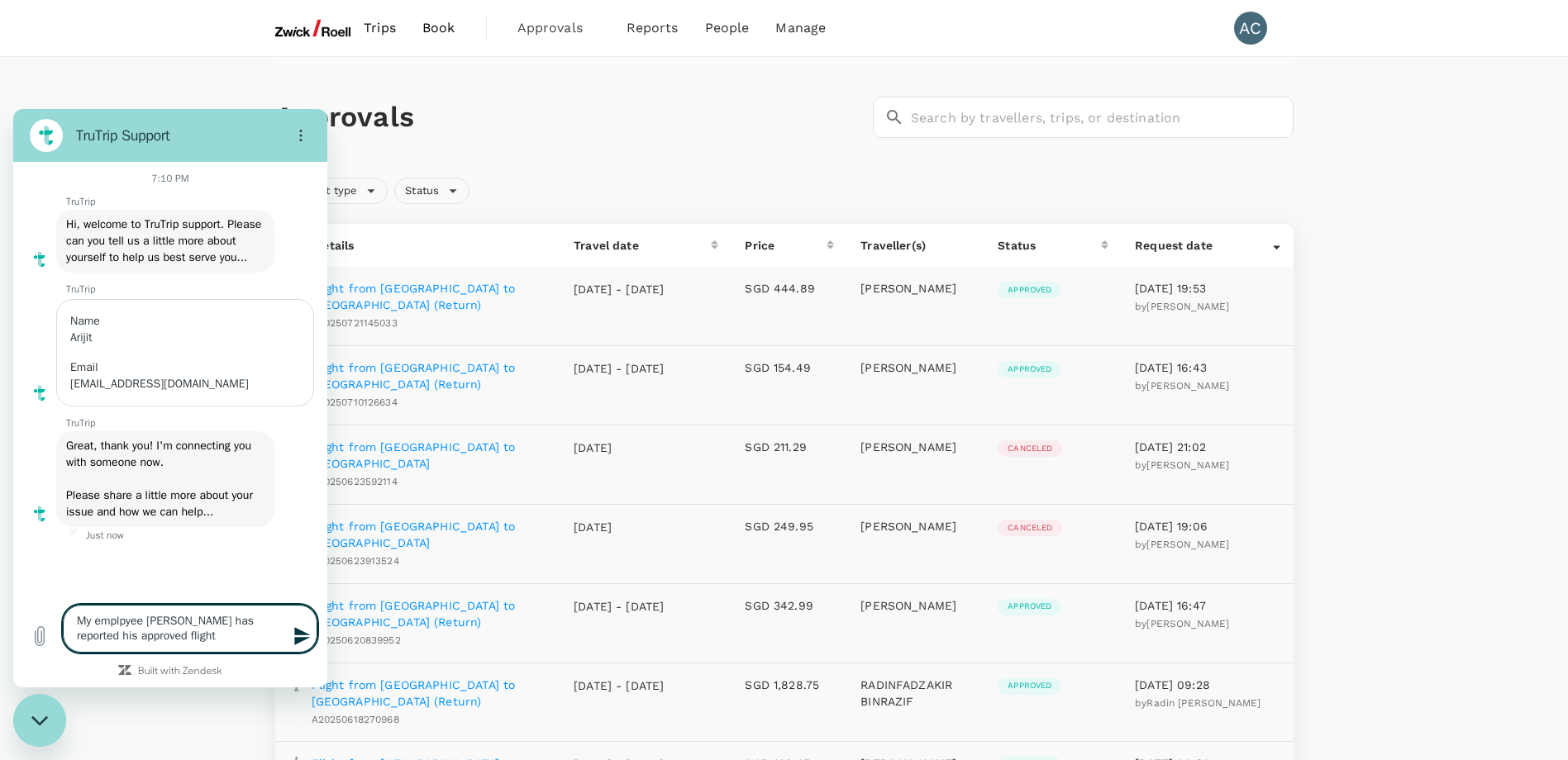 type on "My emplpyee [PERSON_NAME] has reported his approved flight h" 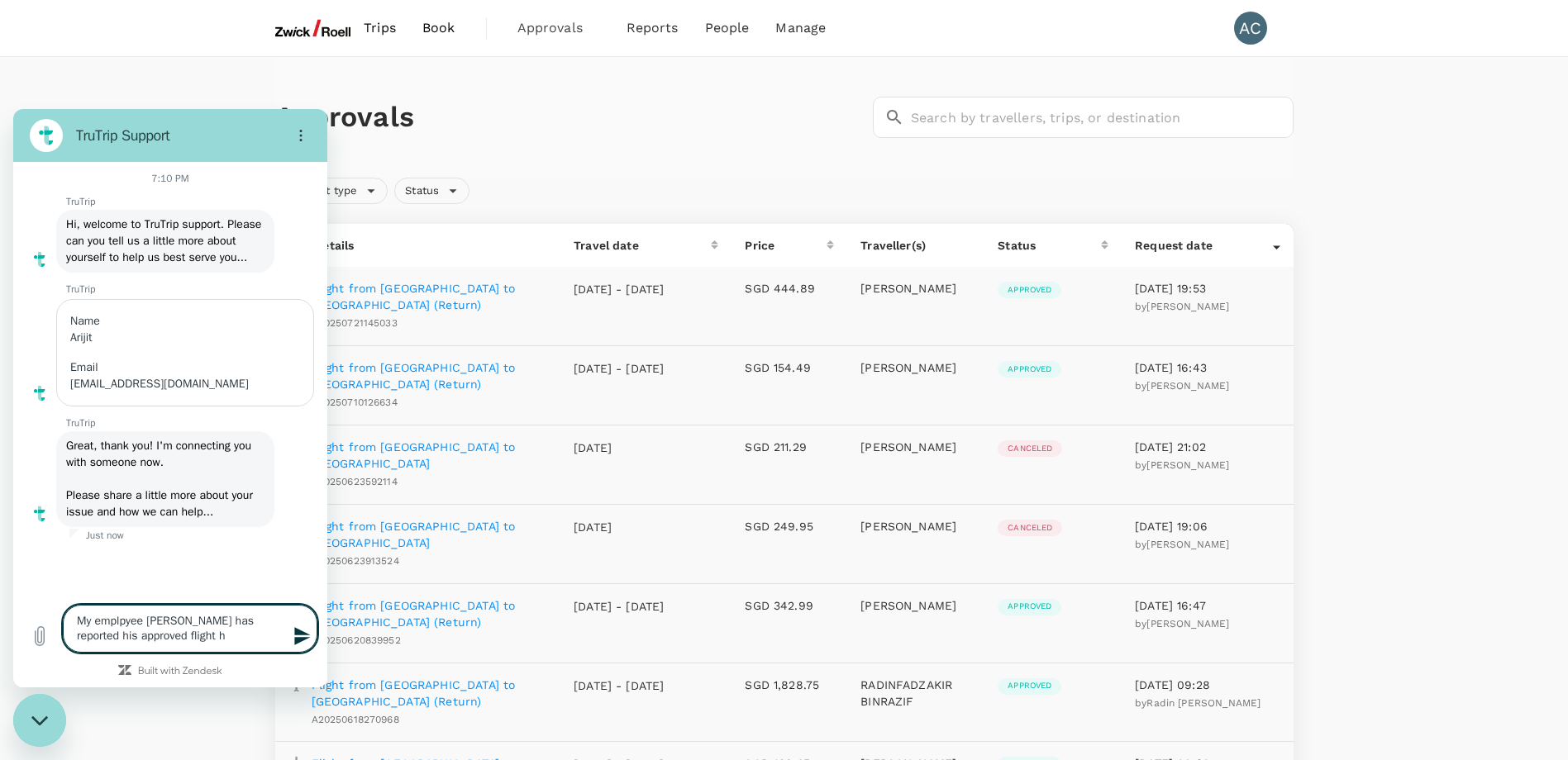 type on "My emplpyee [PERSON_NAME] has reported his approved flight ha" 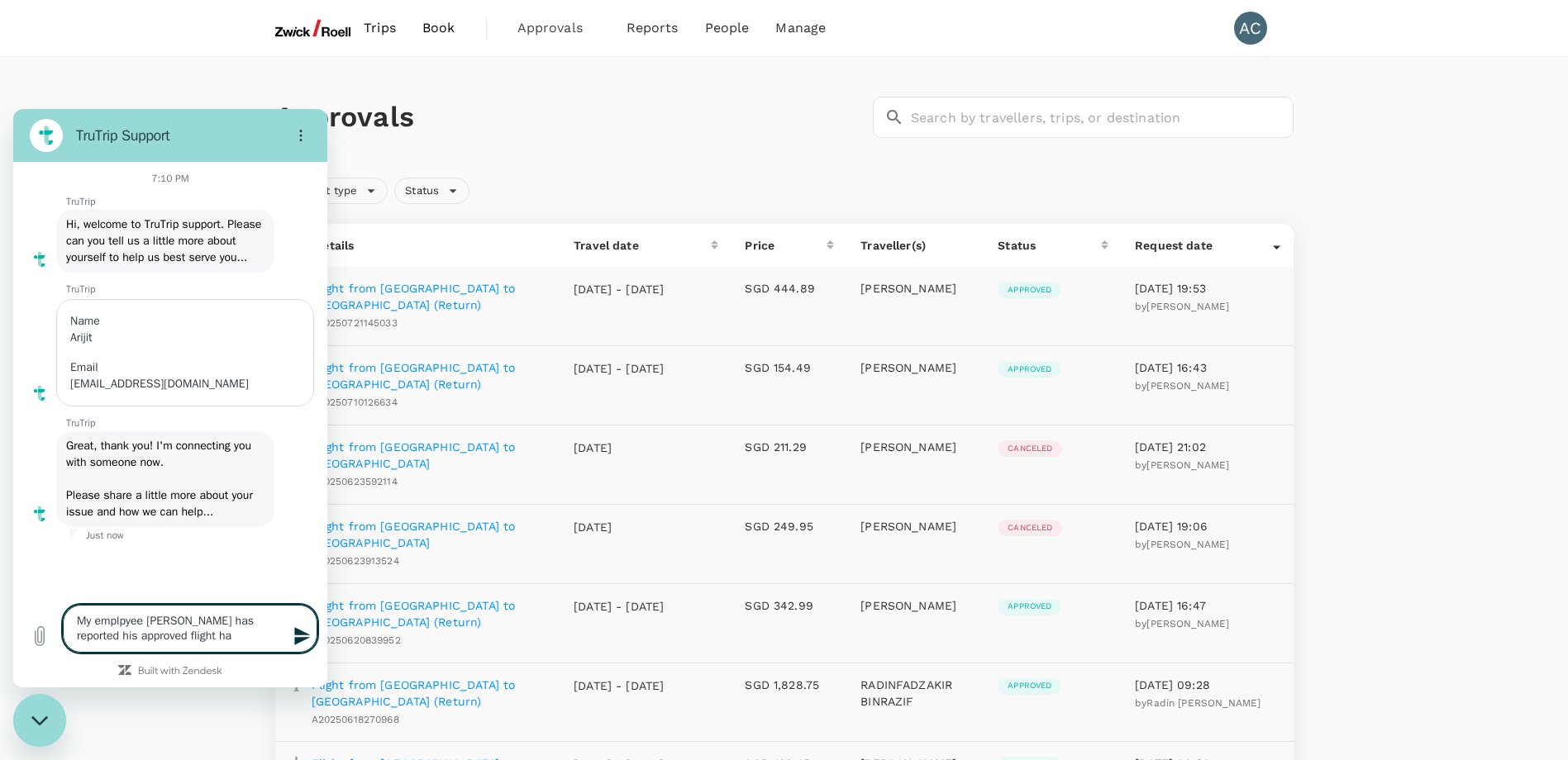 type on "My emplpyee [PERSON_NAME] has reported his approved flight has" 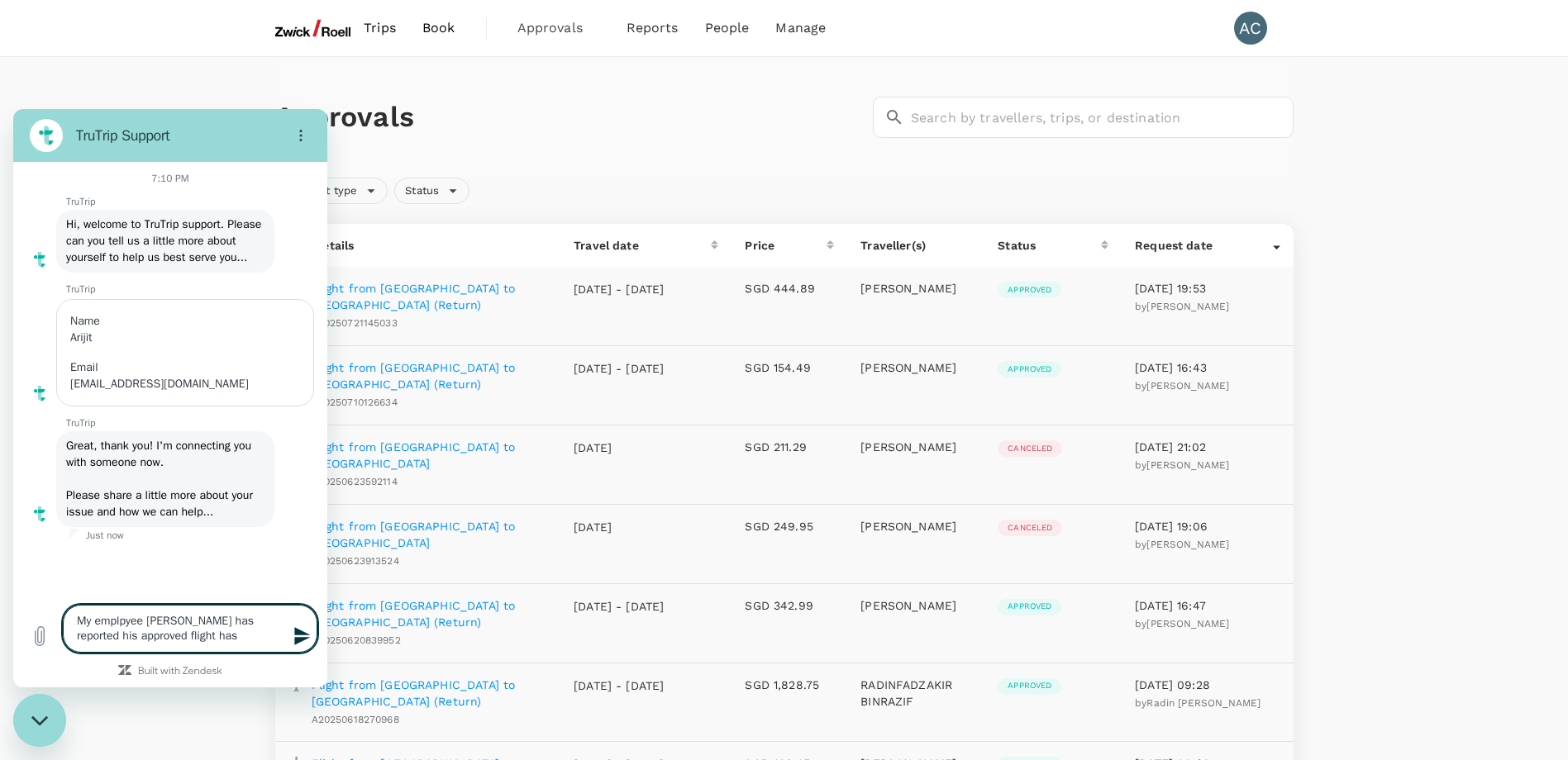 type on "My emplpyee [PERSON_NAME] has reported his approved flight has" 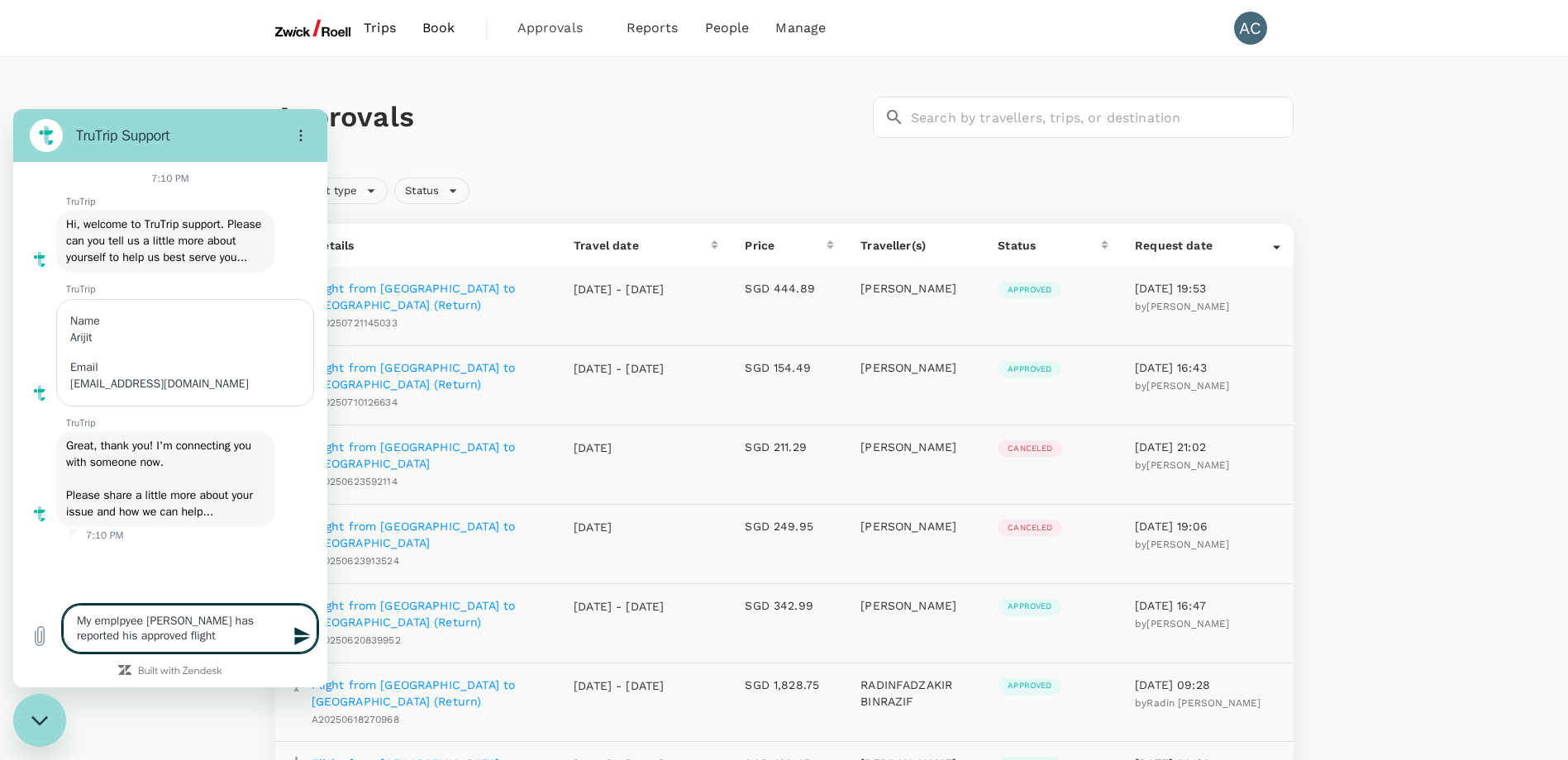 click on "My emplpyee [PERSON_NAME] has reported his approved flight" at bounding box center [190, 629] 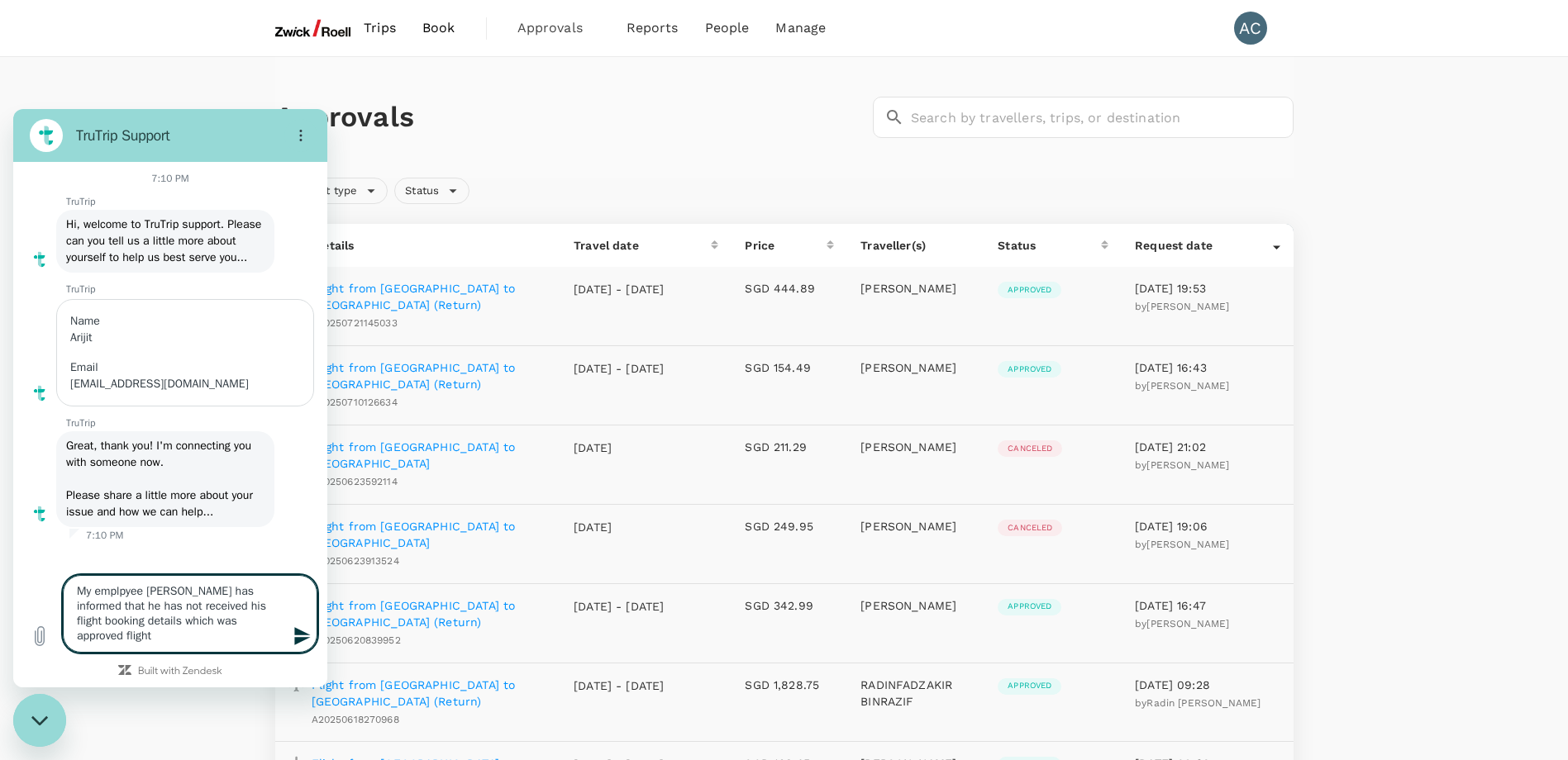 click on "My emplpyee [PERSON_NAME] has informed that he has not received his flight booking details which was  approved flight" at bounding box center [190, 614] 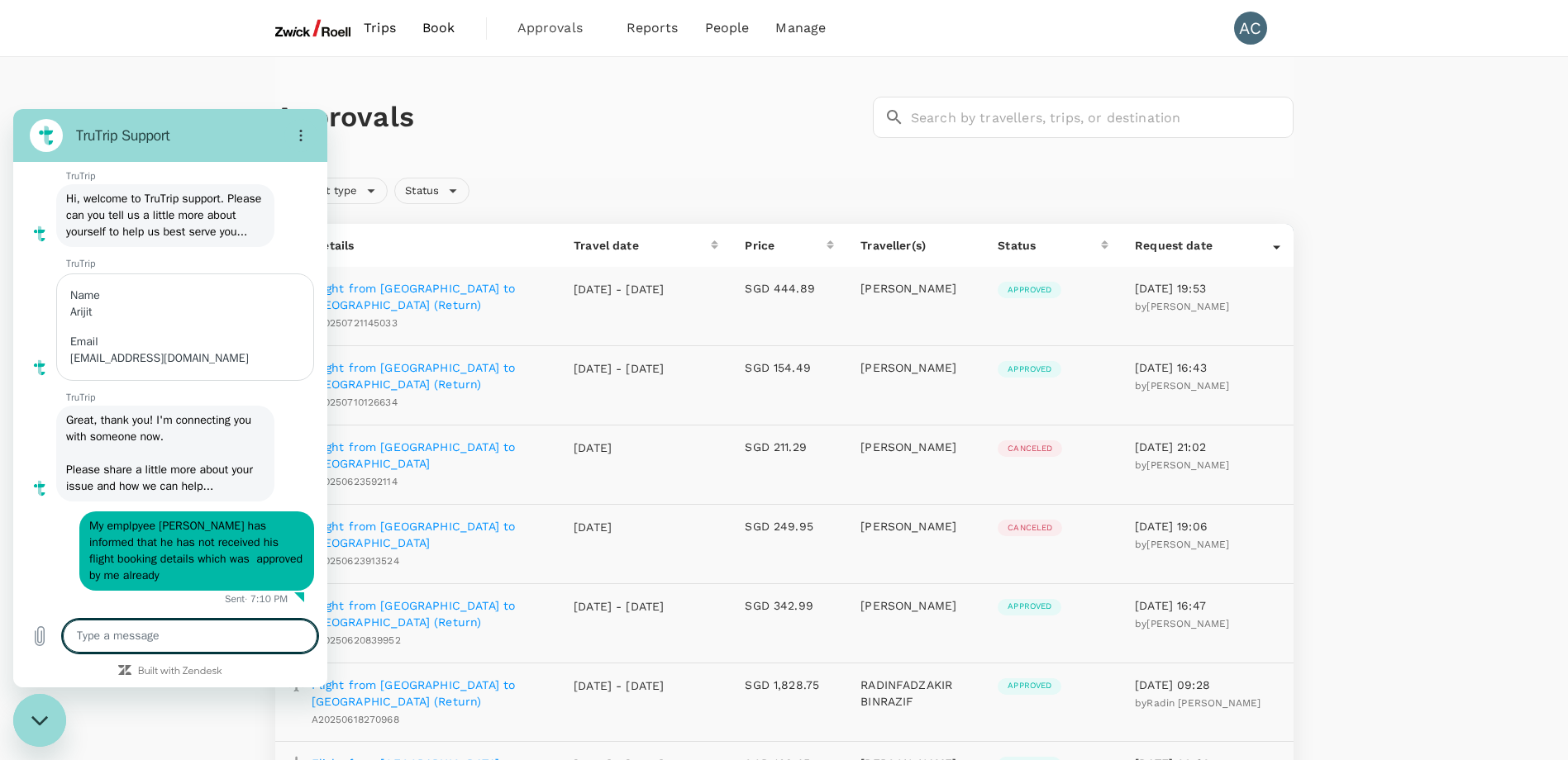 scroll, scrollTop: 42, scrollLeft: 0, axis: vertical 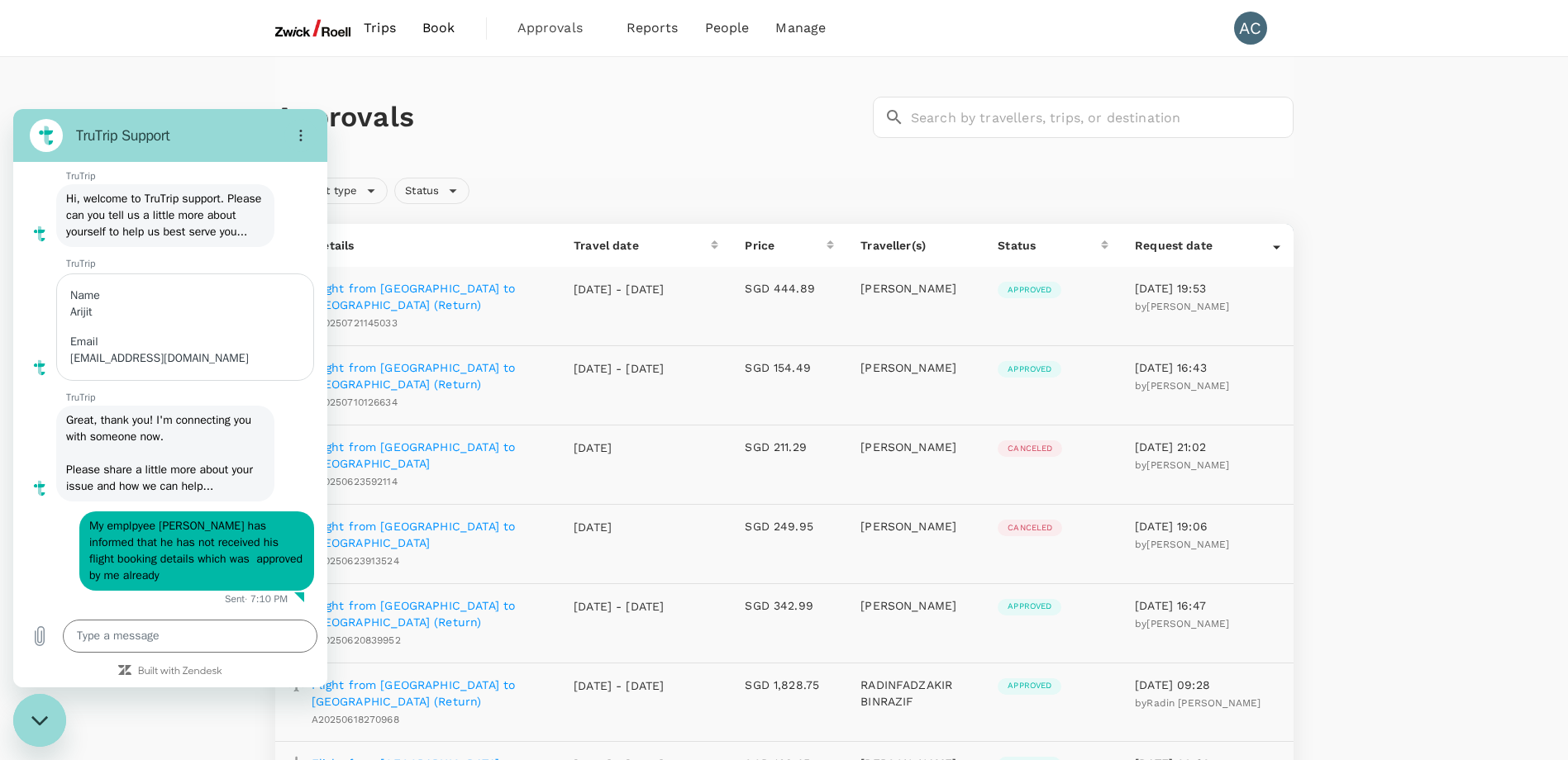 click on "A20250721145033" at bounding box center (355, 323) 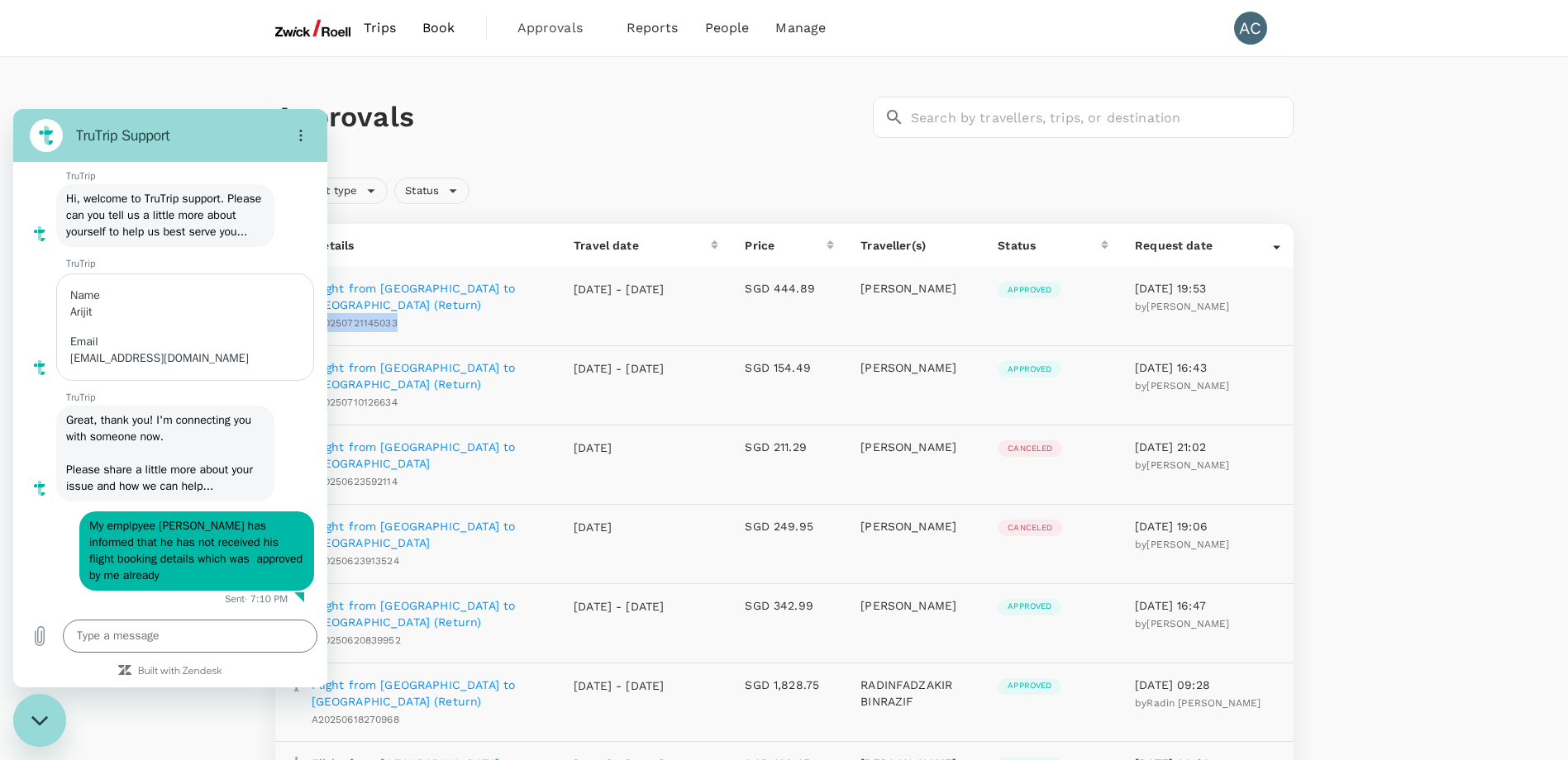click on "A20250721145033" at bounding box center (355, 323) 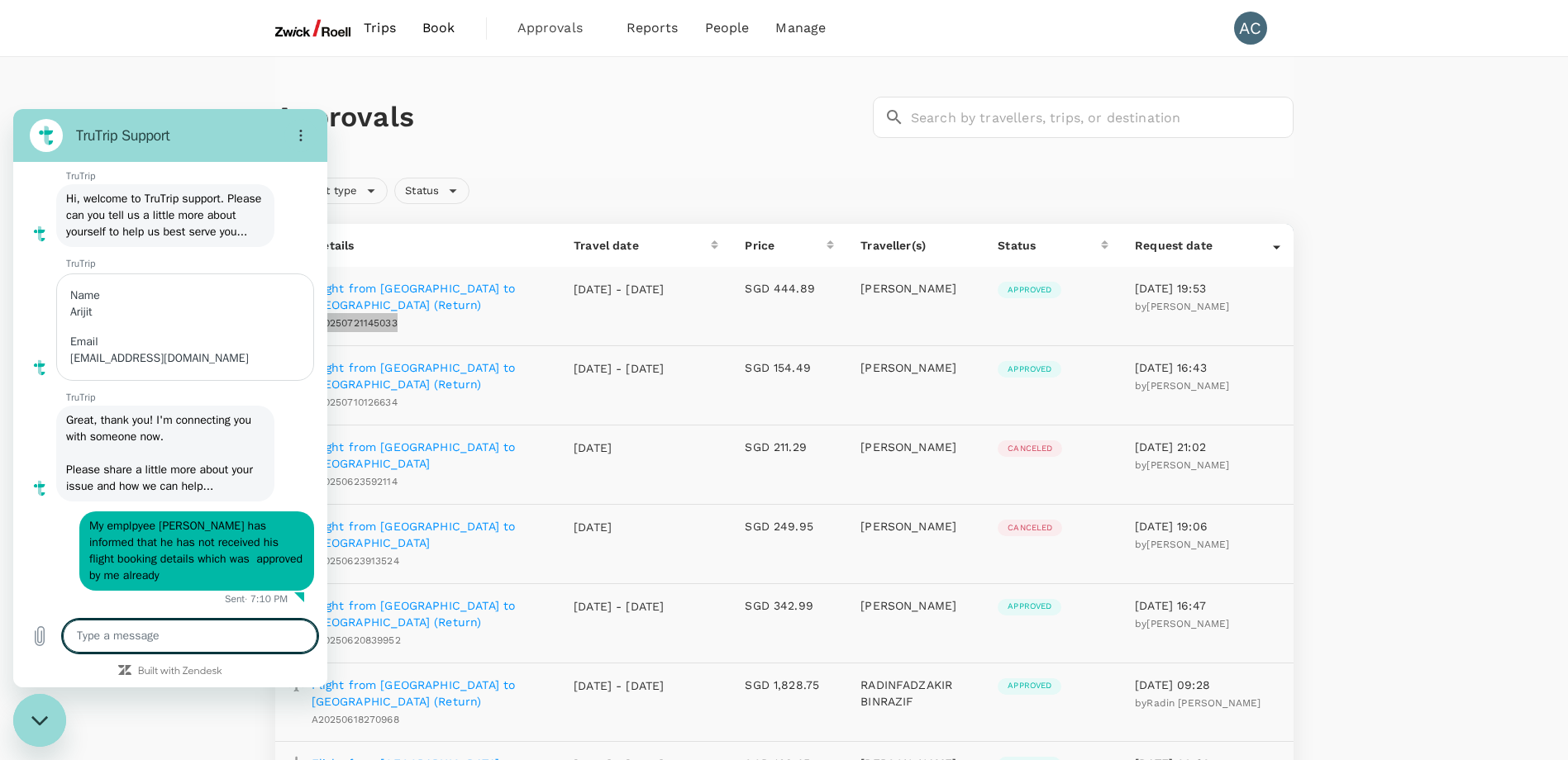 click at bounding box center (190, 636) 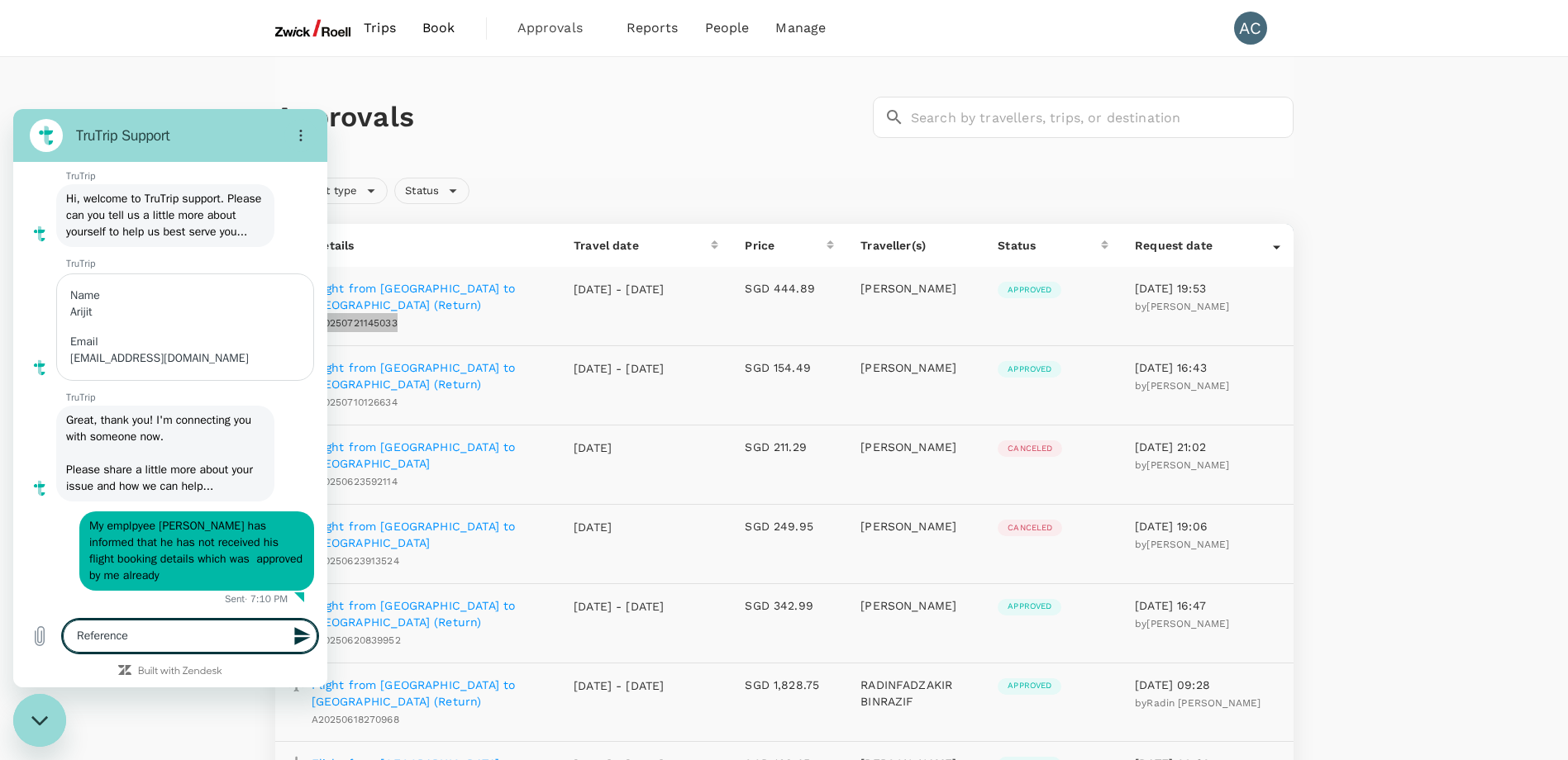 paste on "A20250721145033" 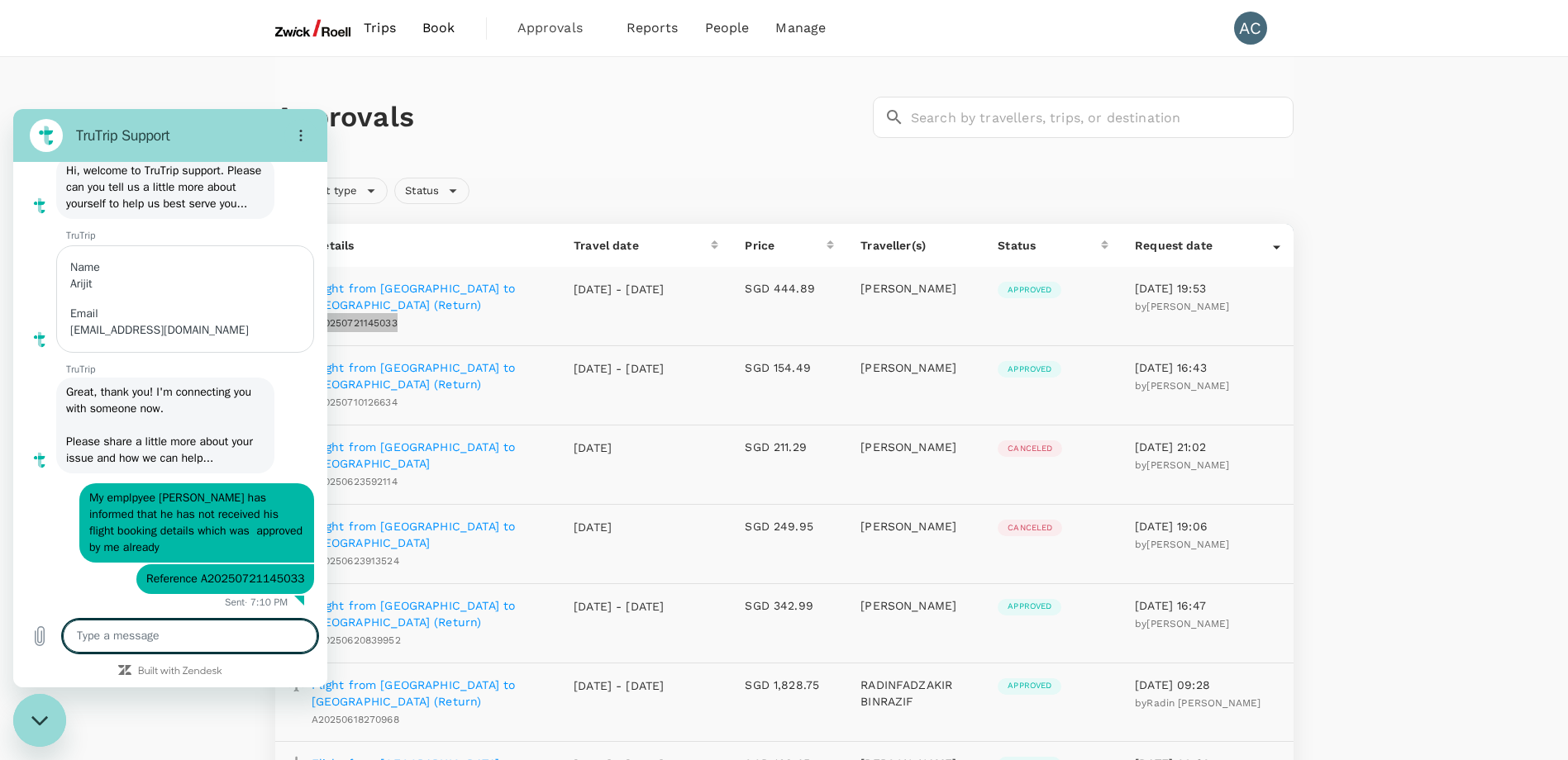 scroll, scrollTop: 74, scrollLeft: 0, axis: vertical 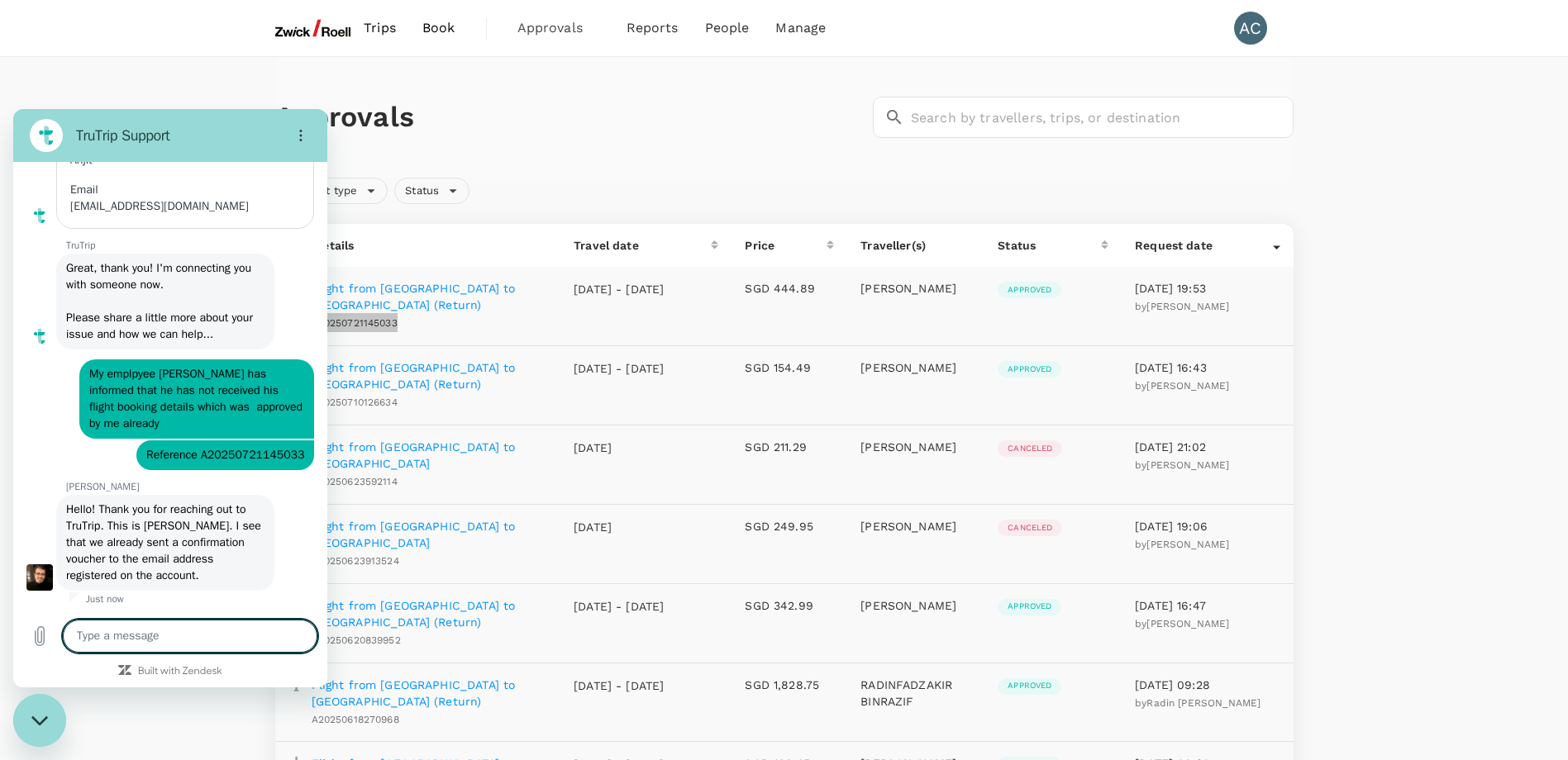 click at bounding box center [190, 636] 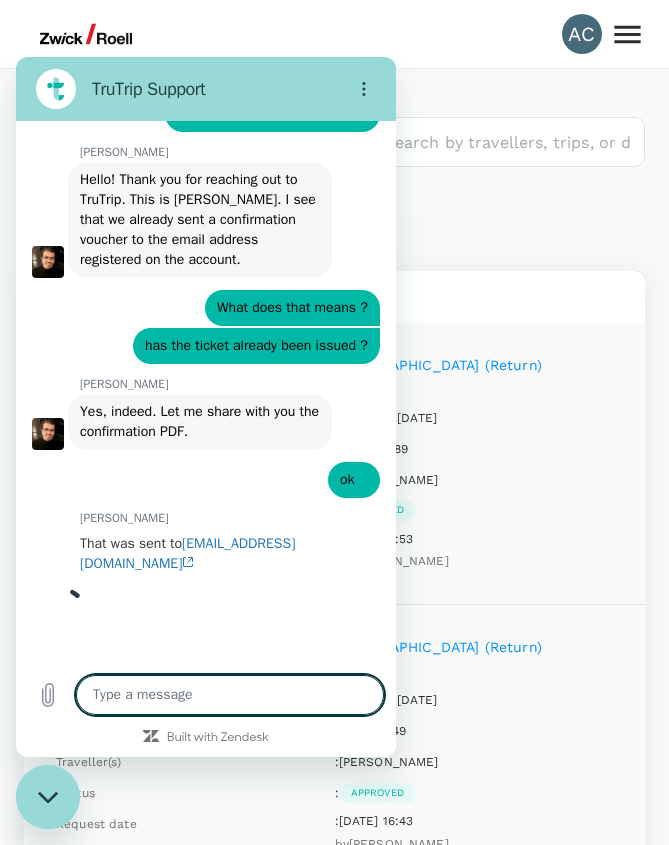 scroll, scrollTop: 598, scrollLeft: 0, axis: vertical 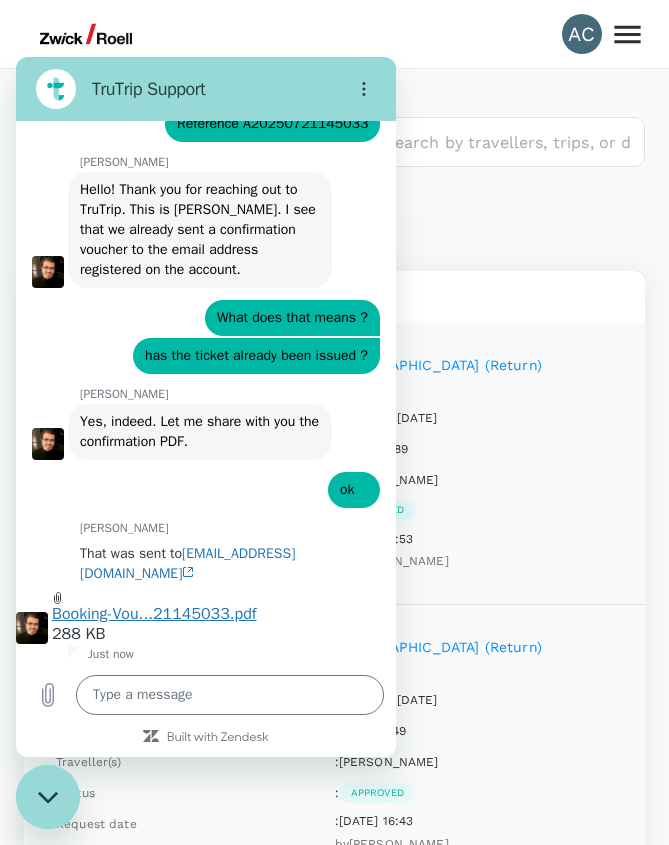 click on "Booking-Vou...21145033.pdf" at bounding box center [154, 614] 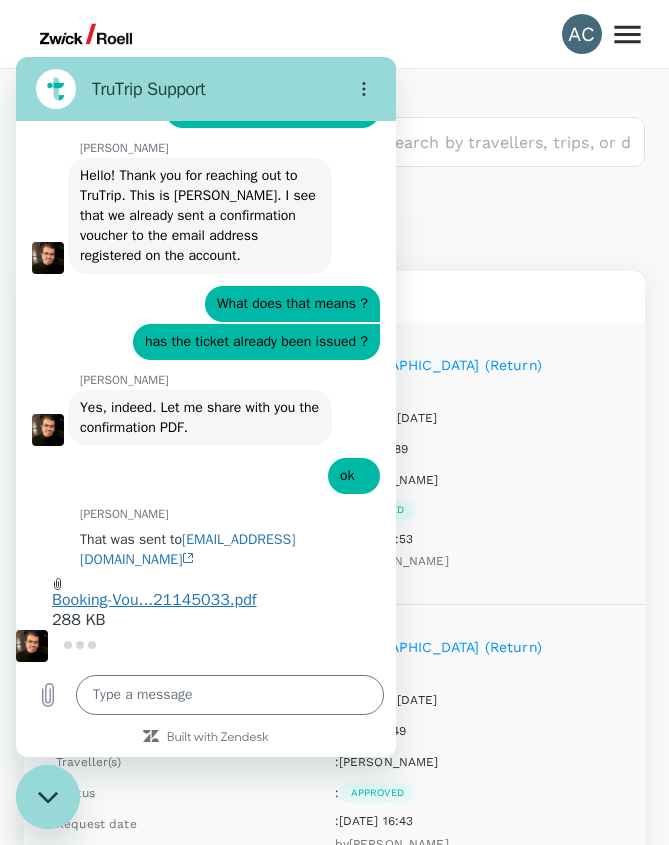 scroll, scrollTop: 612, scrollLeft: 0, axis: vertical 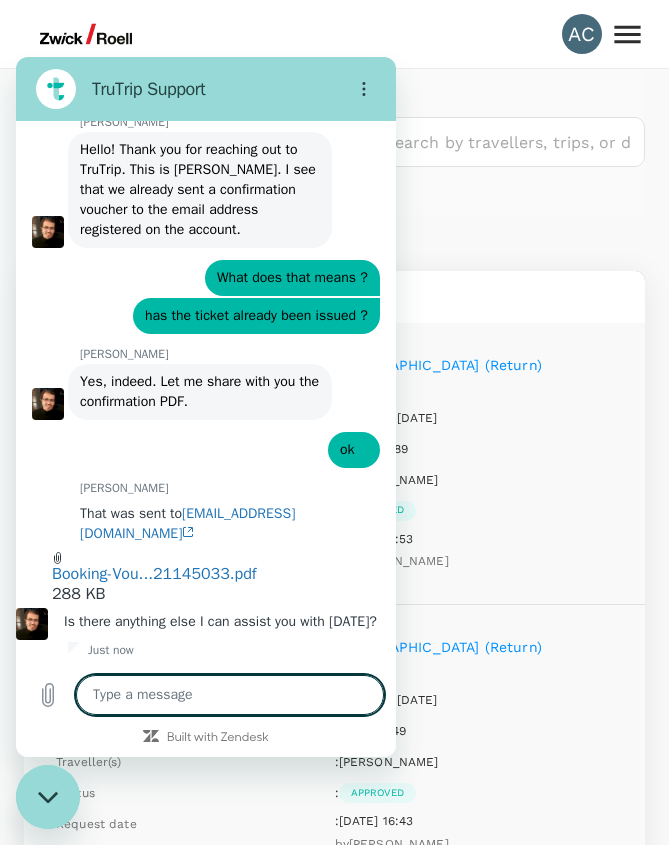 click at bounding box center [230, 695] 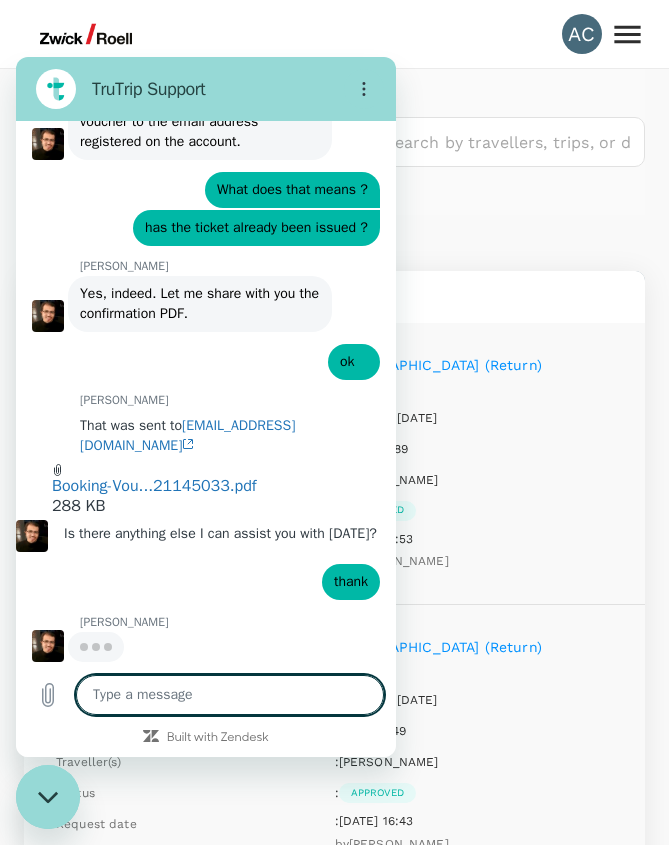 scroll, scrollTop: 748, scrollLeft: 0, axis: vertical 